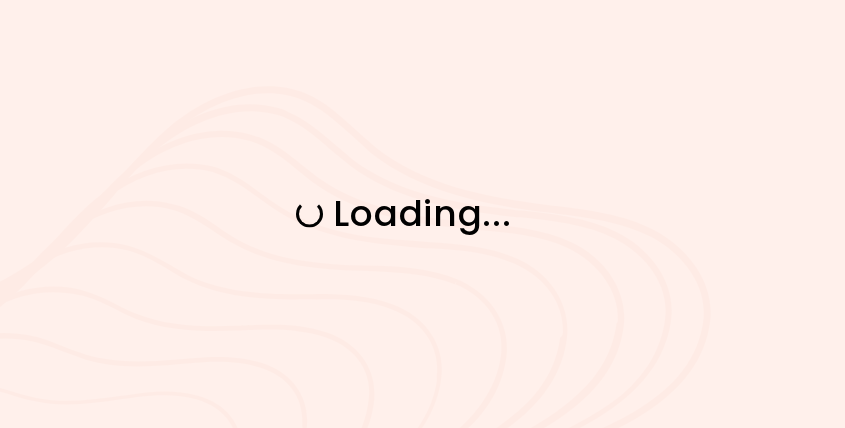 scroll, scrollTop: 0, scrollLeft: 0, axis: both 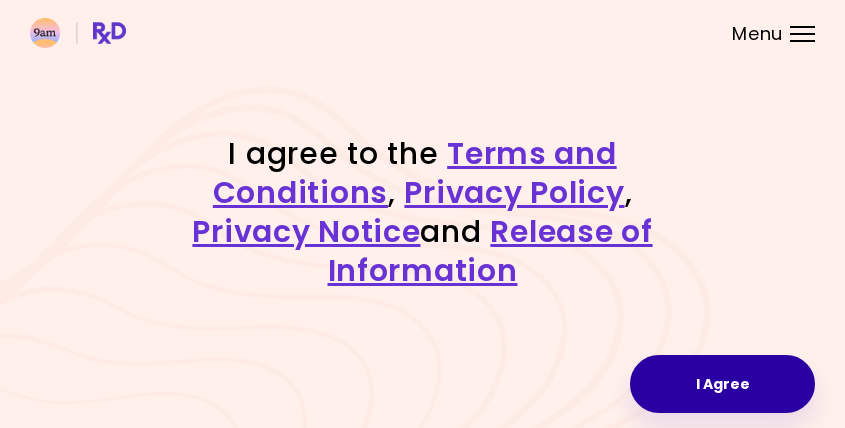 click on "I Agree" at bounding box center [722, 384] 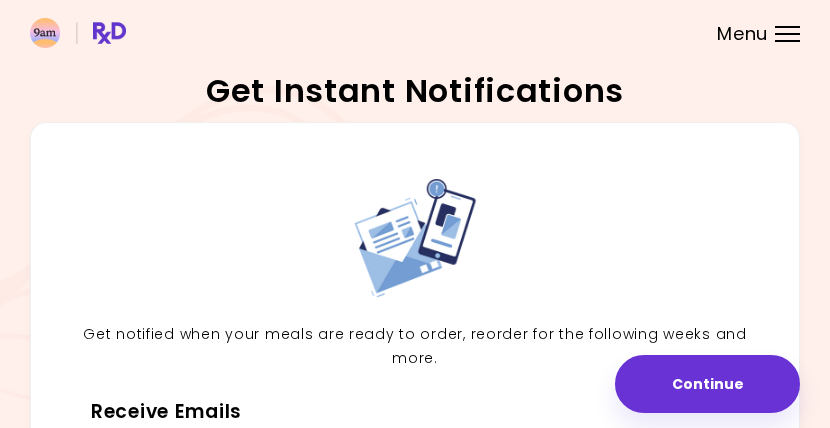 drag, startPoint x: 830, startPoint y: 143, endPoint x: 836, endPoint y: 167, distance: 24.738634 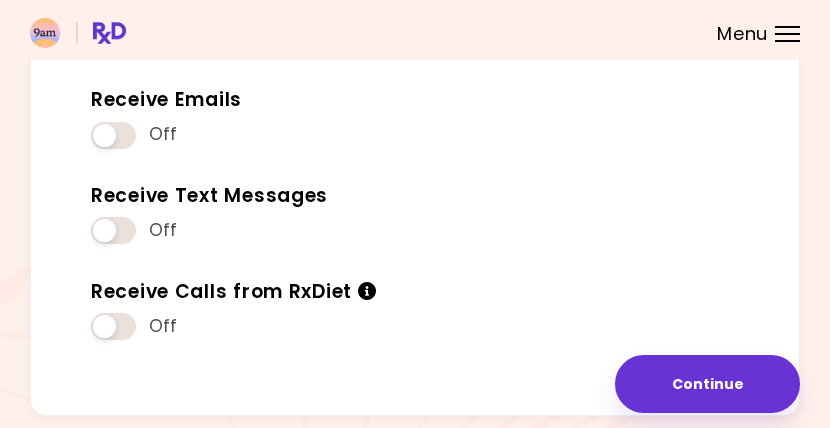 scroll, scrollTop: 349, scrollLeft: 0, axis: vertical 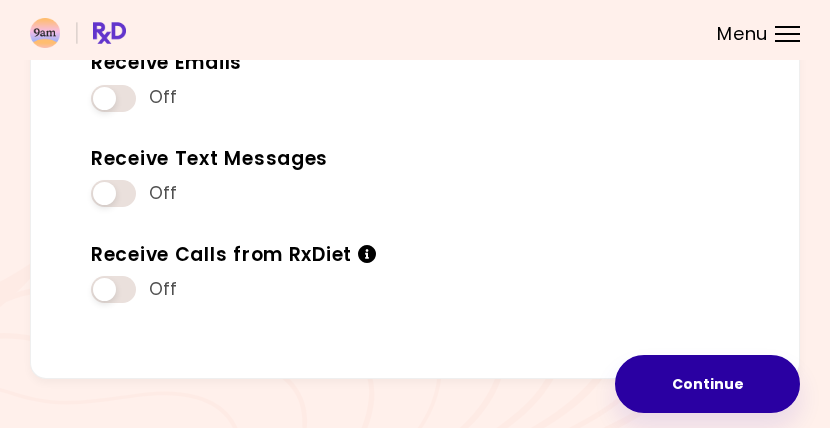 click on "Continue" at bounding box center [707, 384] 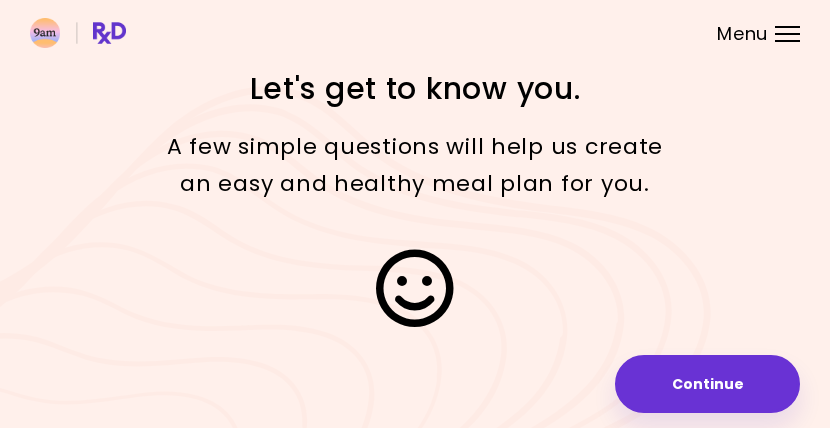 scroll, scrollTop: 0, scrollLeft: 0, axis: both 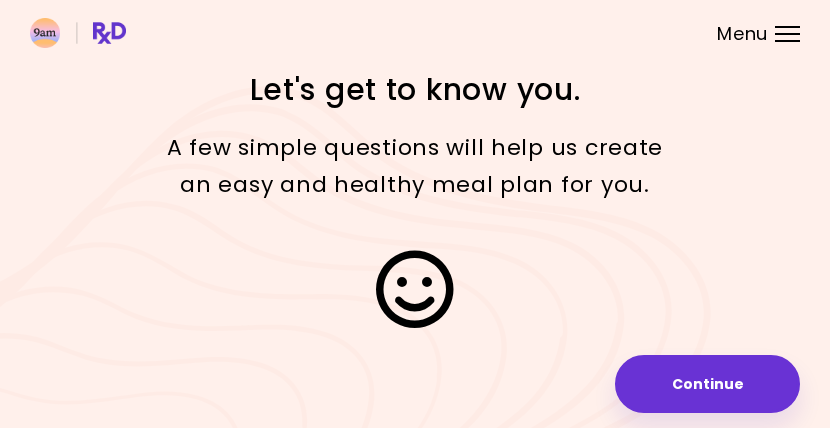 click on "Continue" at bounding box center (707, 384) 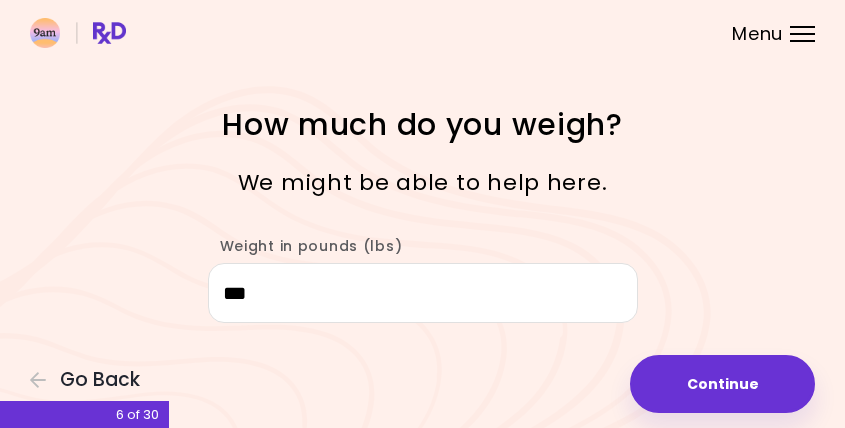 click on "Continue" at bounding box center [722, 384] 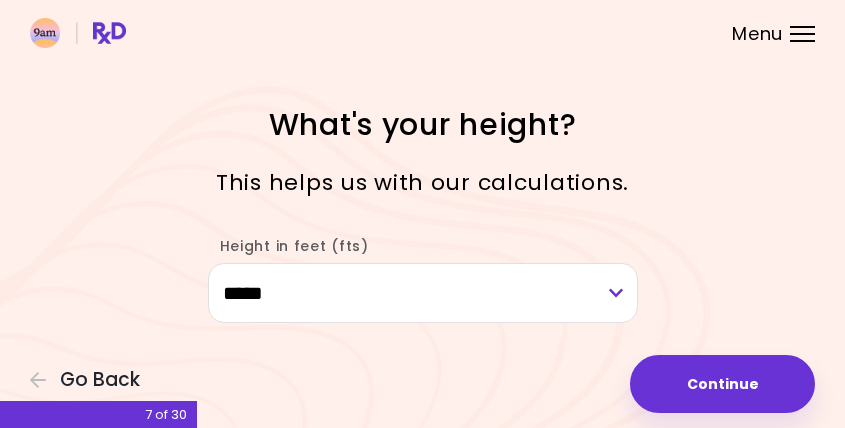 click on "Continue" at bounding box center (722, 384) 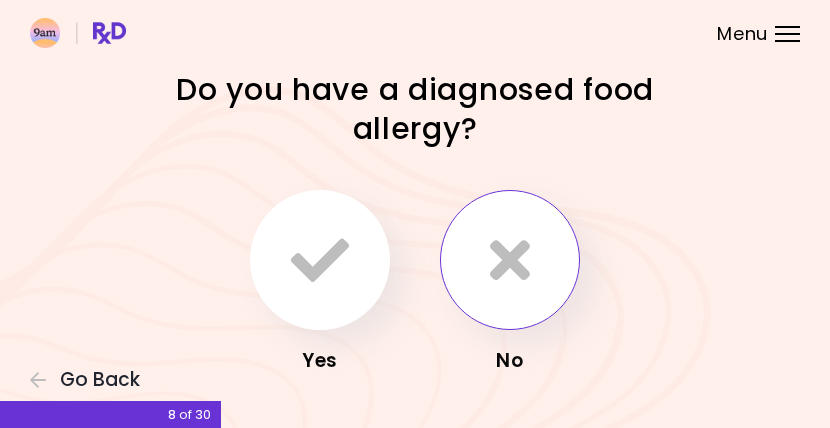 click at bounding box center [510, 260] 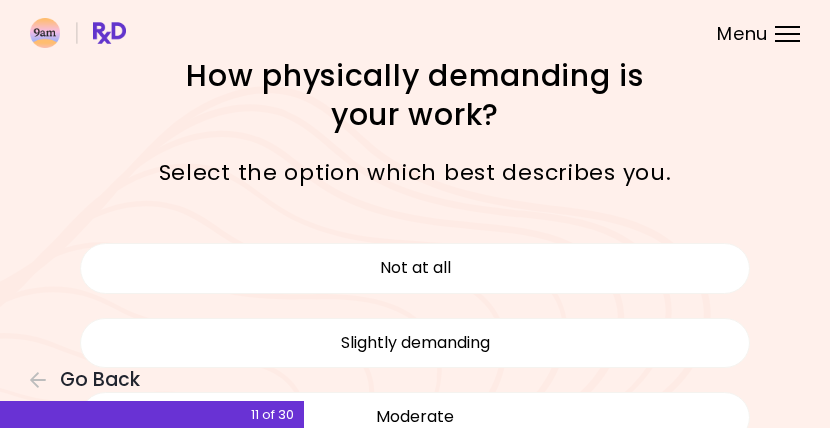 scroll, scrollTop: 20, scrollLeft: 0, axis: vertical 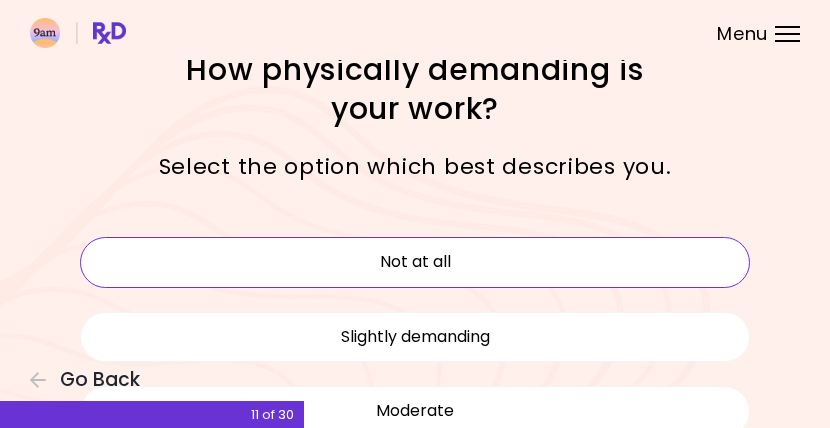 click on "Not at all" at bounding box center (415, 262) 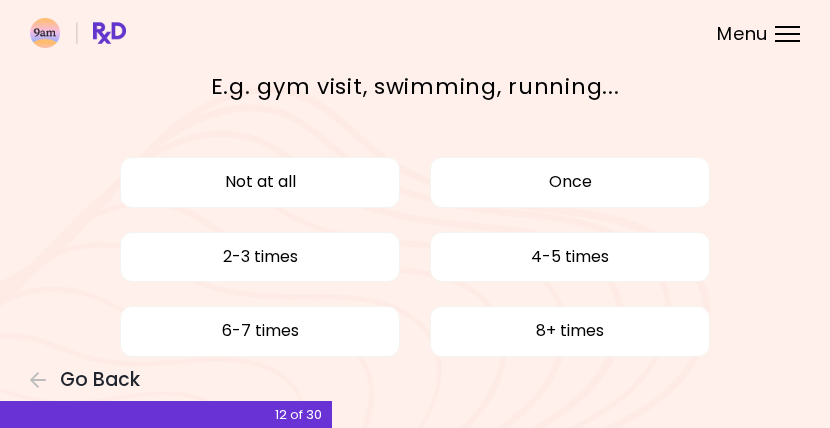 scroll, scrollTop: 102, scrollLeft: 0, axis: vertical 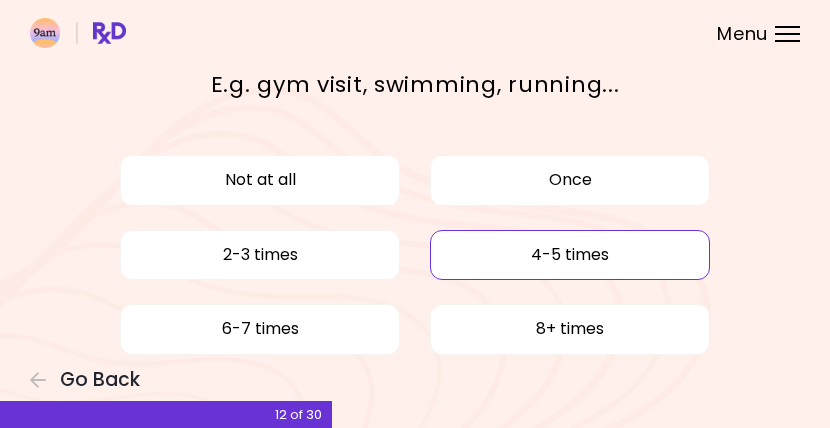 click on "4-5 times" at bounding box center [570, 255] 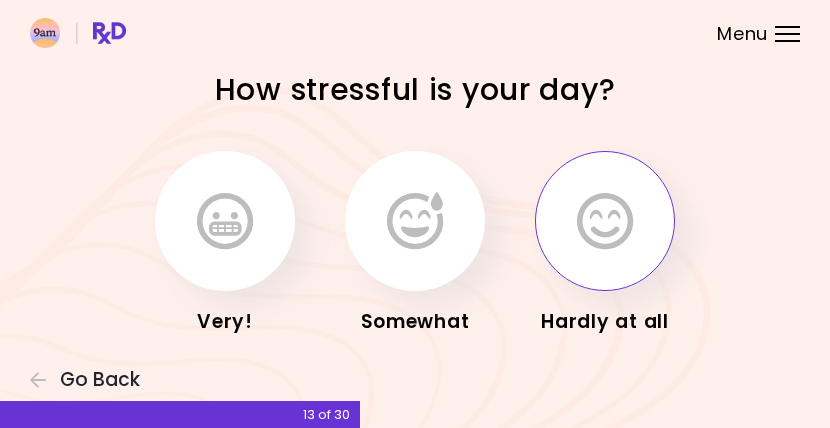 click at bounding box center (605, 221) 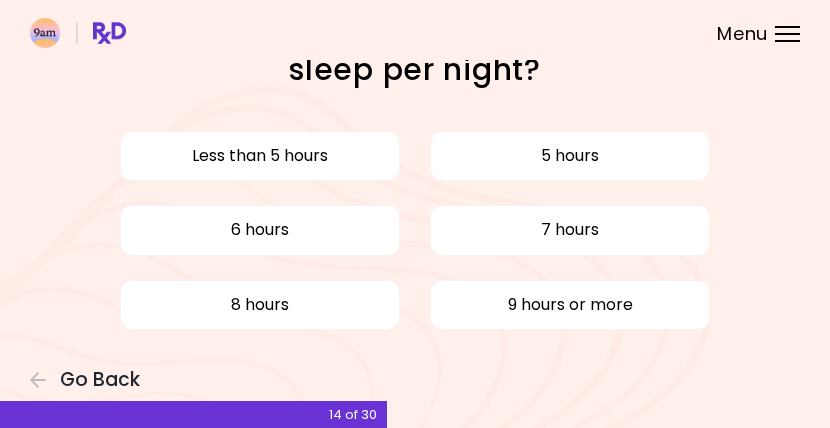 scroll, scrollTop: 65, scrollLeft: 0, axis: vertical 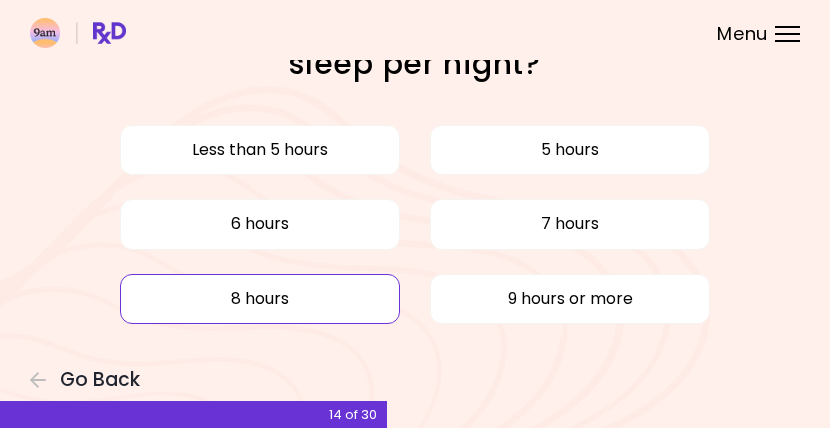 click on "8 hours" at bounding box center [260, 299] 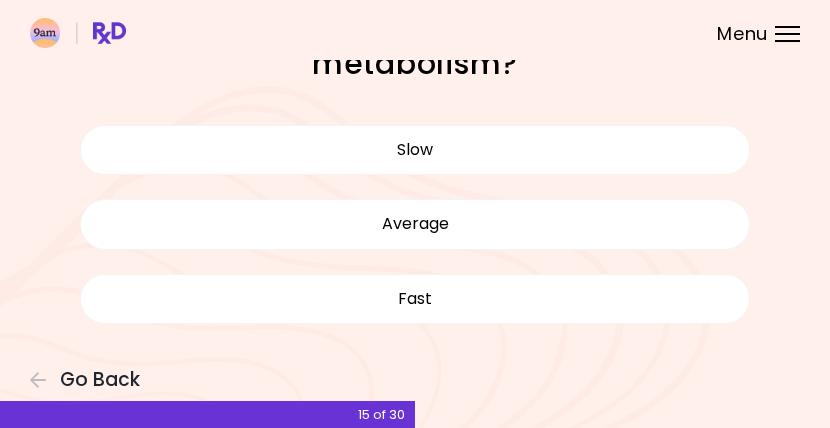 scroll, scrollTop: 0, scrollLeft: 0, axis: both 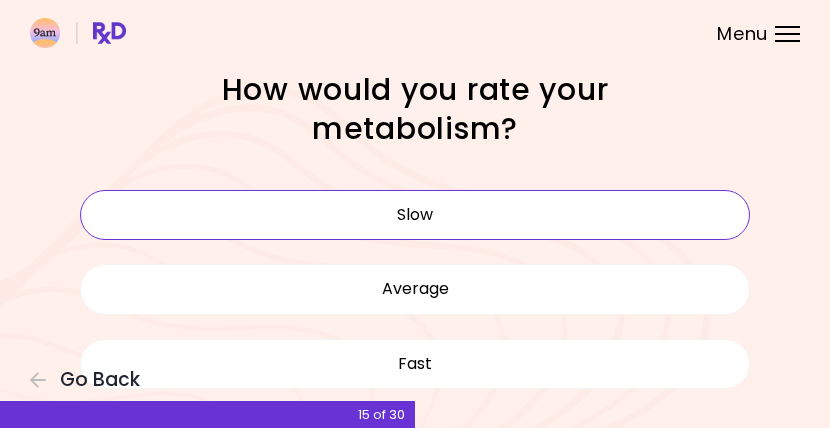 click on "Slow" at bounding box center [415, 215] 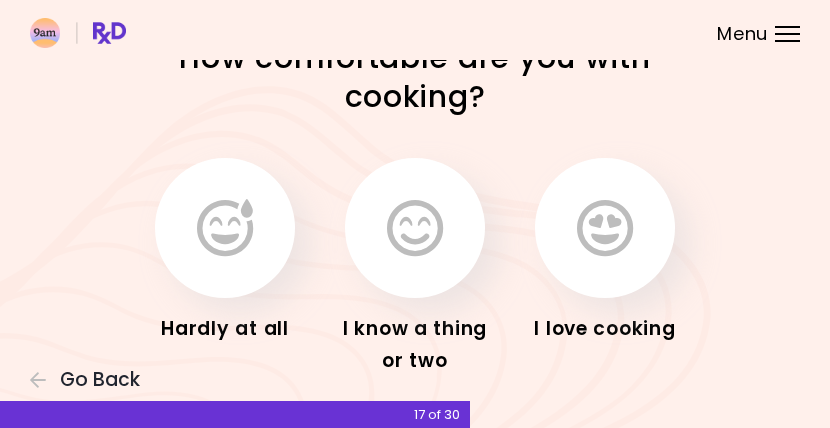 scroll, scrollTop: 87, scrollLeft: 0, axis: vertical 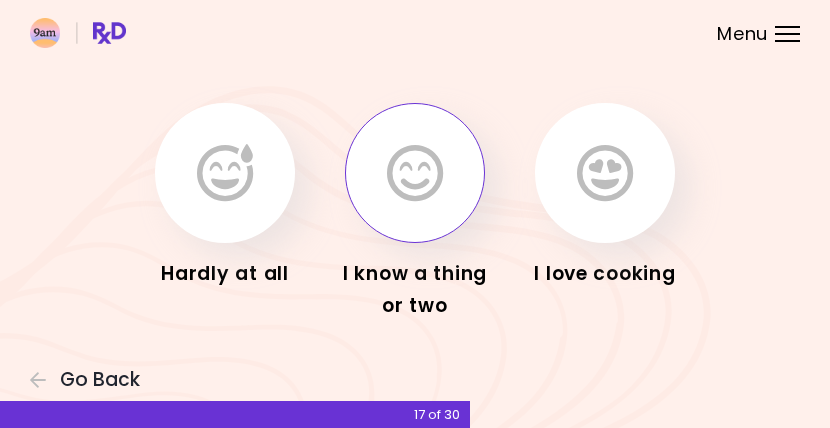 click at bounding box center [415, 173] 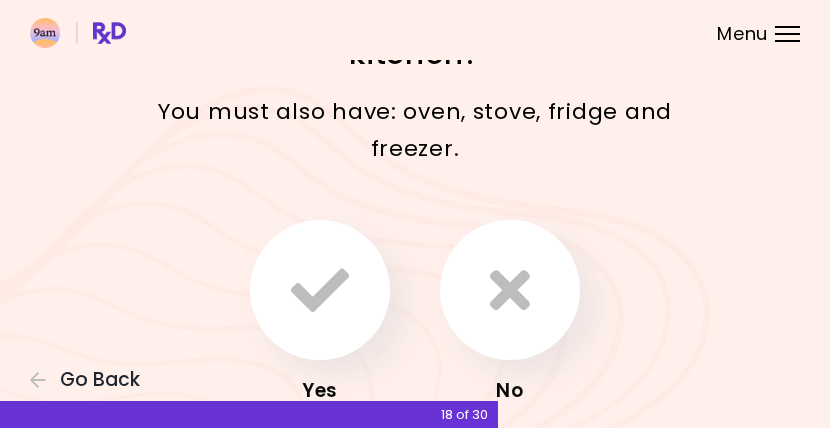 scroll, scrollTop: 78, scrollLeft: 0, axis: vertical 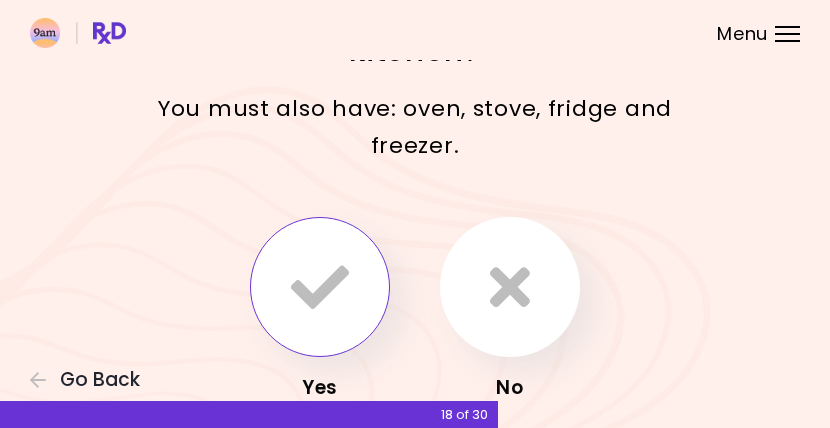 click at bounding box center (320, 287) 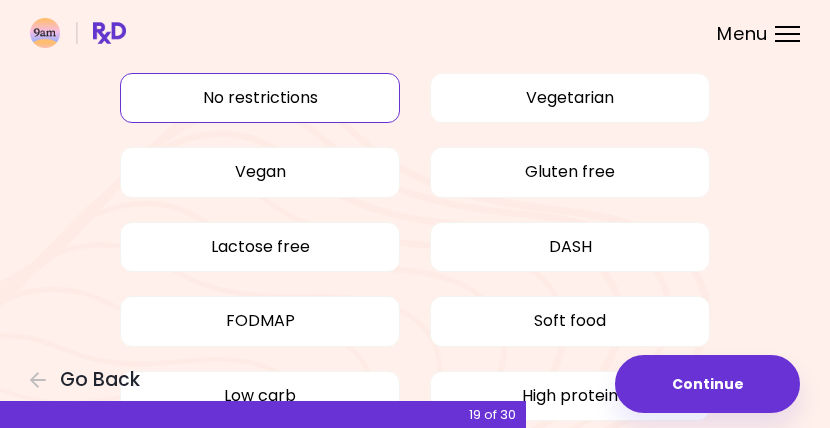 scroll, scrollTop: 0, scrollLeft: 0, axis: both 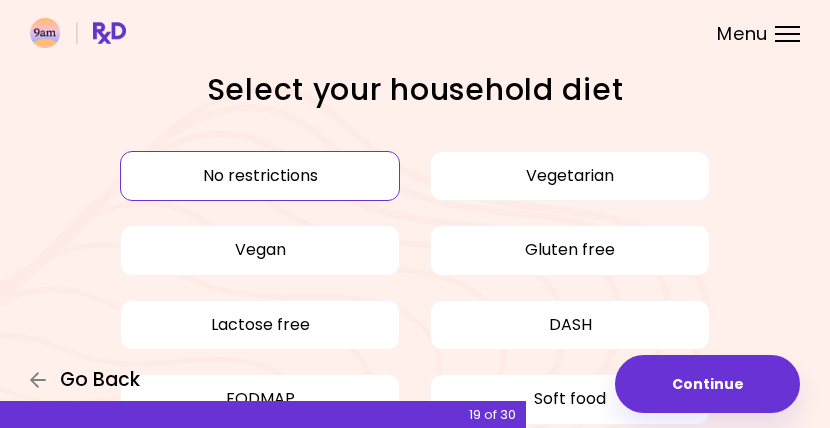 click on "Go Back" at bounding box center [100, 380] 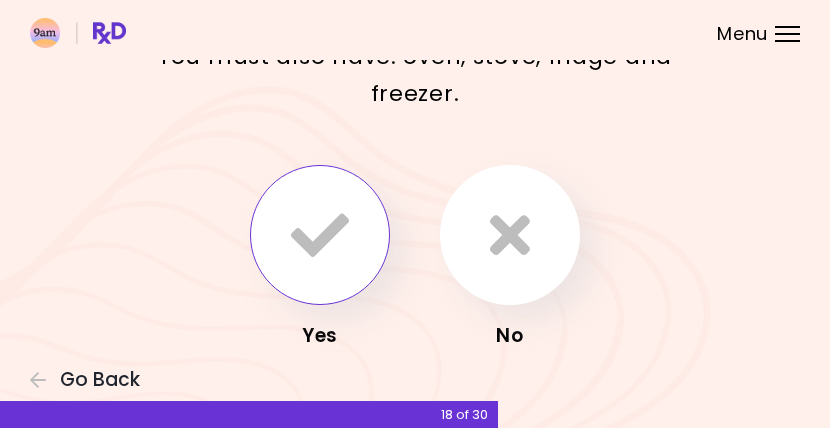 scroll, scrollTop: 160, scrollLeft: 0, axis: vertical 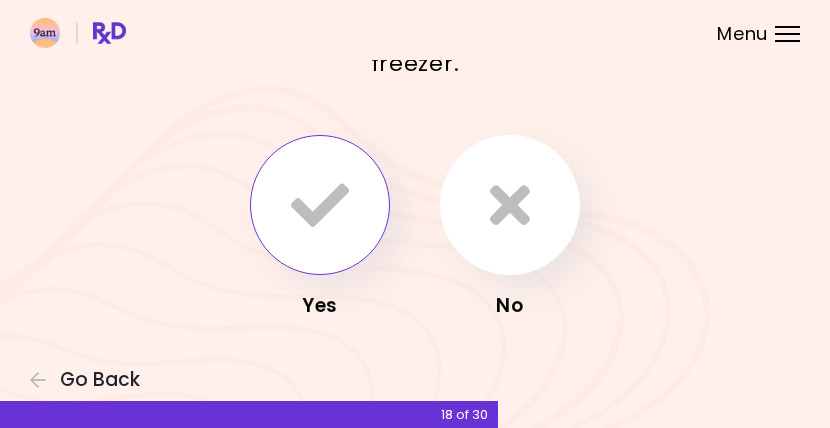 click at bounding box center (320, 205) 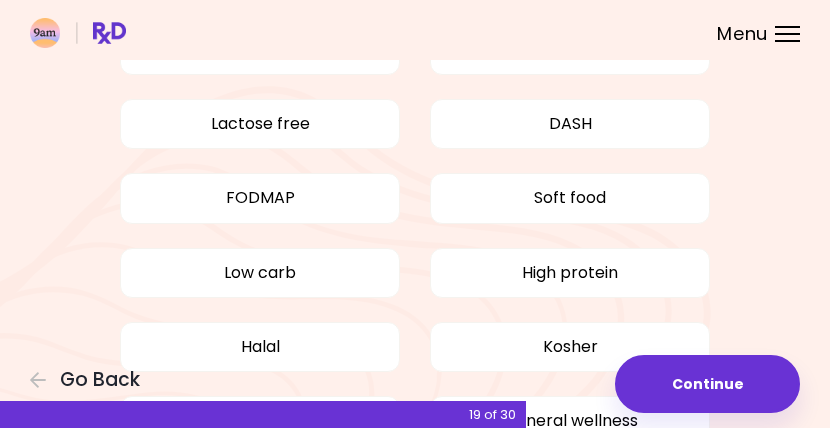 scroll, scrollTop: 207, scrollLeft: 0, axis: vertical 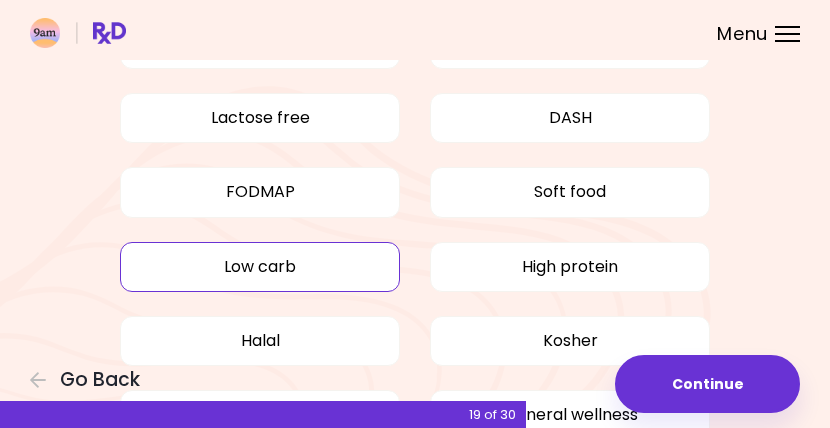 click on "Low carb" at bounding box center (260, 267) 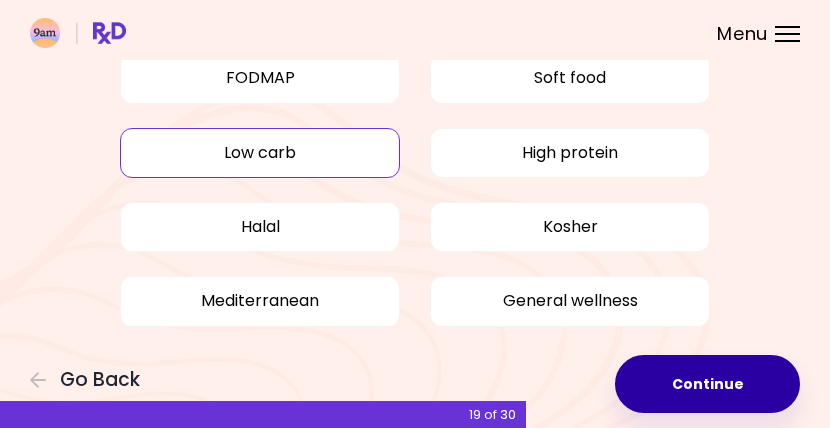click on "Continue" at bounding box center [707, 384] 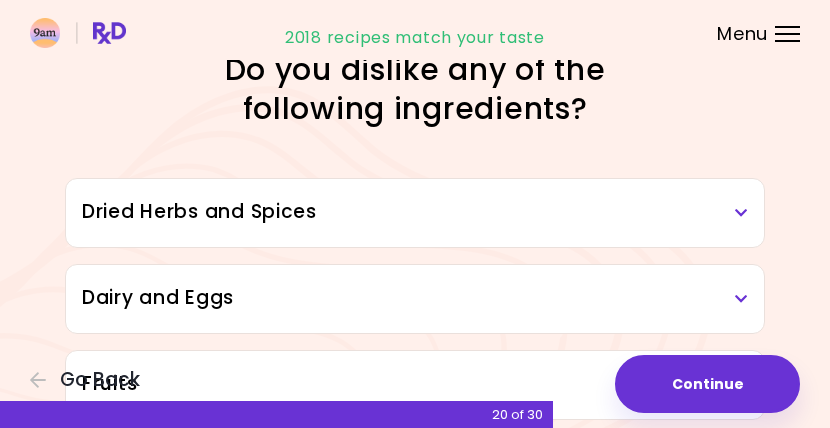 scroll, scrollTop: 28, scrollLeft: 0, axis: vertical 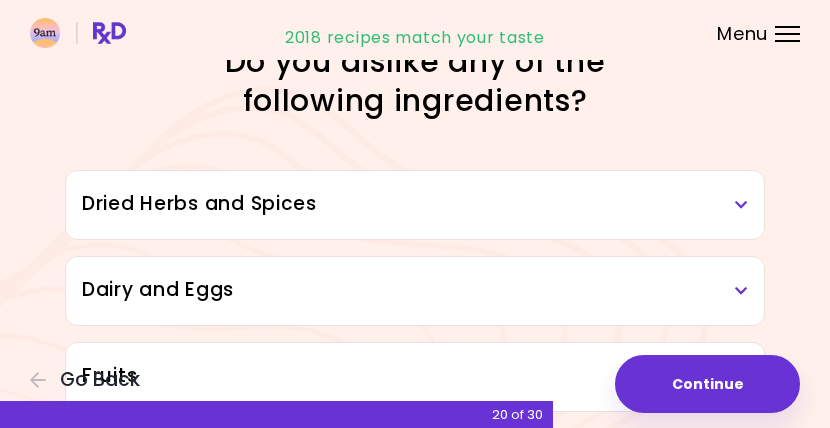 click on "Dried Herbs and Spices" at bounding box center (415, 204) 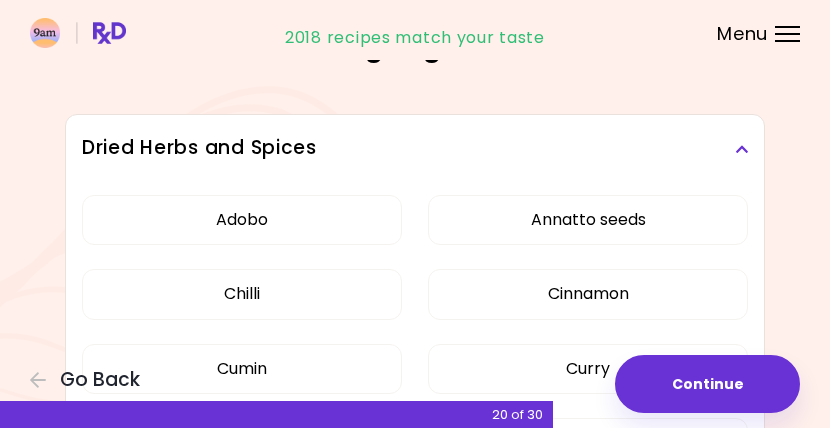 scroll, scrollTop: 84, scrollLeft: 0, axis: vertical 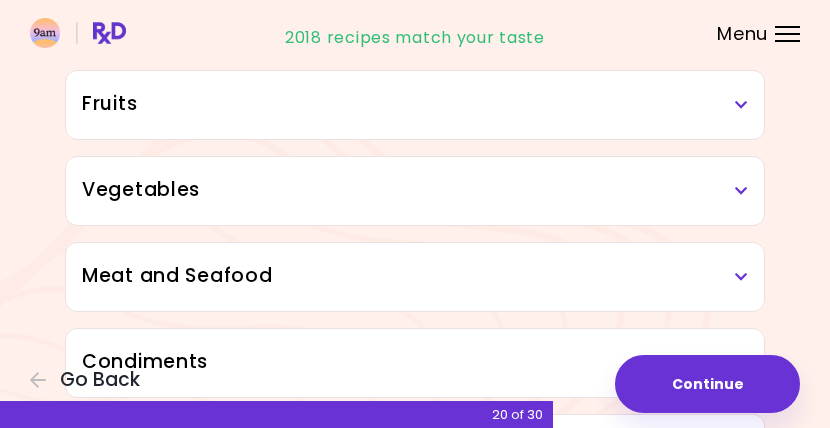 click on "Meat and Seafood" at bounding box center [415, 276] 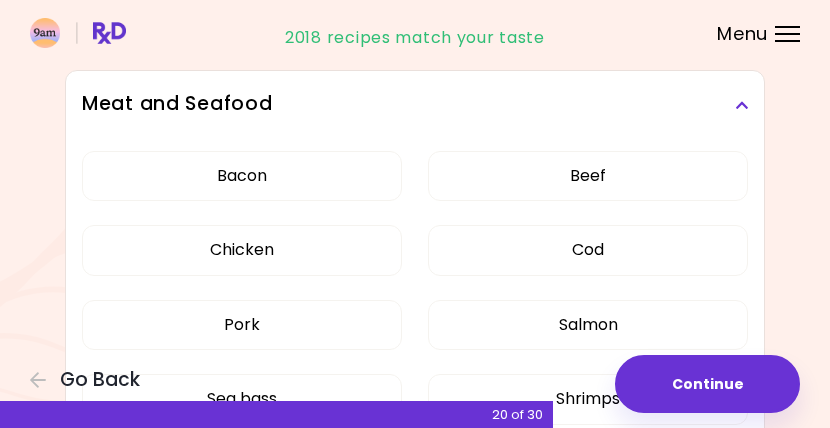 scroll, scrollTop: 481, scrollLeft: 0, axis: vertical 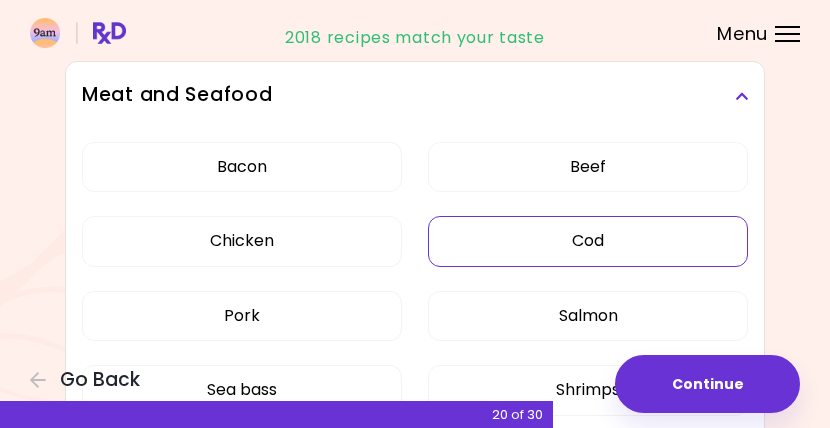 click on "Cod" at bounding box center [588, 241] 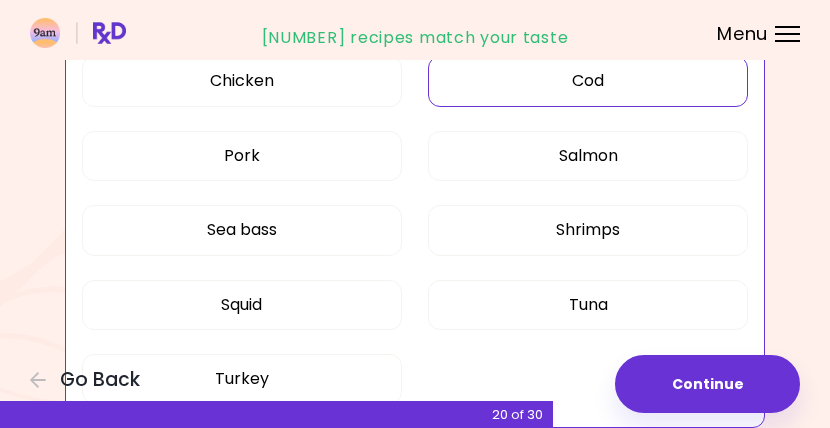 scroll, scrollTop: 641, scrollLeft: 0, axis: vertical 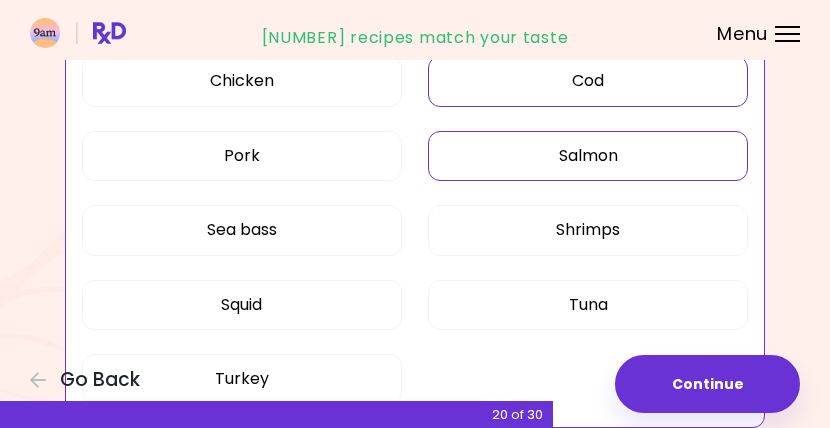 click on "Salmon" at bounding box center (588, 156) 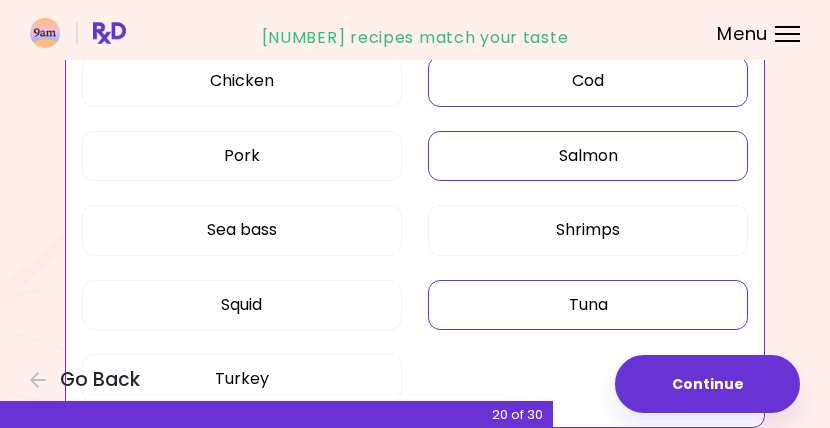 click on "Tuna" at bounding box center (588, 305) 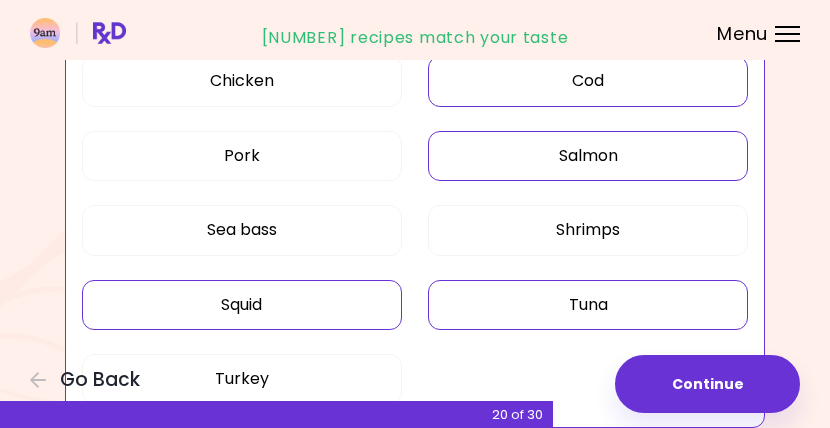 click on "Squid" at bounding box center [242, 305] 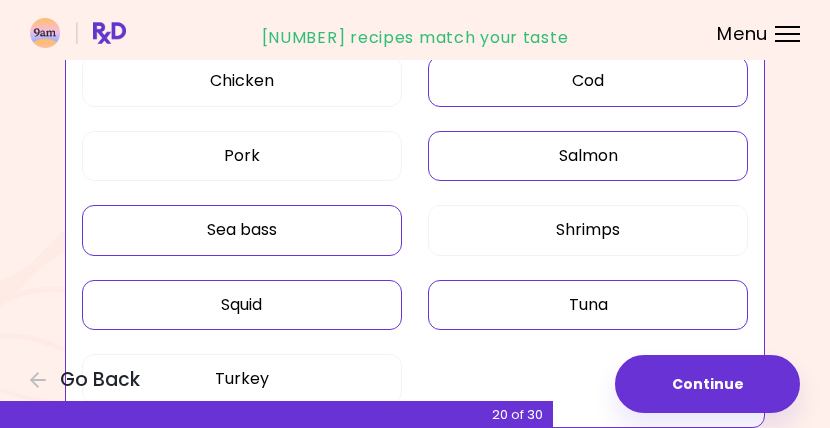 click on "Sea bass" at bounding box center [242, 230] 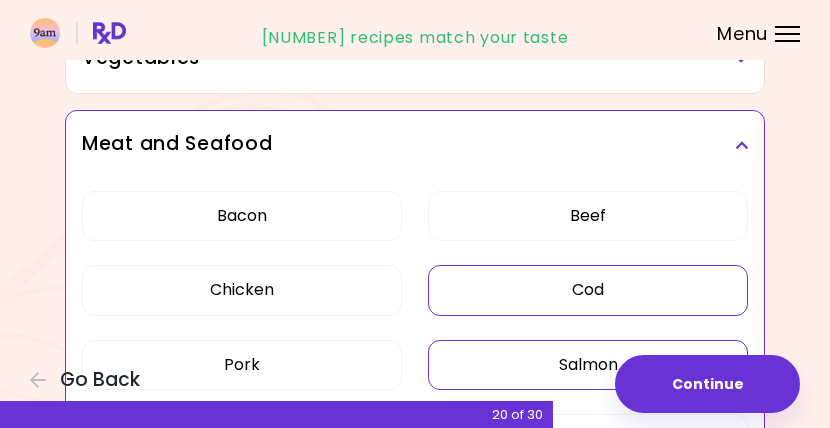 scroll, scrollTop: 404, scrollLeft: 0, axis: vertical 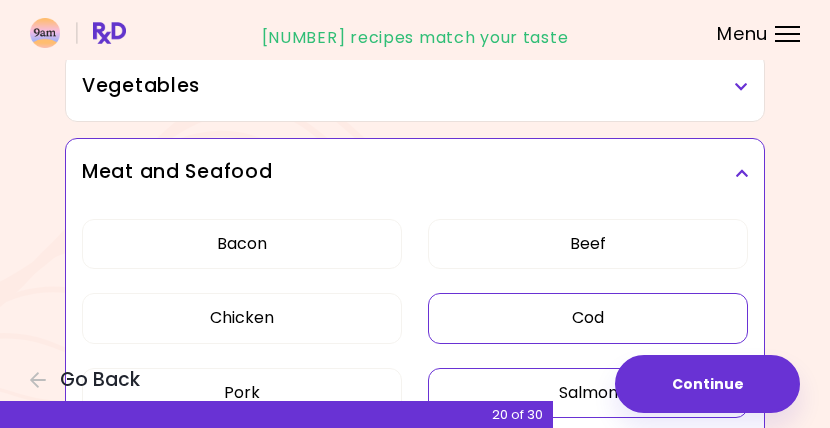 click at bounding box center (741, 173) 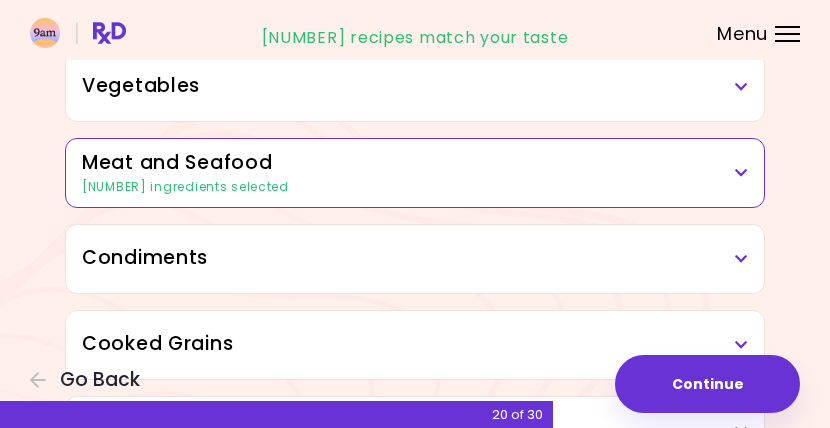 click on "Condiments" at bounding box center (415, 258) 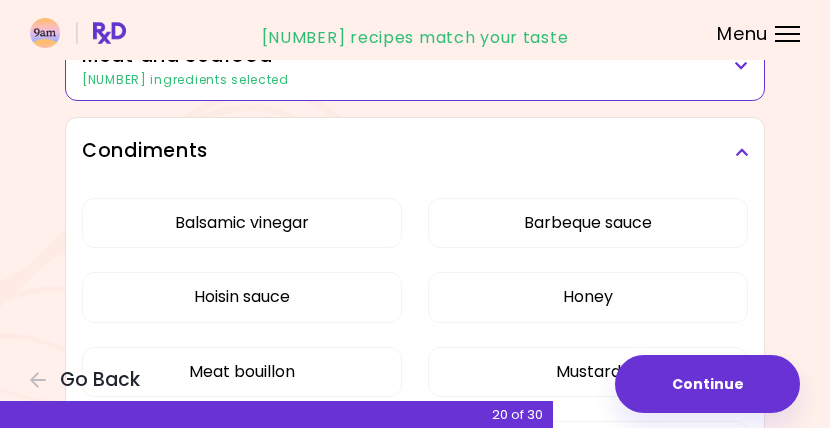 scroll, scrollTop: 512, scrollLeft: 0, axis: vertical 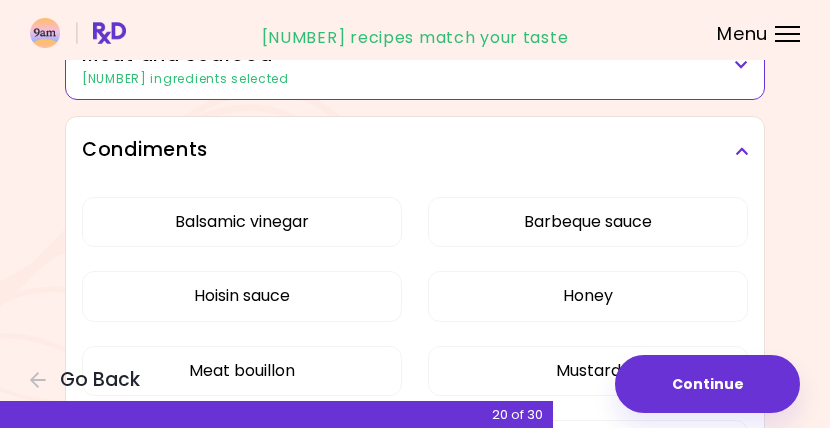 click on "Condiments" at bounding box center [415, 150] 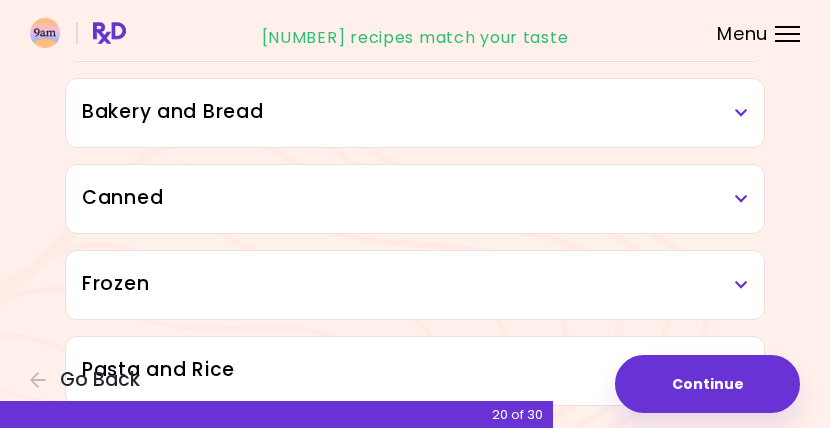 scroll, scrollTop: 1186, scrollLeft: 0, axis: vertical 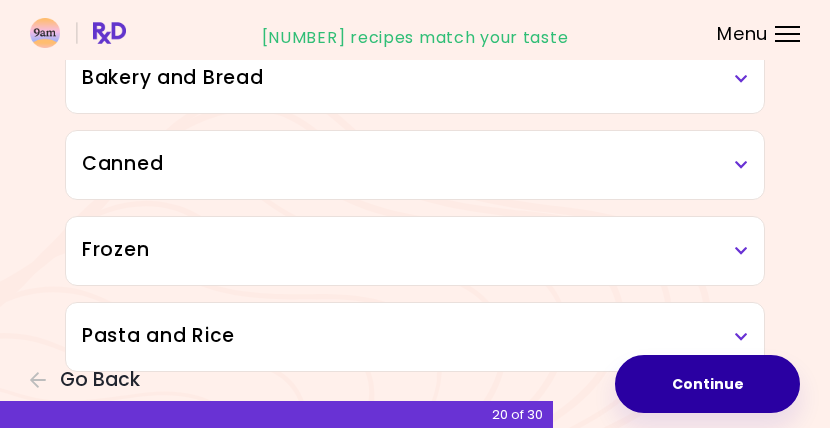 click on "Continue" at bounding box center [707, 384] 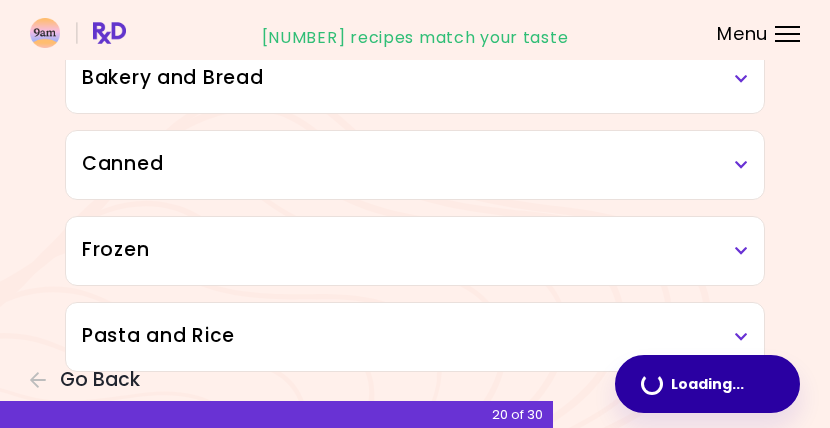 scroll, scrollTop: 0, scrollLeft: 0, axis: both 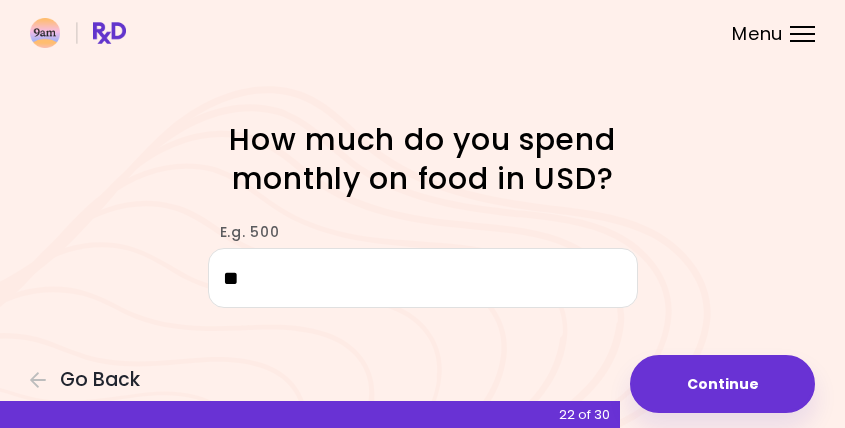 type on "*" 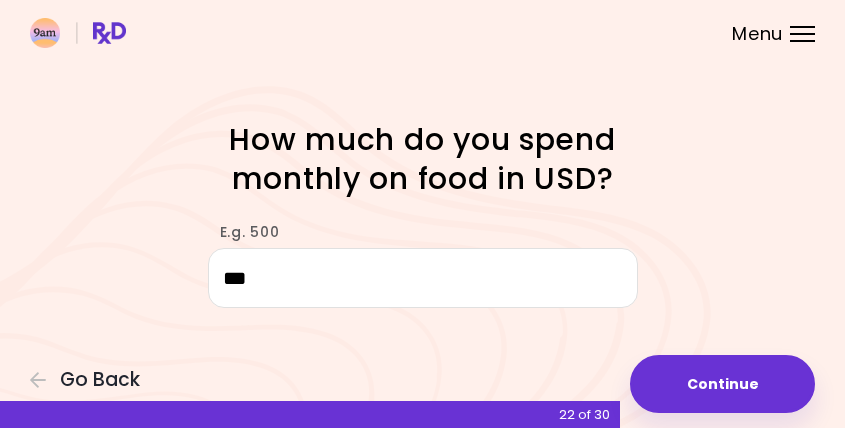 type on "***" 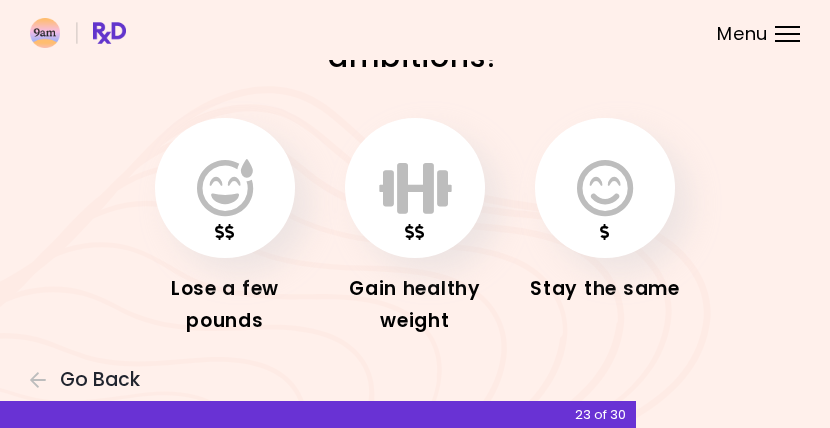 scroll, scrollTop: 74, scrollLeft: 0, axis: vertical 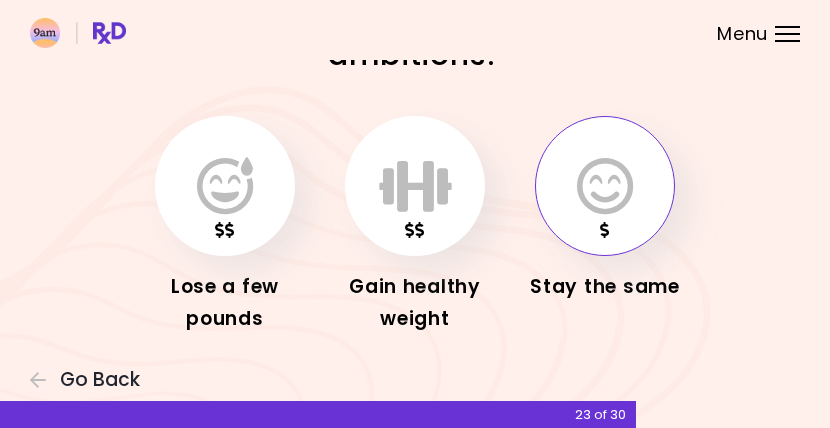 click at bounding box center (605, 186) 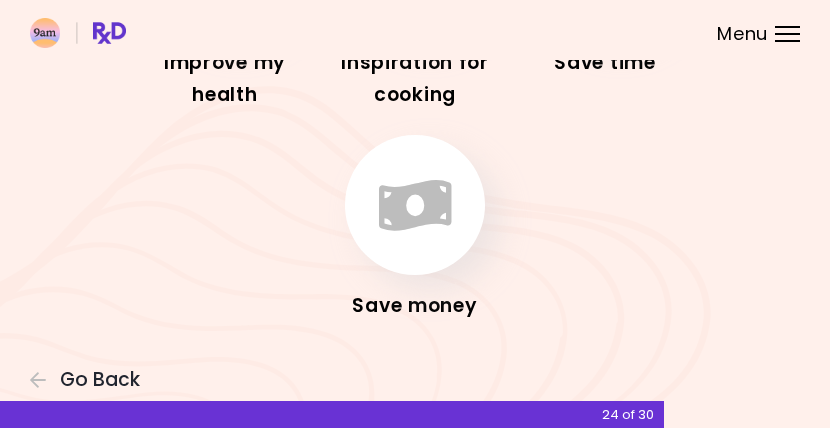 scroll, scrollTop: 297, scrollLeft: 0, axis: vertical 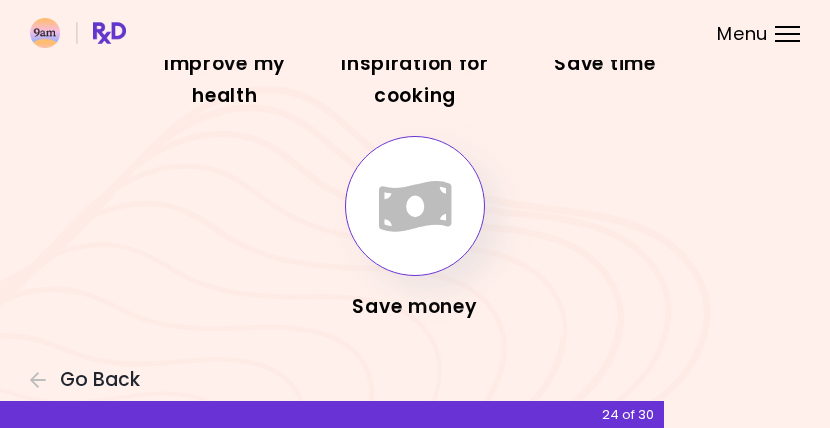 click at bounding box center [415, 206] 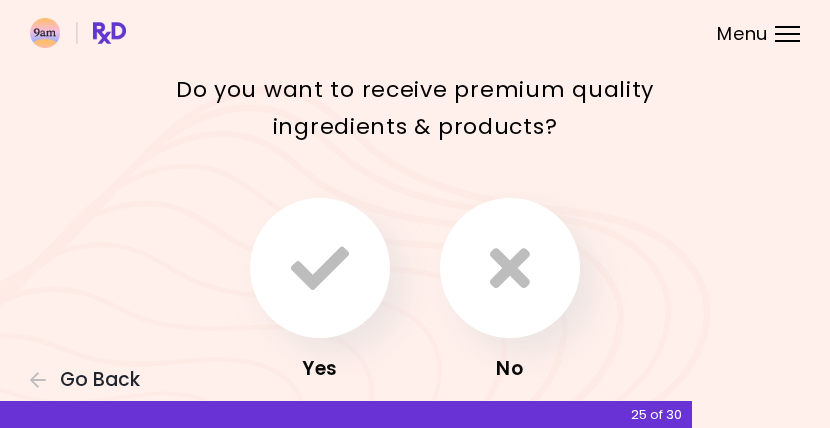 scroll, scrollTop: 199, scrollLeft: 0, axis: vertical 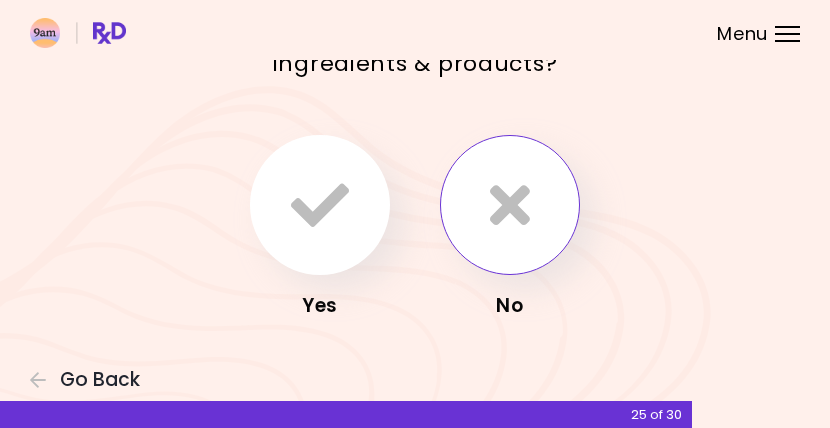 click at bounding box center (510, 205) 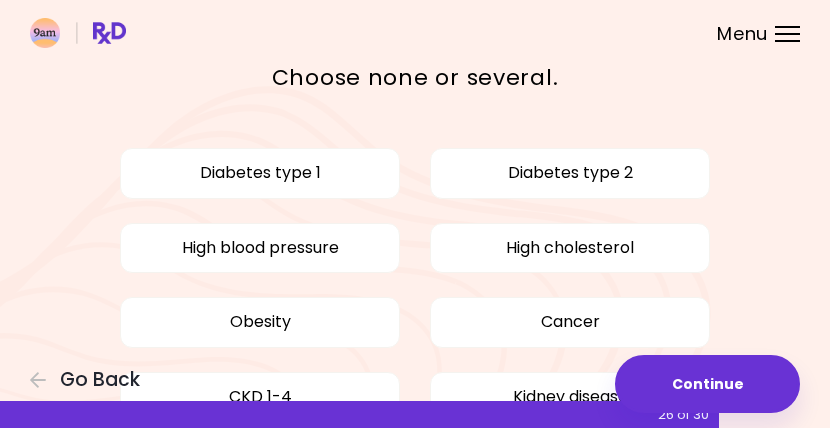 scroll, scrollTop: 114, scrollLeft: 0, axis: vertical 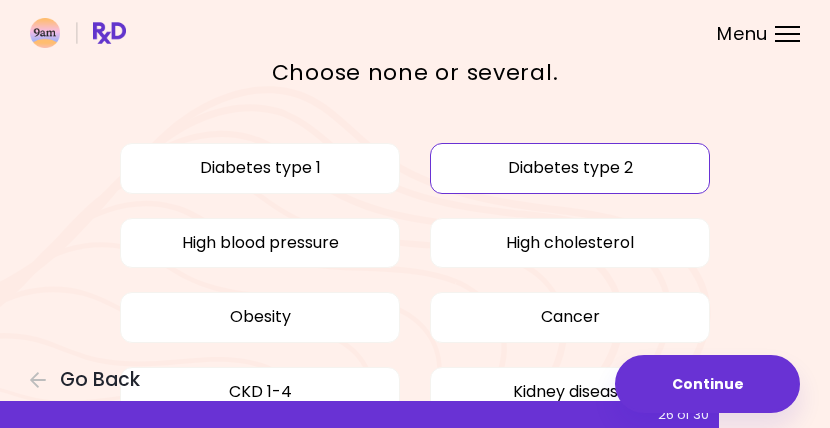 click on "Diabetes type 2" at bounding box center (570, 168) 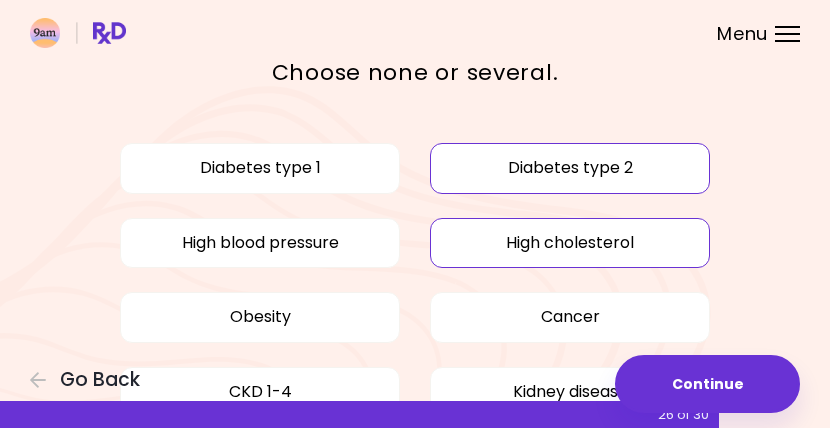click on "High cholesterol" at bounding box center [570, 243] 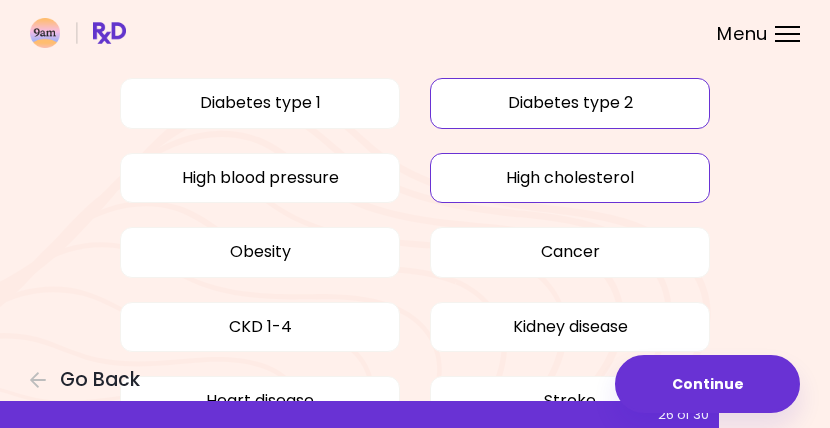 scroll, scrollTop: 179, scrollLeft: 0, axis: vertical 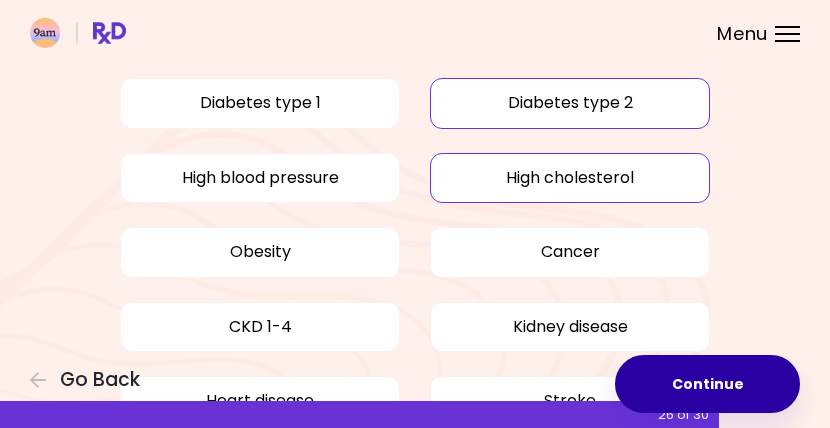 click on "Continue" at bounding box center [707, 384] 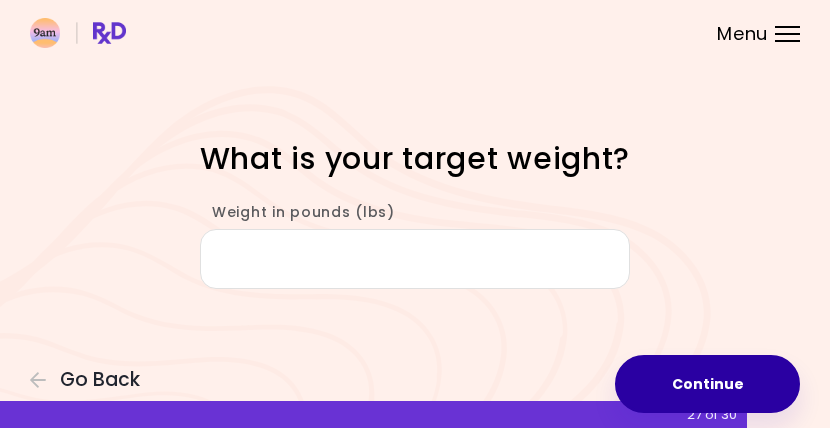 scroll, scrollTop: 0, scrollLeft: 0, axis: both 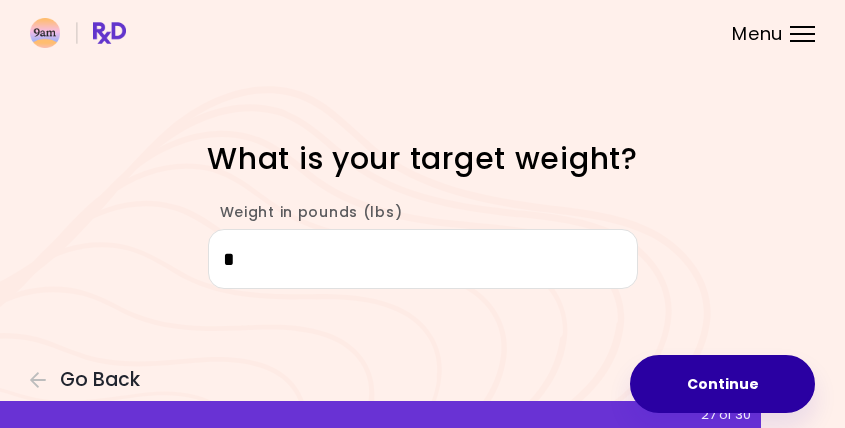 type on "*" 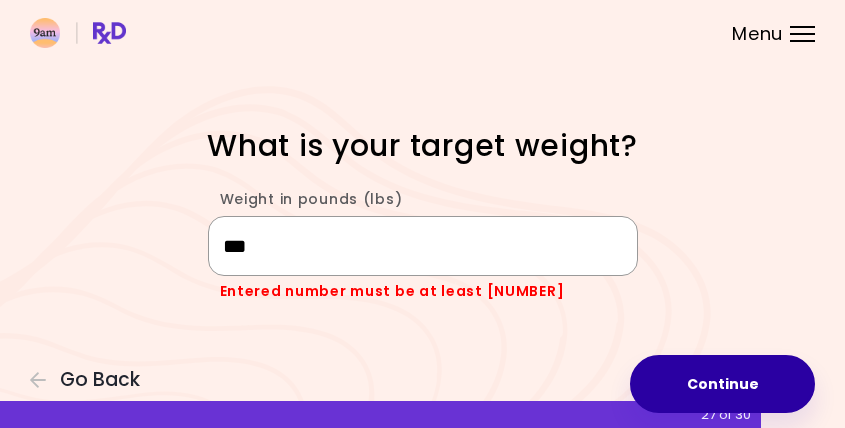 type on "***" 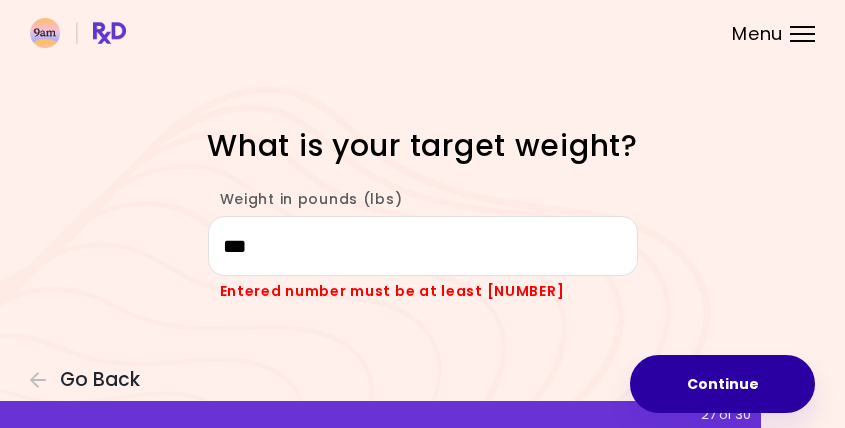 click on "Continue" at bounding box center (722, 384) 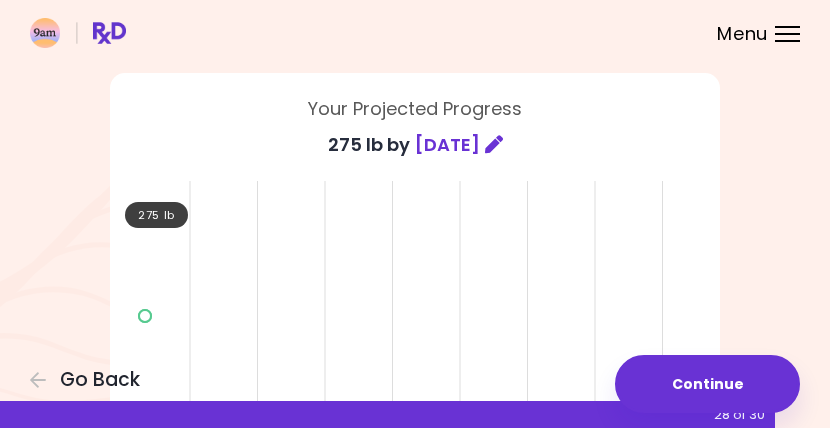 scroll, scrollTop: 139, scrollLeft: 0, axis: vertical 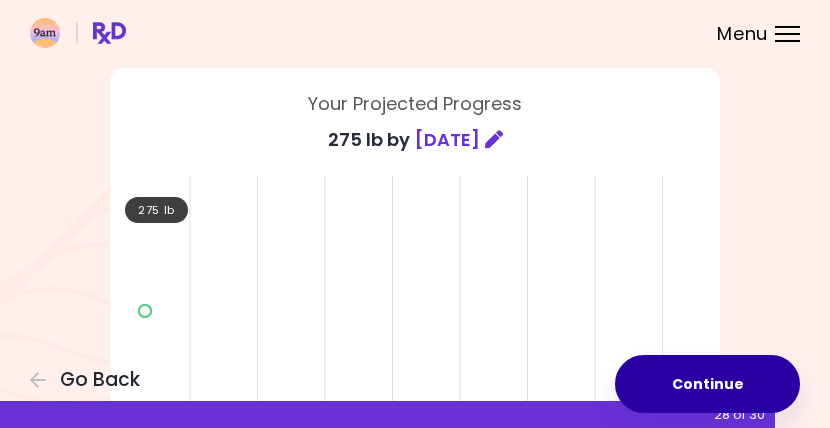 click on "Continue" at bounding box center (707, 384) 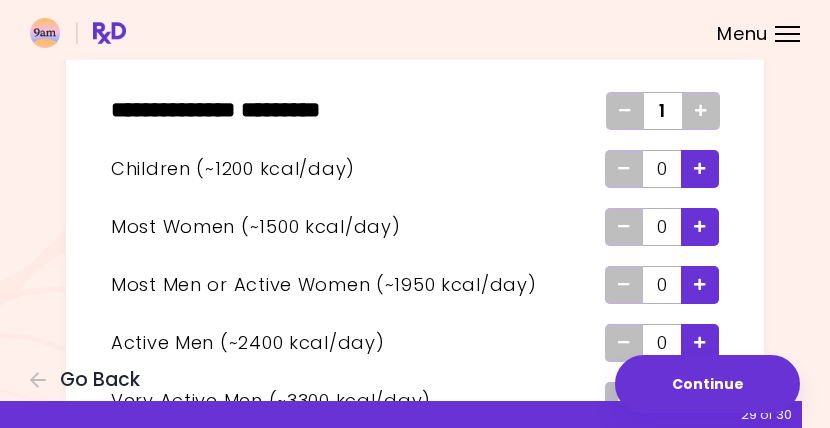scroll, scrollTop: 143, scrollLeft: 0, axis: vertical 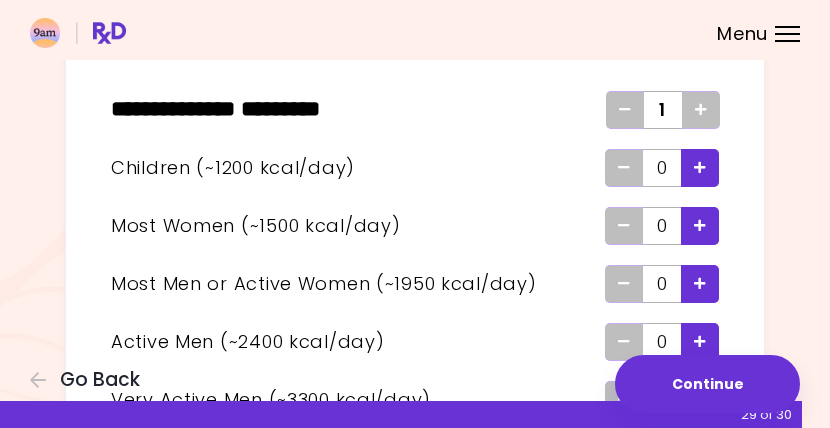 click at bounding box center (700, 168) 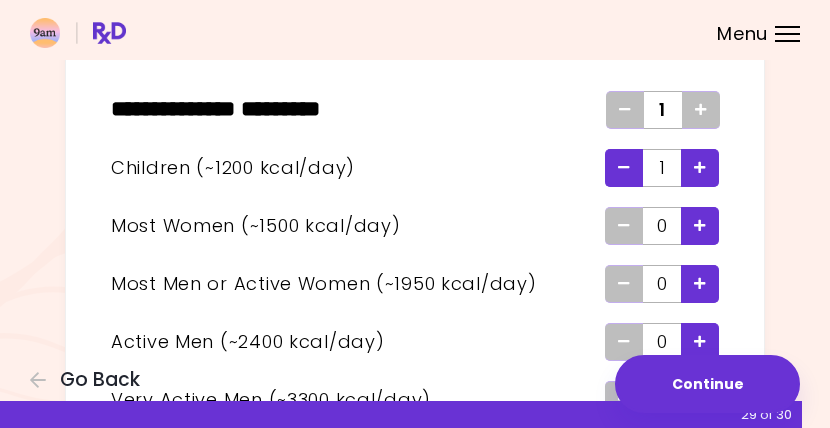 click at bounding box center (700, 168) 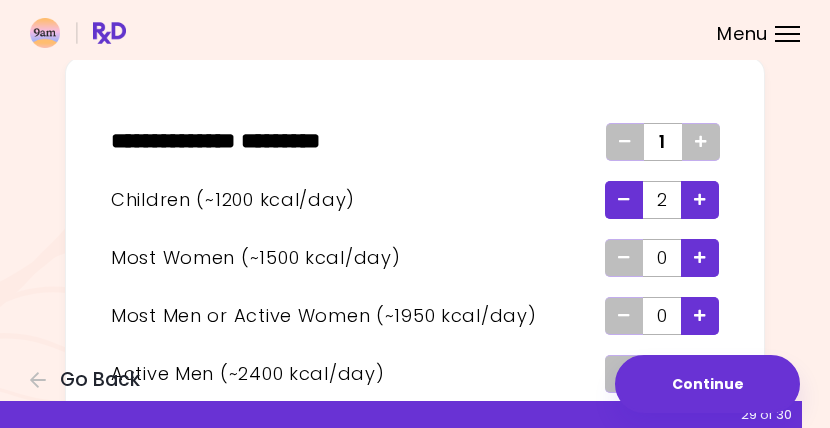 scroll, scrollTop: 176, scrollLeft: 0, axis: vertical 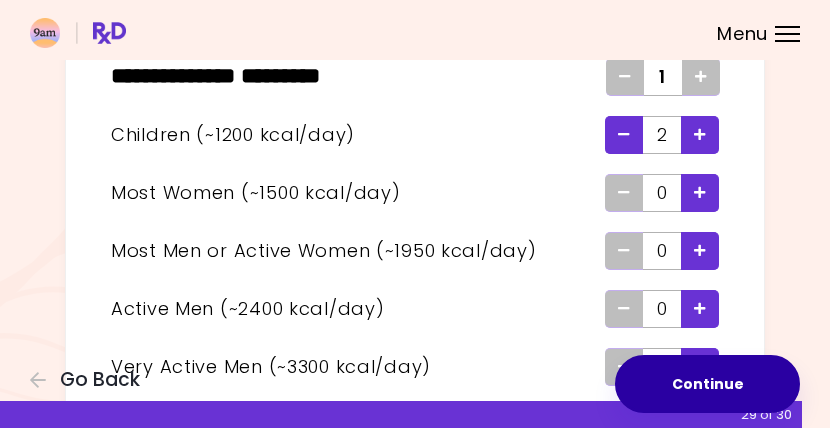 click on "Continue" at bounding box center [707, 384] 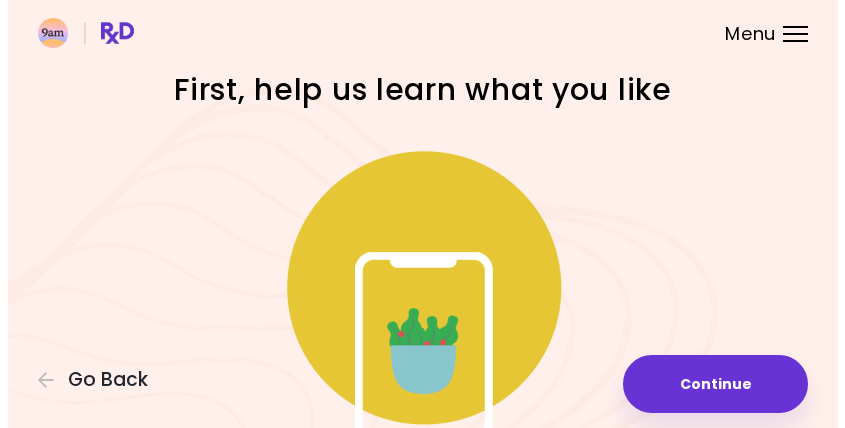 scroll, scrollTop: 185, scrollLeft: 0, axis: vertical 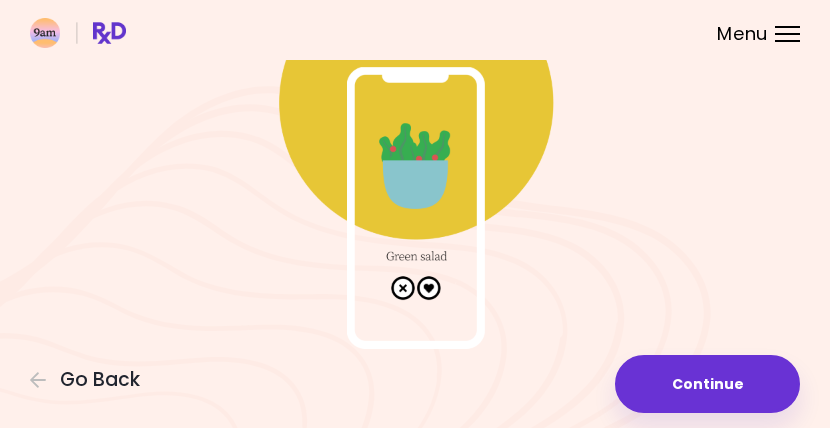 click at bounding box center (415, 149) 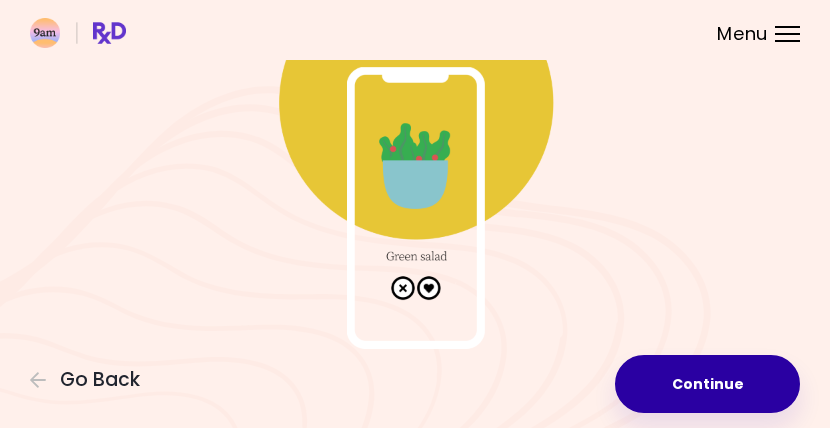 click on "Continue" at bounding box center [707, 384] 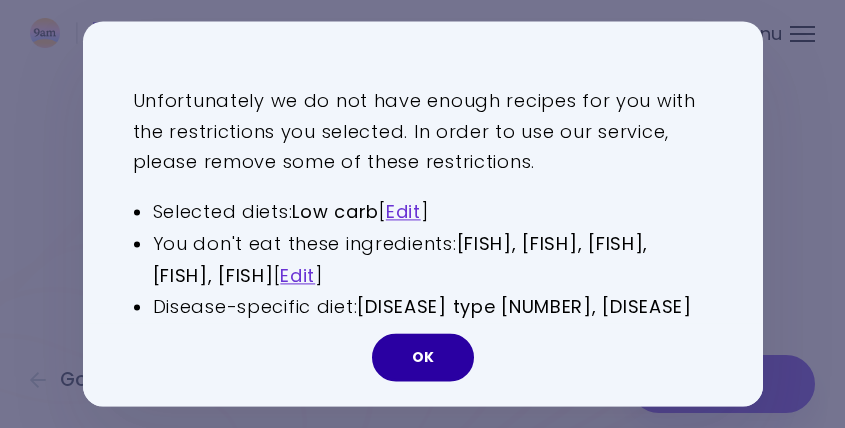 click on "OK" at bounding box center [423, 358] 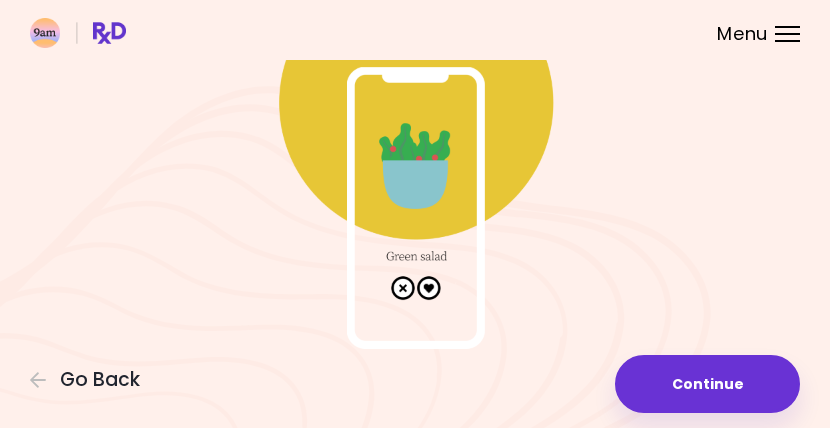 click at bounding box center [415, 149] 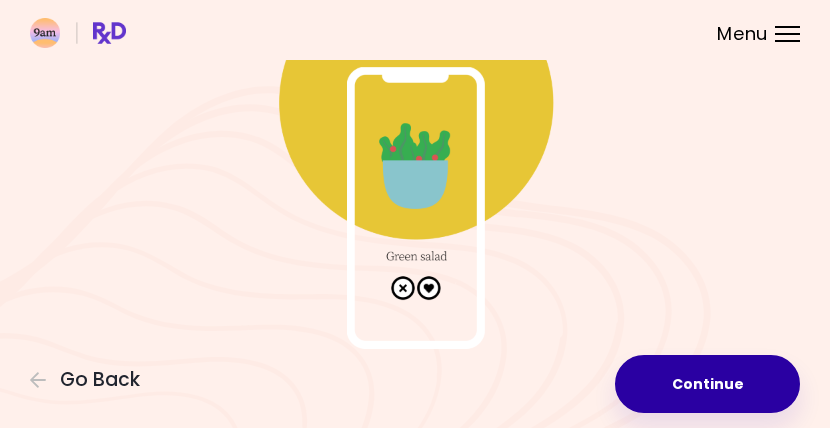 click on "Continue" at bounding box center (707, 384) 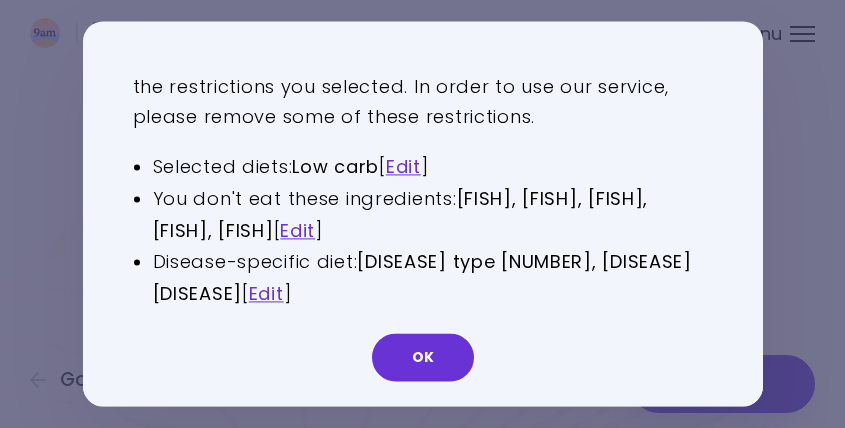 scroll, scrollTop: 0, scrollLeft: 0, axis: both 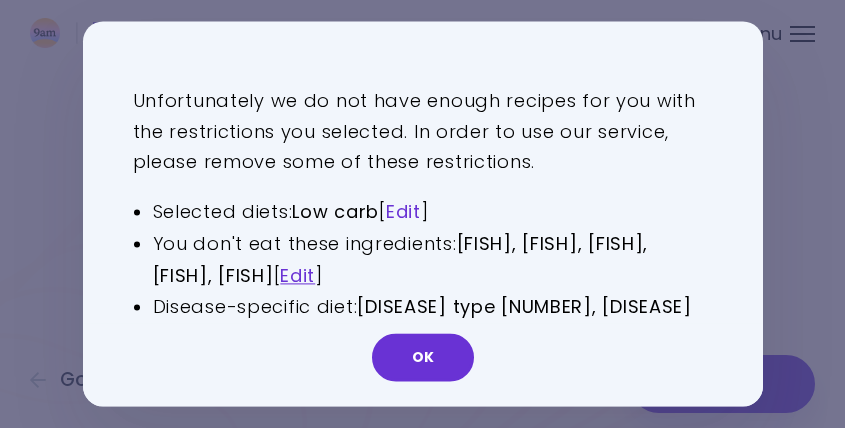 click on "Edit" at bounding box center (403, 211) 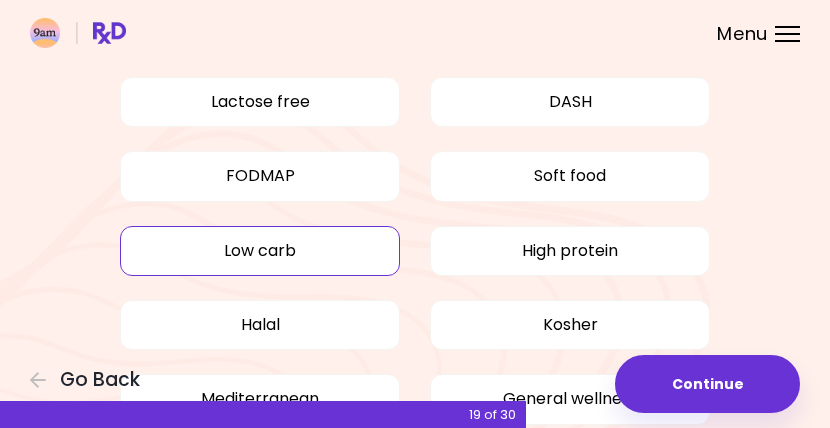 scroll, scrollTop: 226, scrollLeft: 0, axis: vertical 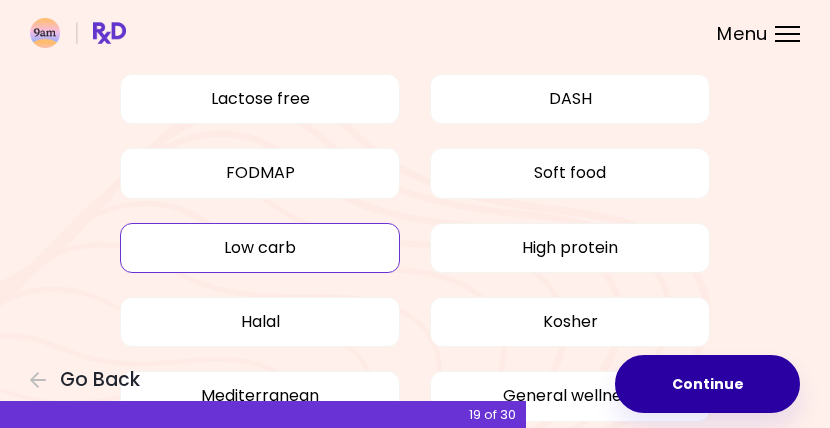 click on "Continue" at bounding box center (707, 384) 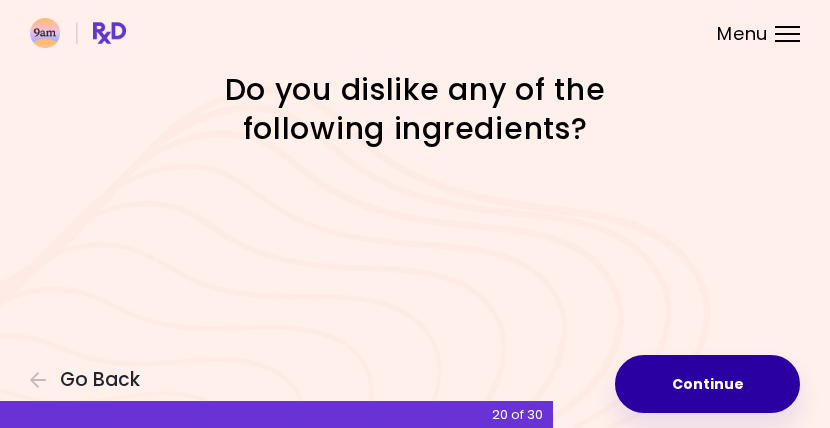 scroll, scrollTop: 0, scrollLeft: 0, axis: both 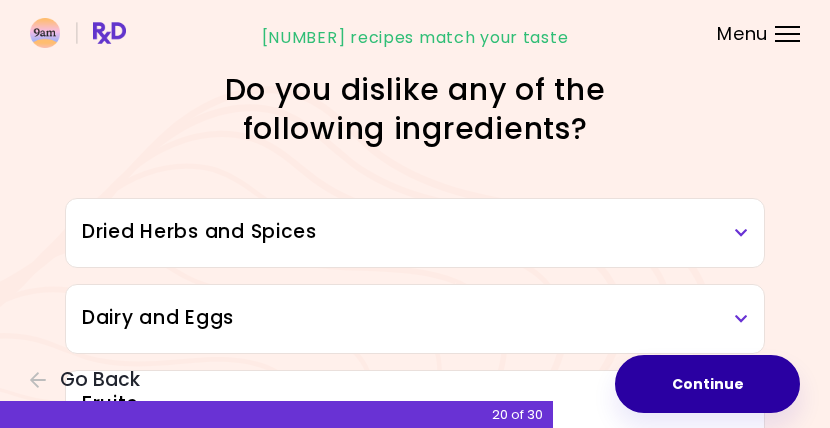 click on "Continue" at bounding box center (707, 384) 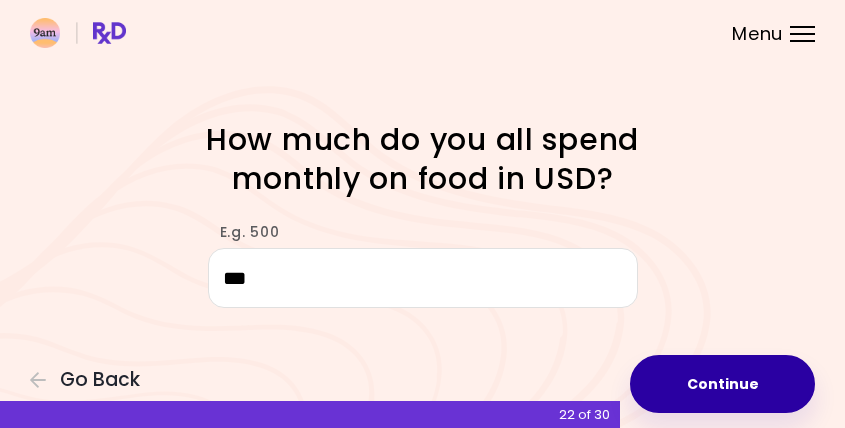 click on "Continue" at bounding box center (722, 384) 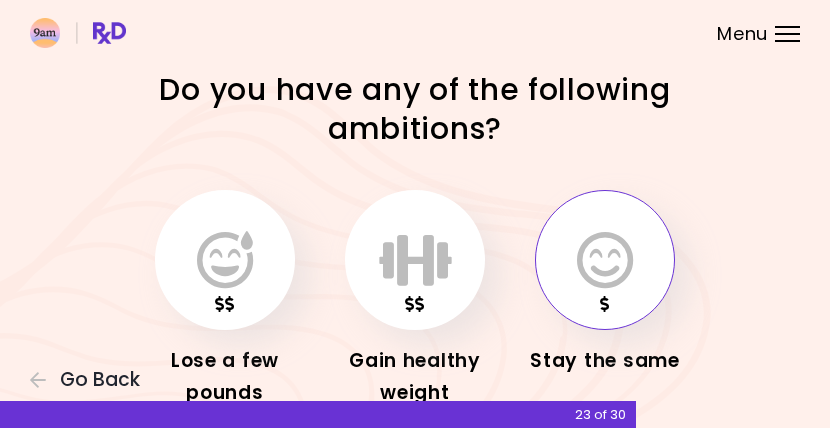 click at bounding box center (605, 260) 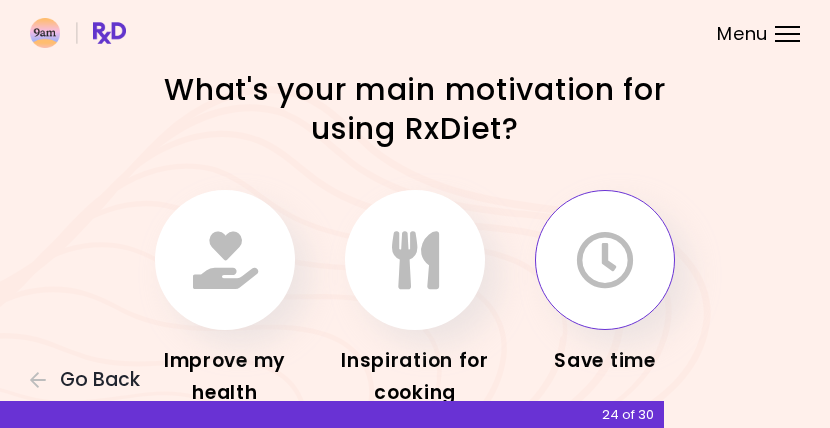 click at bounding box center (605, 260) 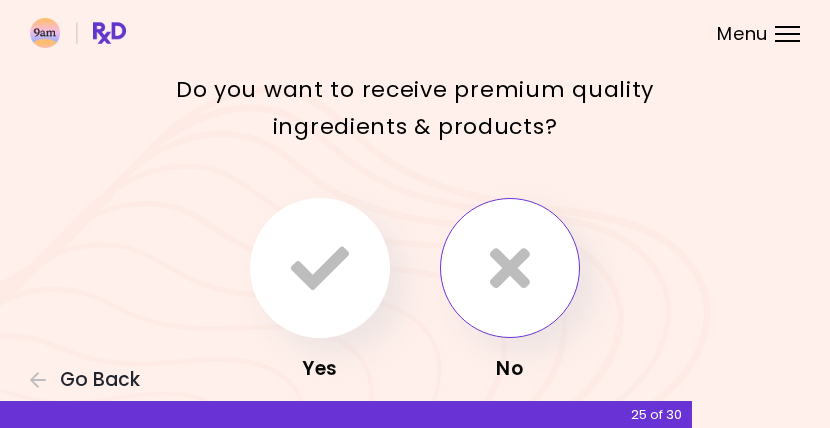 scroll, scrollTop: 145, scrollLeft: 0, axis: vertical 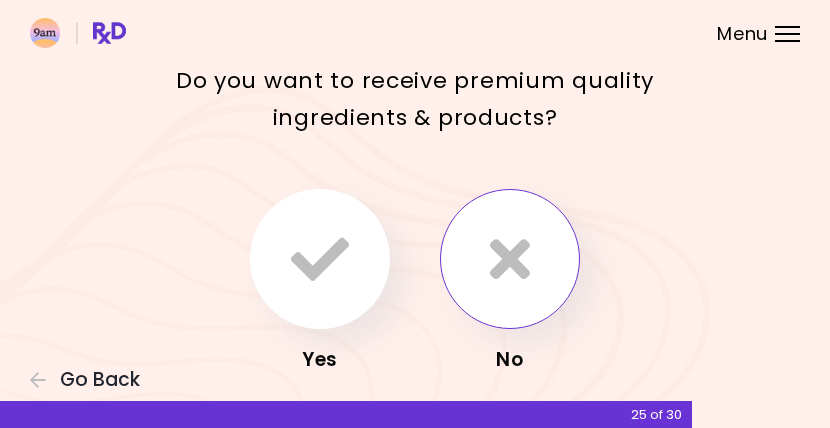 click at bounding box center (510, 259) 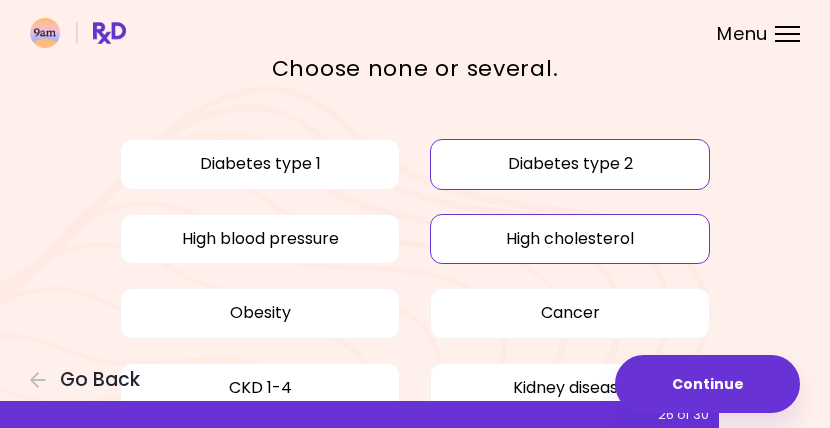 scroll, scrollTop: 124, scrollLeft: 0, axis: vertical 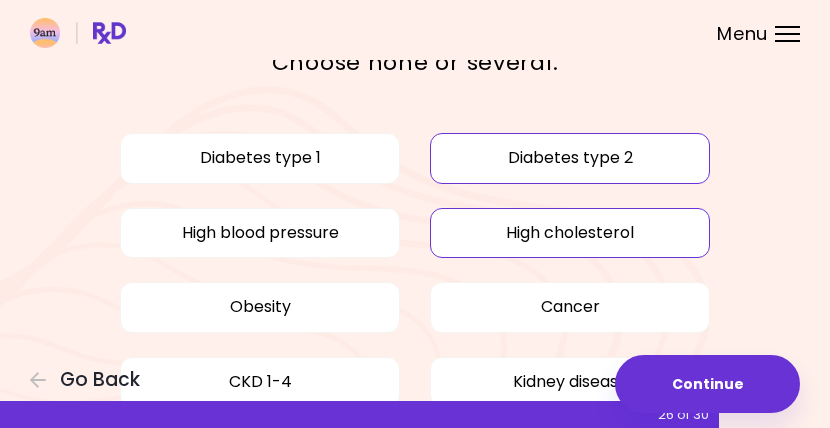 click on "Diabetes type [NUMBER] Diabetes type [NUMBER] [CONDITION] [CONDITION] [CONDITION] [CONDITION] [CONDITION] [CONDITION] [CONDITION] [CONDITION]" at bounding box center (415, 344) 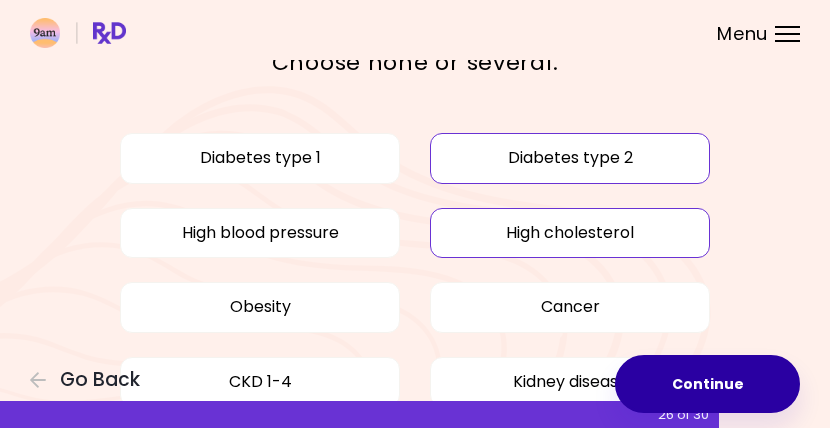 click on "Continue" at bounding box center (707, 384) 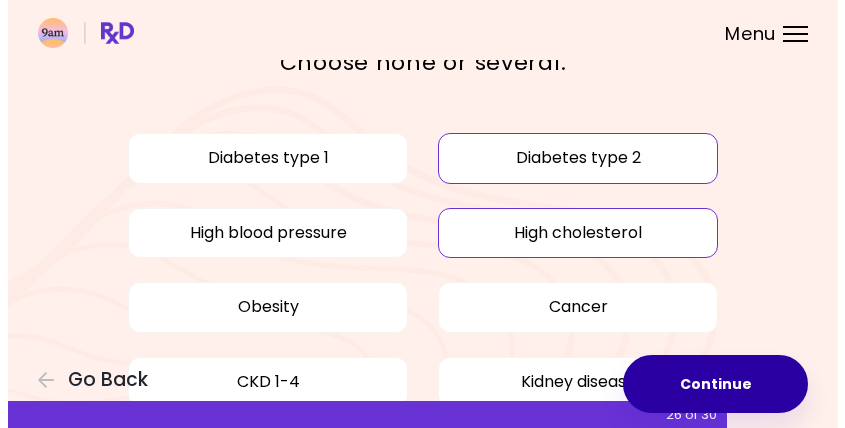 scroll, scrollTop: 0, scrollLeft: 0, axis: both 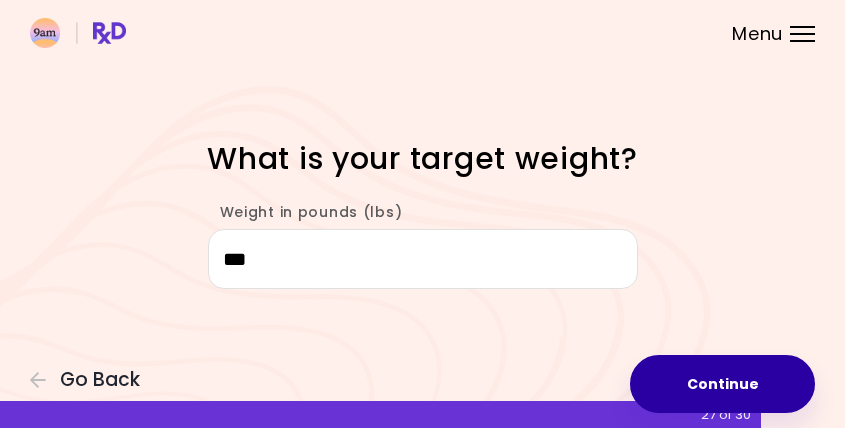 click on "Continue" at bounding box center (722, 384) 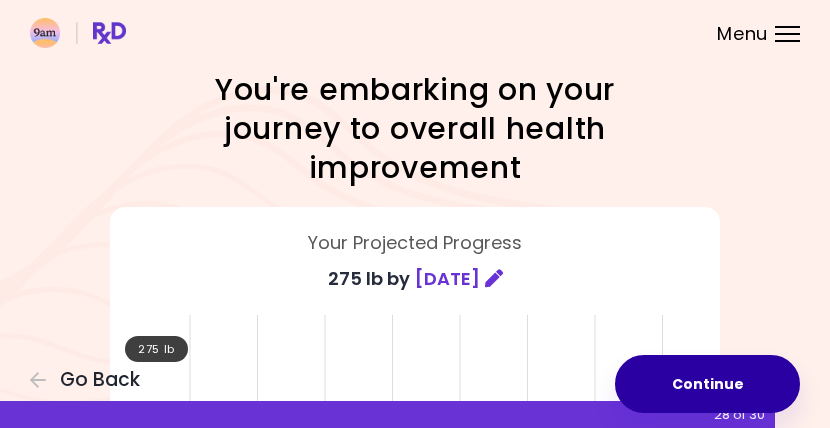 click on "Continue" at bounding box center [707, 384] 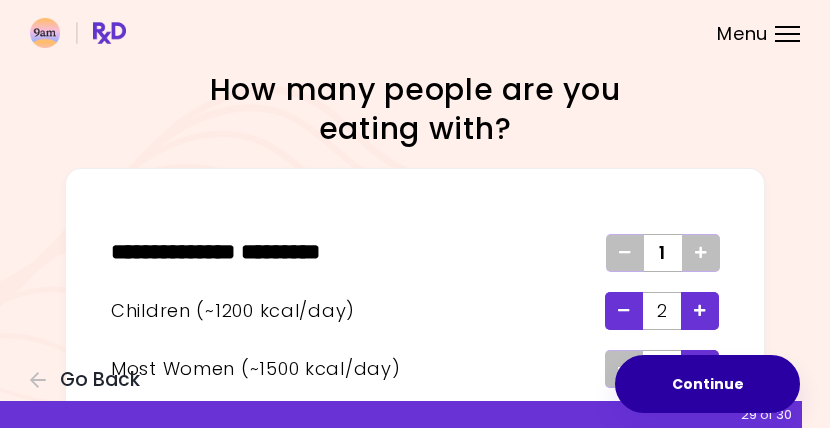 click on "Continue" at bounding box center (707, 384) 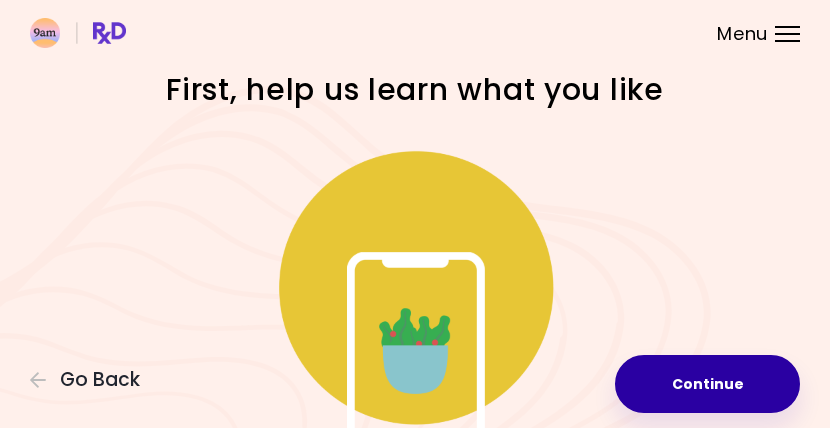 click on "Continue" at bounding box center (707, 384) 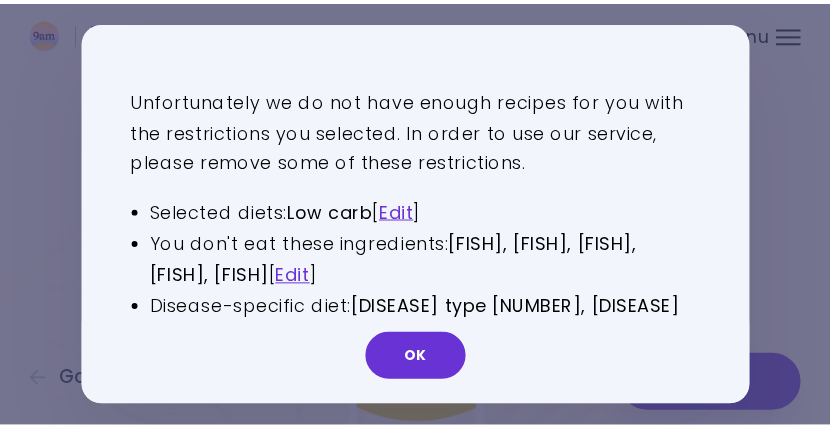scroll, scrollTop: 46, scrollLeft: 0, axis: vertical 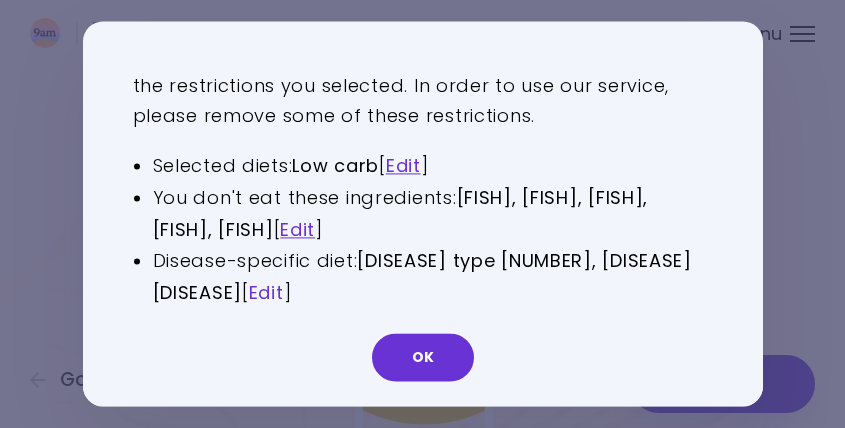 click on "Edit" at bounding box center [266, 293] 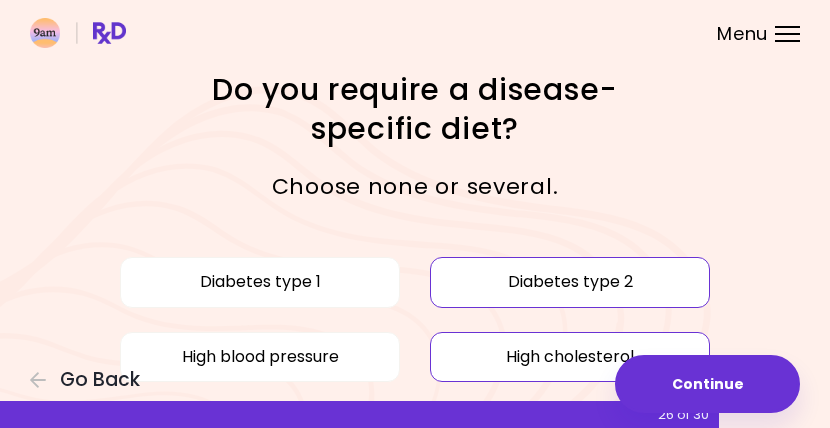 click on "Diabetes type 2" at bounding box center (570, 282) 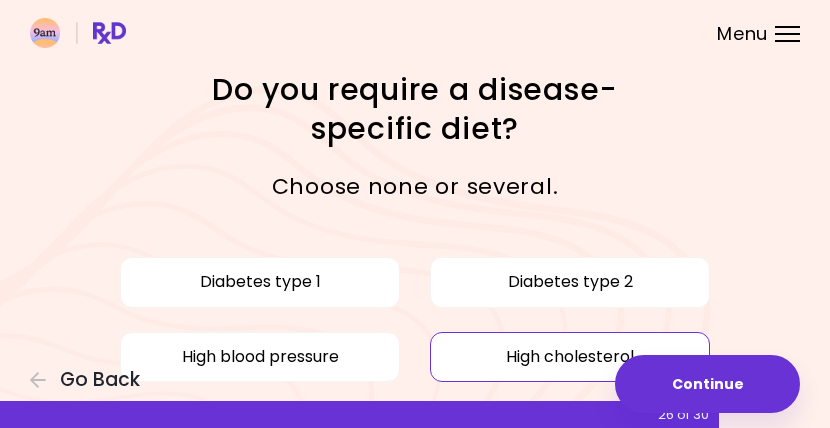 click on "High cholesterol" at bounding box center (570, 357) 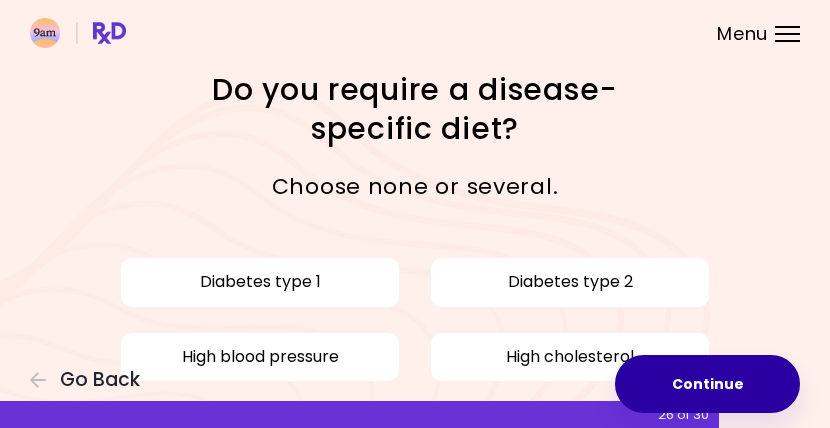 click on "Continue" at bounding box center (707, 384) 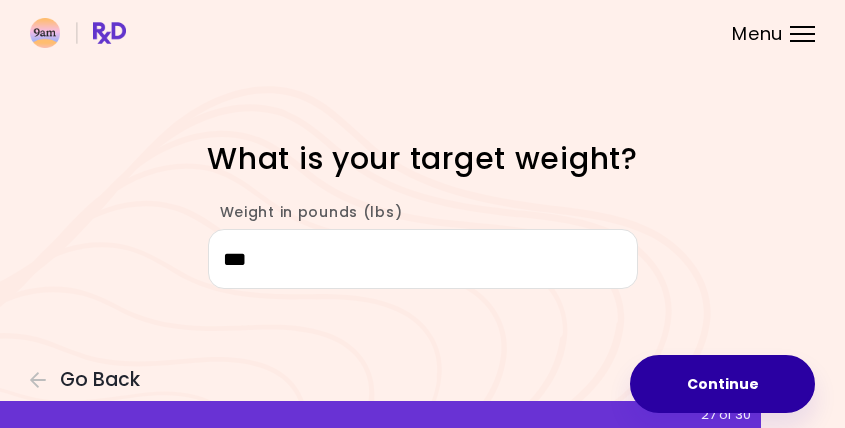 click on "Continue" at bounding box center [722, 384] 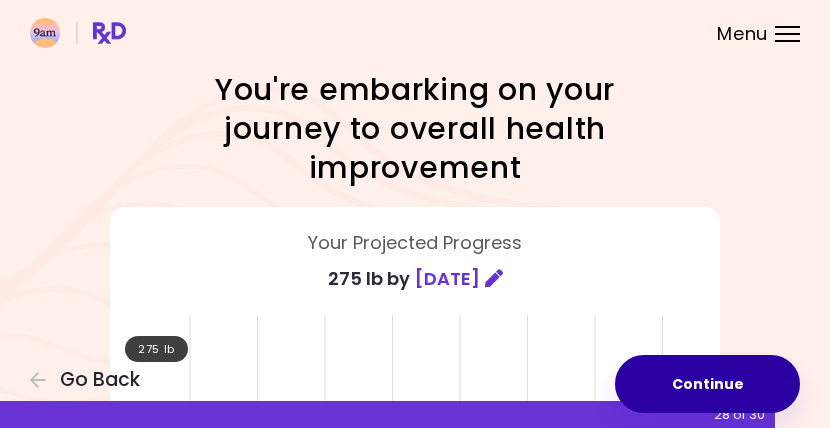 click on "Continue" at bounding box center (707, 384) 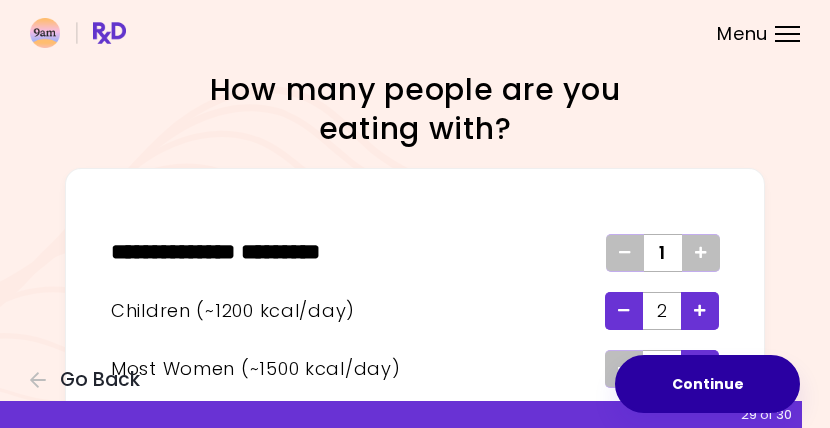 click on "Continue" at bounding box center [707, 384] 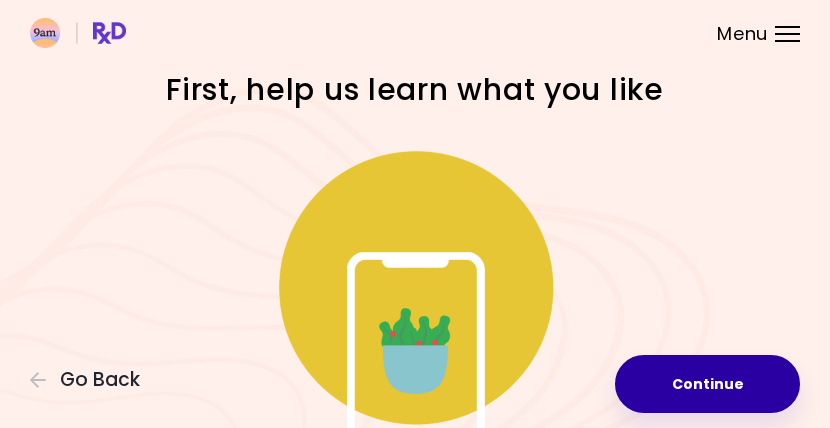 click on "Continue" at bounding box center (707, 384) 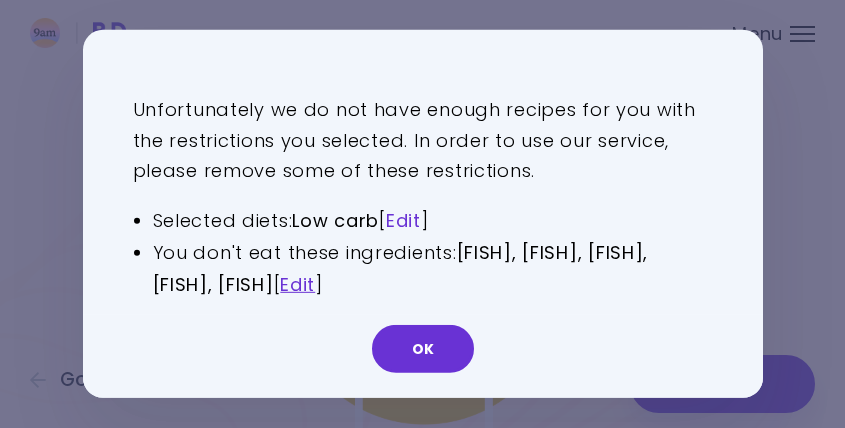click on "Edit" at bounding box center (403, 220) 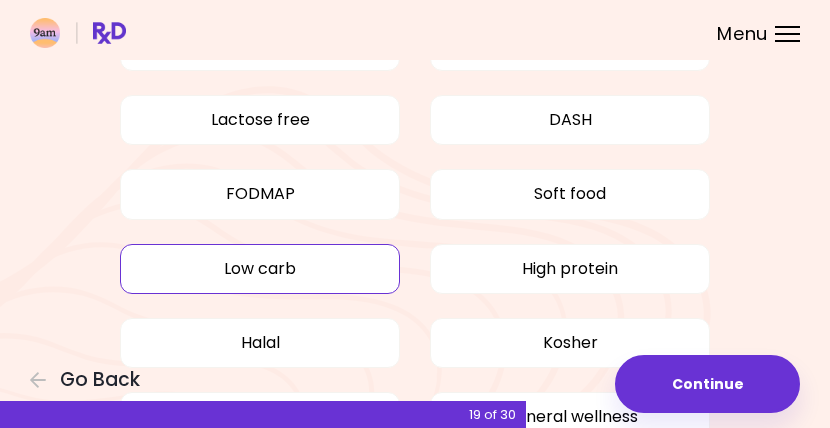 scroll, scrollTop: 207, scrollLeft: 0, axis: vertical 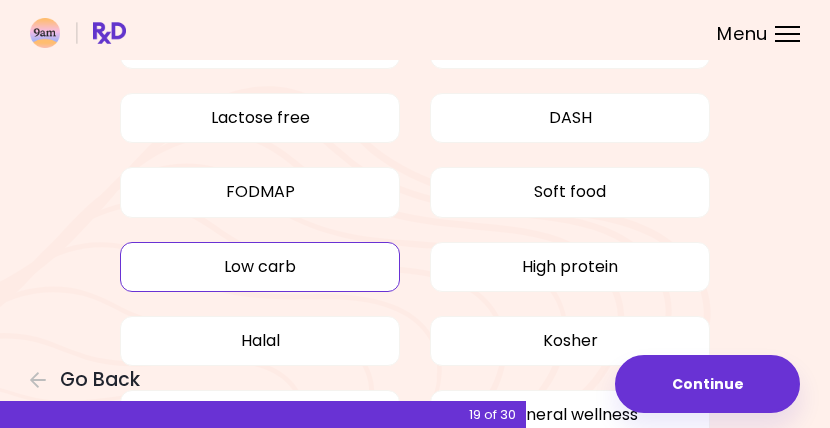 click on "Low carb" at bounding box center [260, 267] 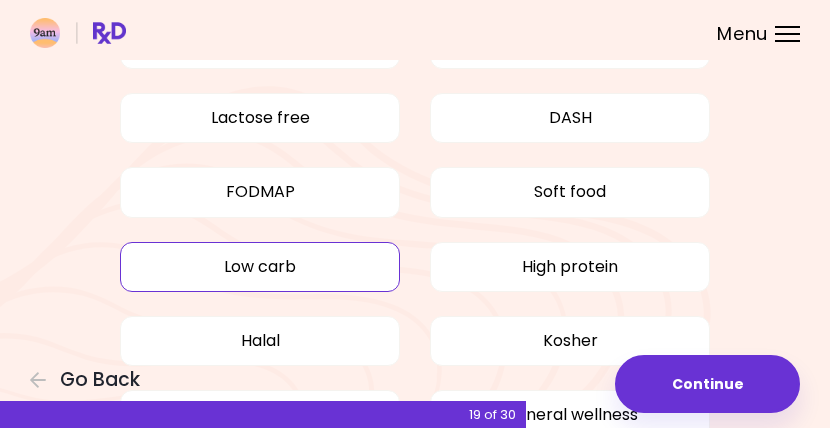 click on "Low carb" at bounding box center (260, 267) 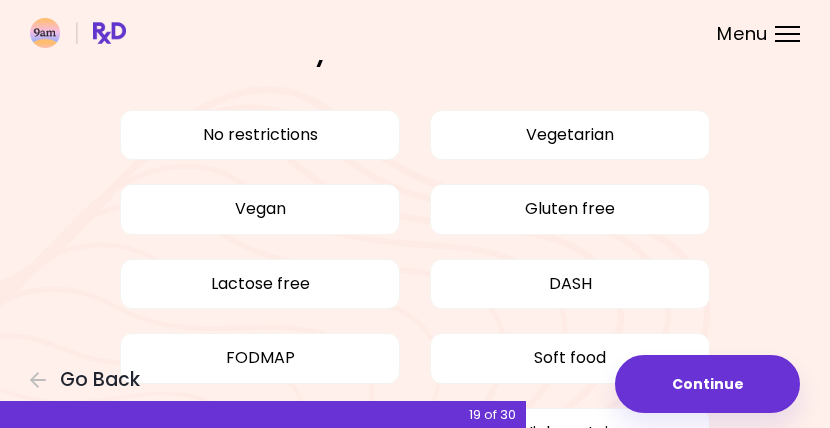 scroll, scrollTop: 0, scrollLeft: 0, axis: both 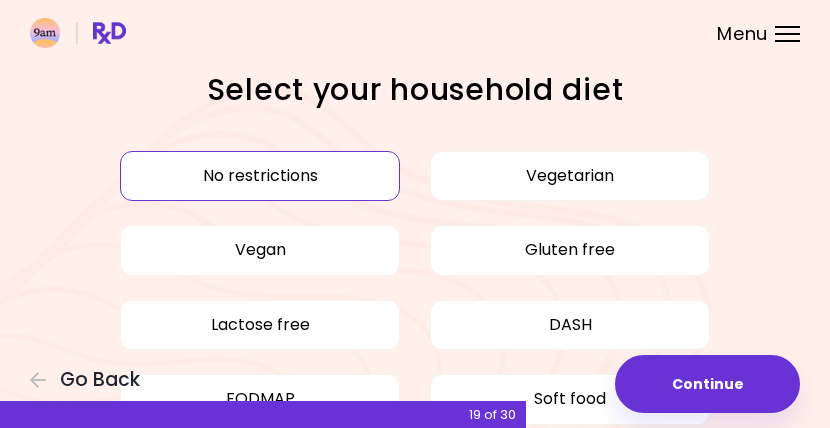 click on "No restrictions" at bounding box center (260, 176) 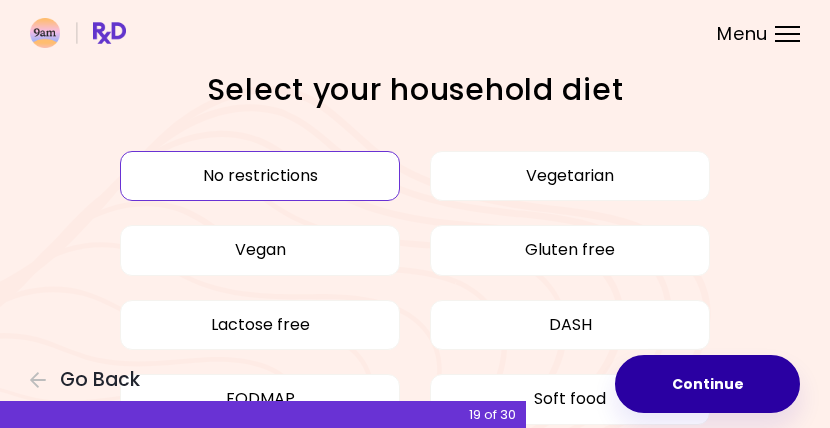 click on "Continue" at bounding box center [707, 384] 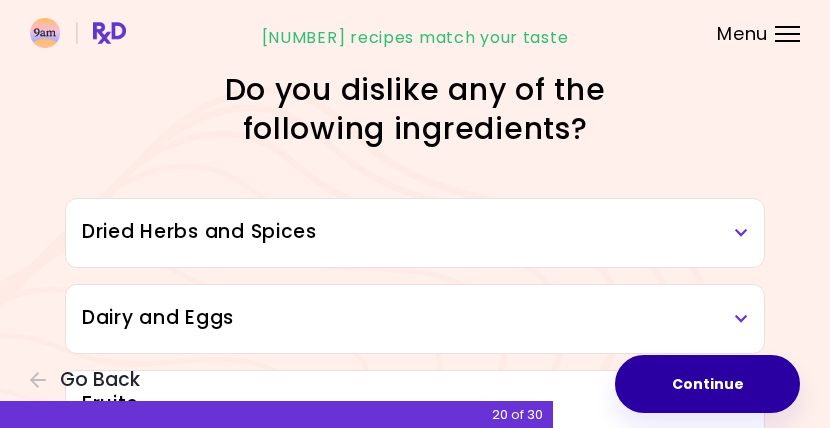click on "Continue" at bounding box center (707, 384) 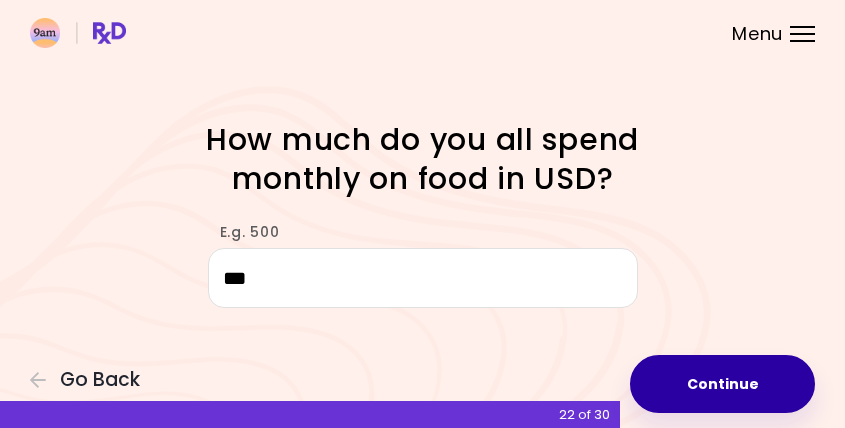 click on "Continue" at bounding box center (722, 384) 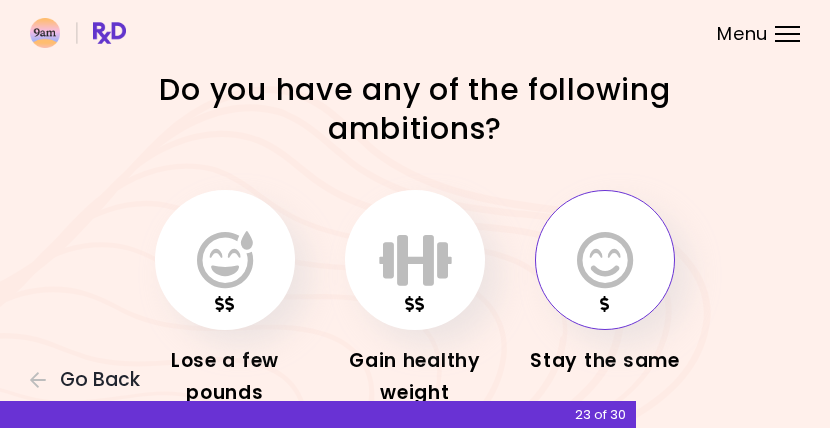 click at bounding box center [605, 260] 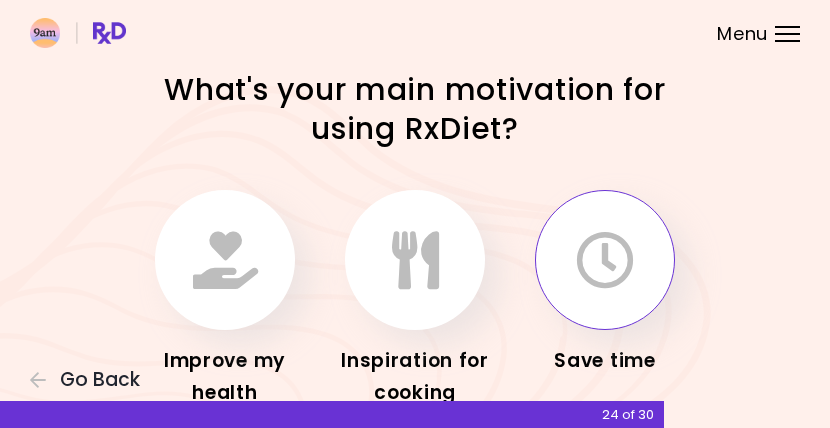 click at bounding box center [605, 260] 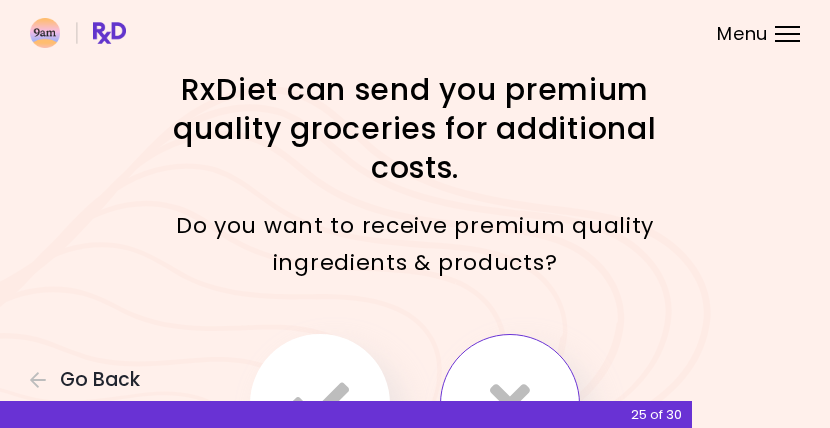 scroll, scrollTop: 199, scrollLeft: 0, axis: vertical 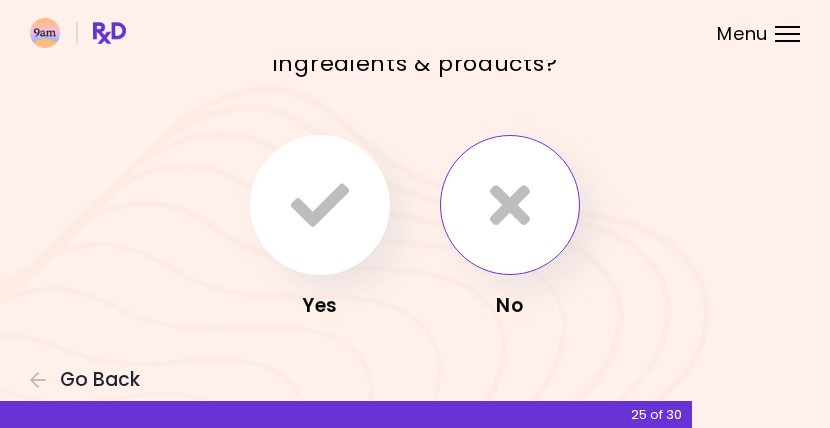 click at bounding box center (510, 205) 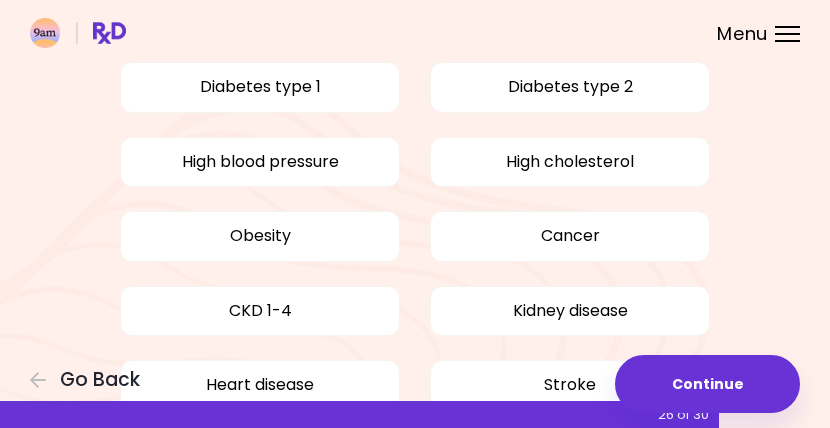 scroll, scrollTop: 205, scrollLeft: 0, axis: vertical 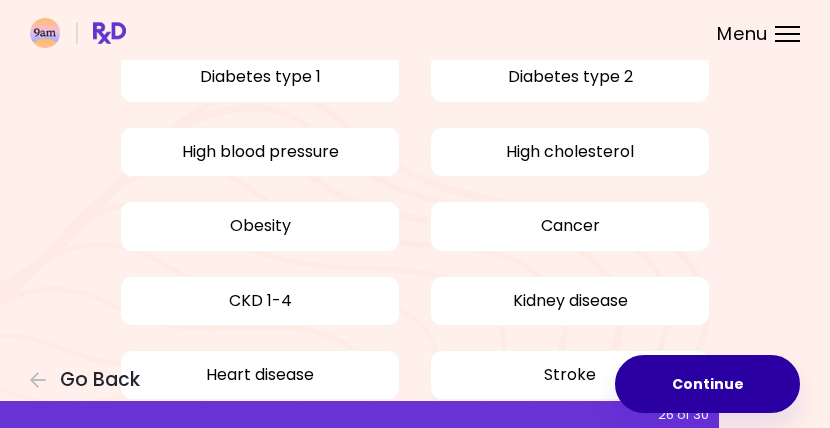 click on "Continue" at bounding box center (707, 384) 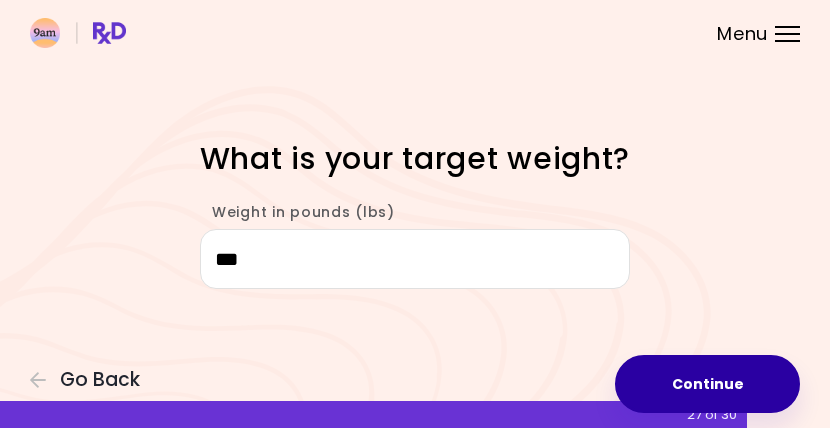 scroll, scrollTop: 0, scrollLeft: 0, axis: both 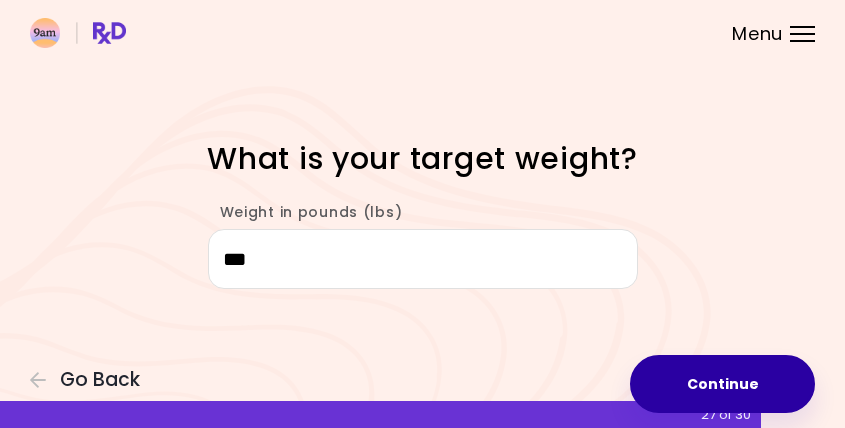 click on "Continue" at bounding box center (722, 384) 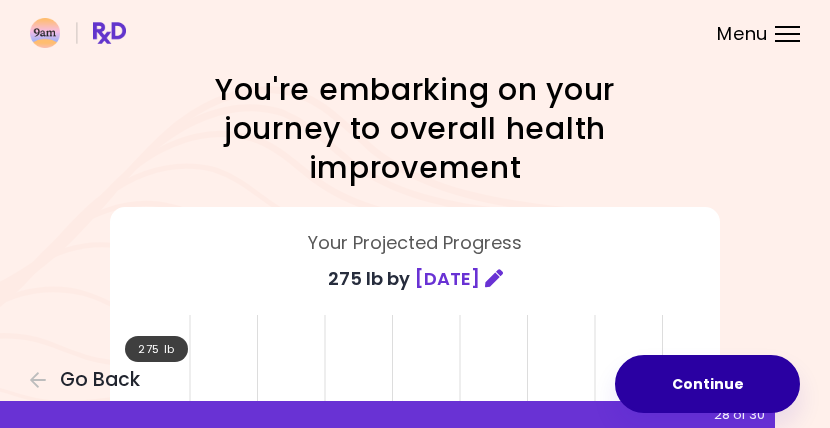 click on "Continue" at bounding box center (707, 384) 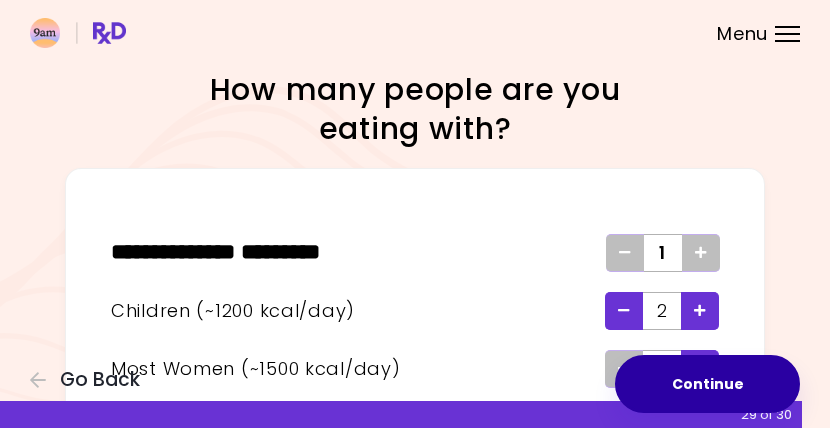 click on "Continue" at bounding box center (707, 384) 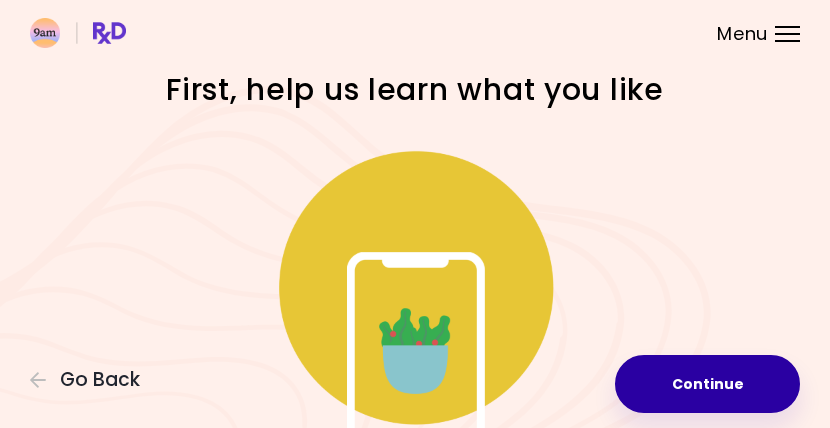 click on "Continue" at bounding box center [707, 384] 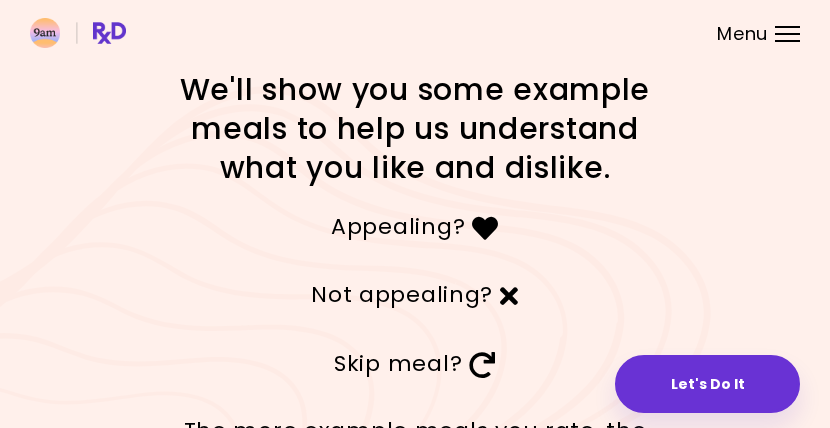 scroll, scrollTop: 182, scrollLeft: 0, axis: vertical 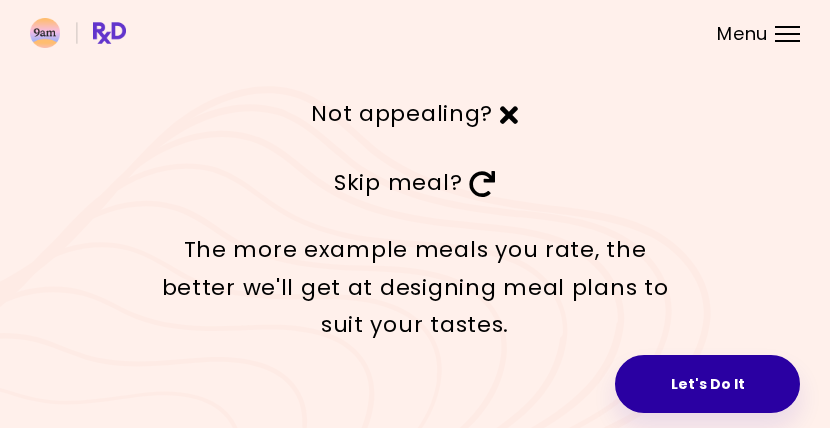 click on "Let's Do It" at bounding box center (707, 384) 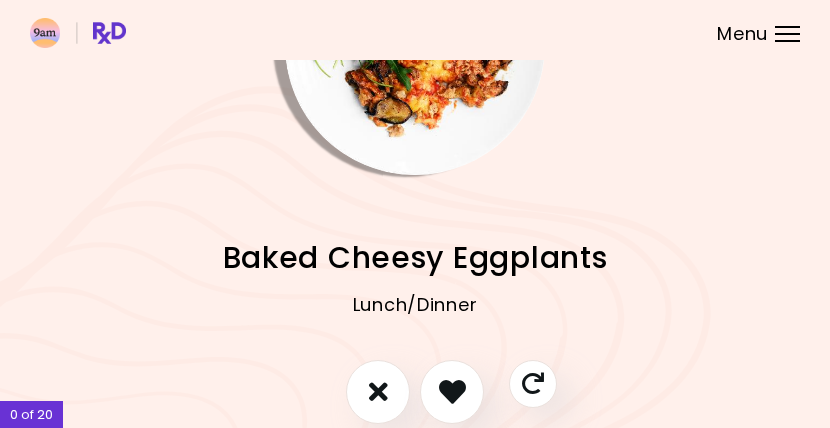 scroll, scrollTop: 222, scrollLeft: 0, axis: vertical 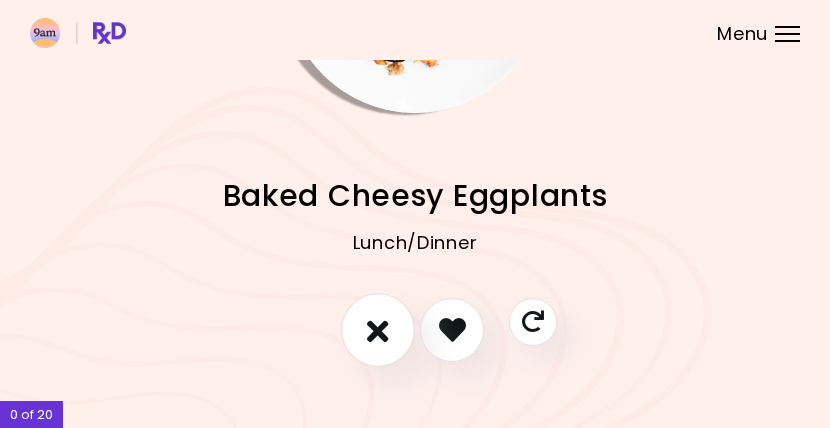 click at bounding box center [378, 329] 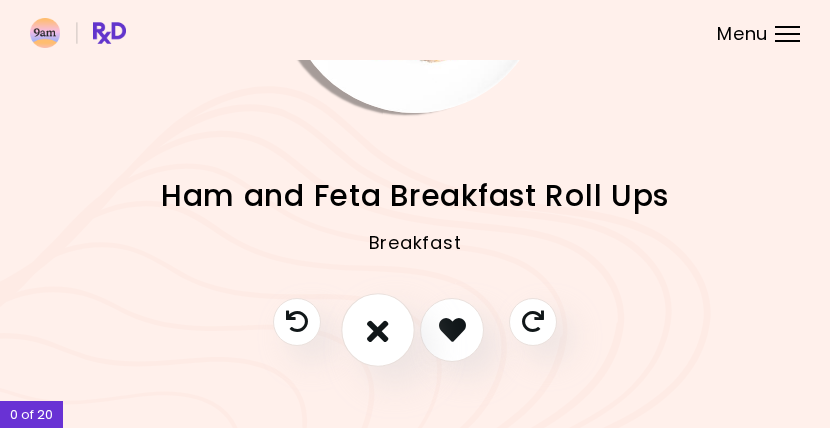 click at bounding box center [378, 329] 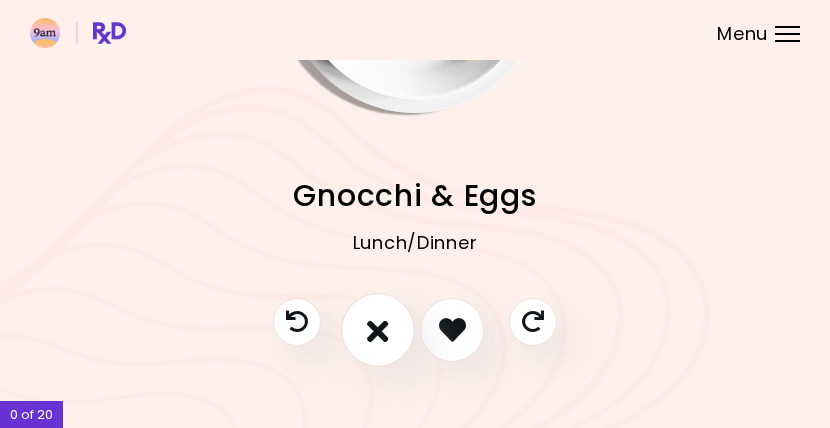 click at bounding box center [378, 329] 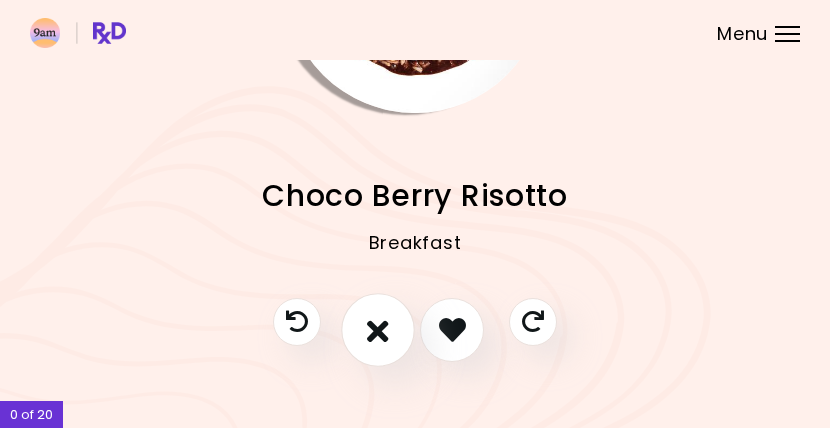 click at bounding box center (378, 329) 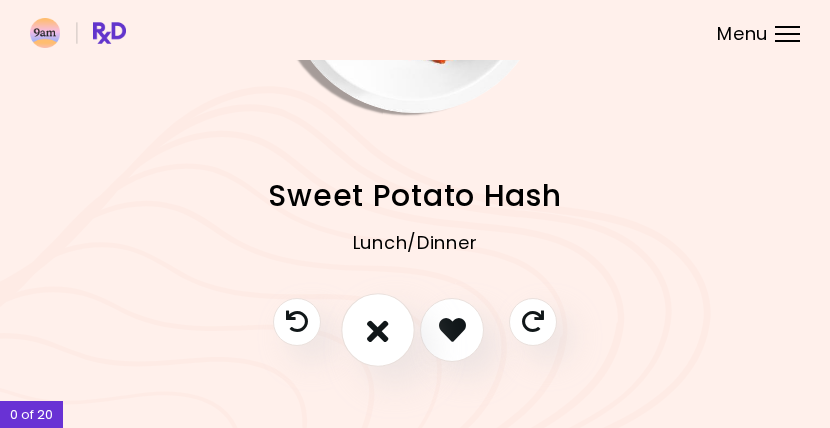 click at bounding box center (378, 329) 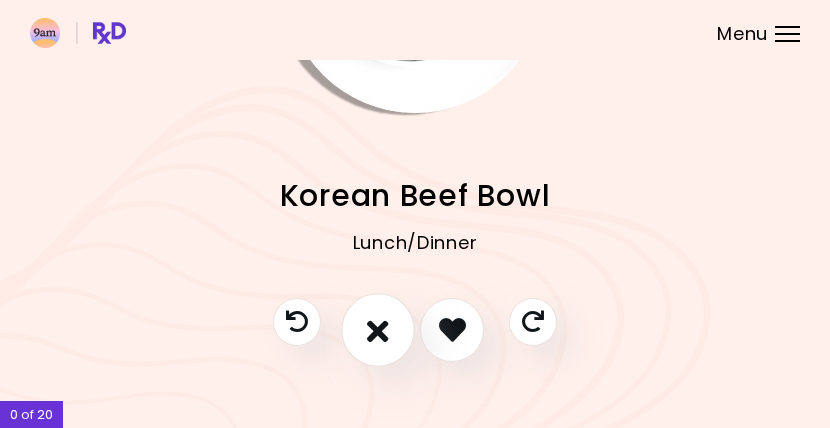 click at bounding box center (378, 329) 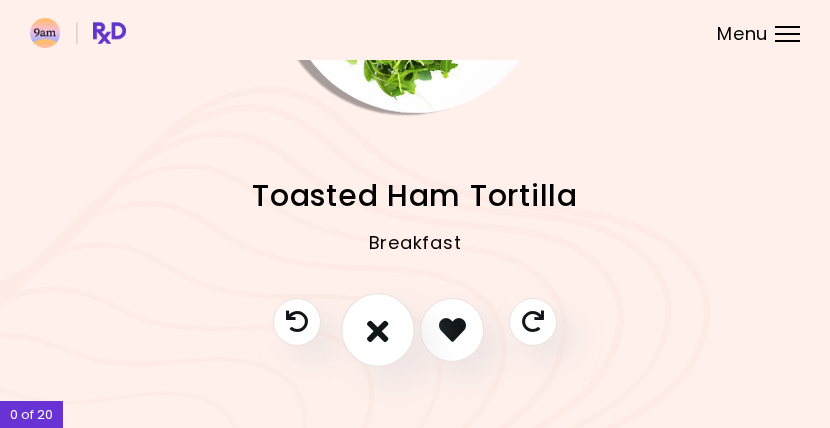 click at bounding box center [378, 329] 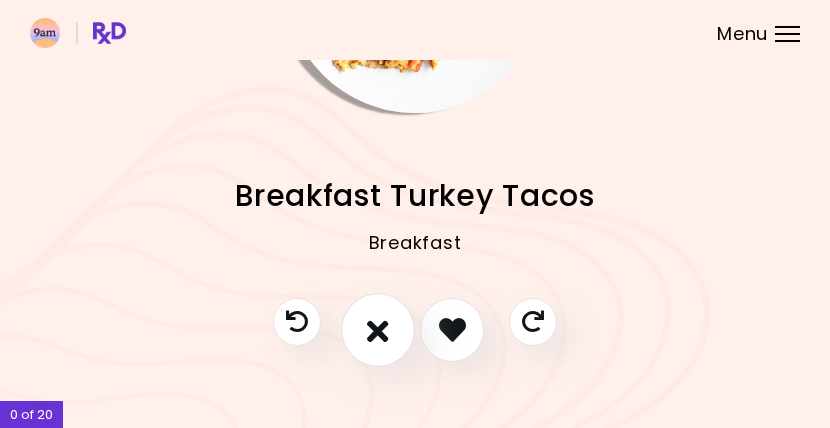 click at bounding box center (378, 329) 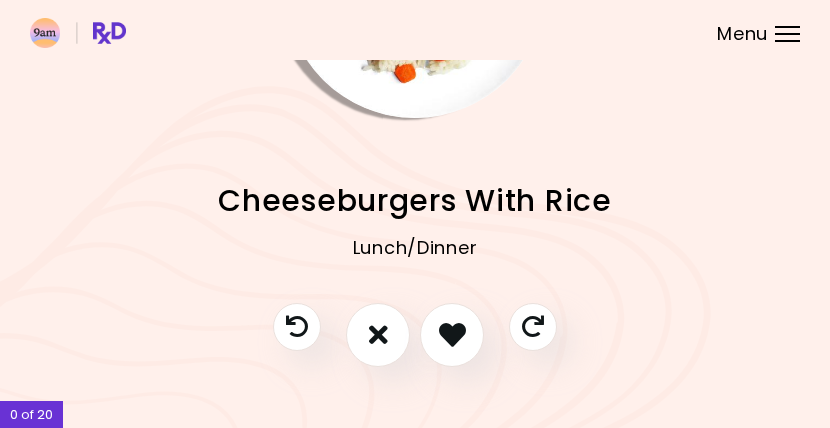 scroll, scrollTop: 222, scrollLeft: 0, axis: vertical 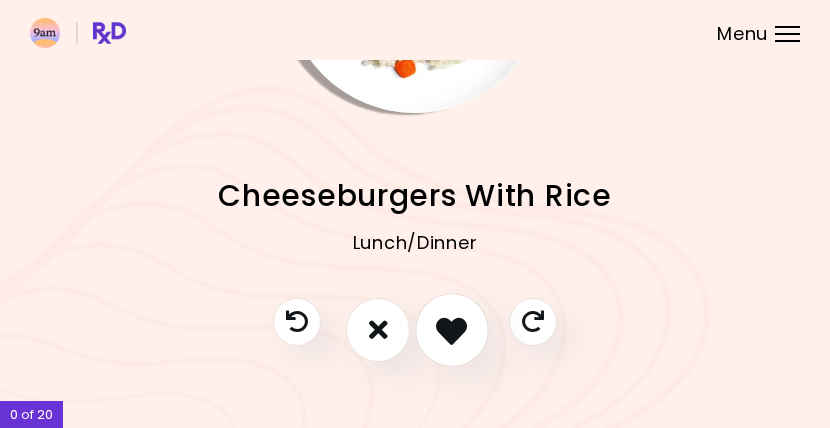 click at bounding box center [451, 329] 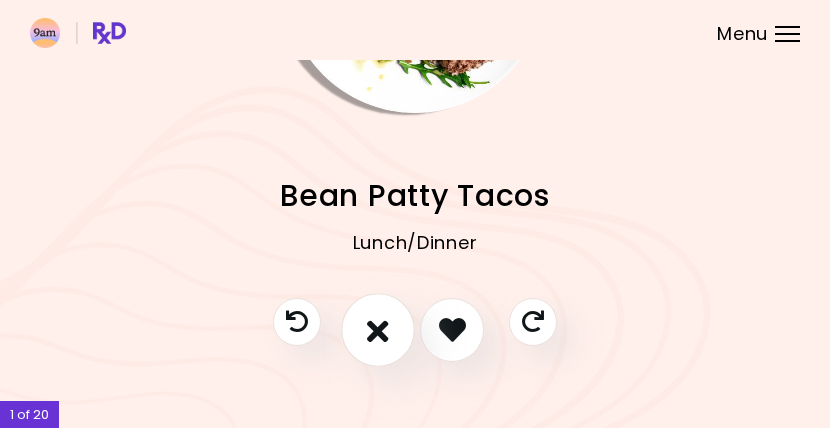 click at bounding box center (378, 329) 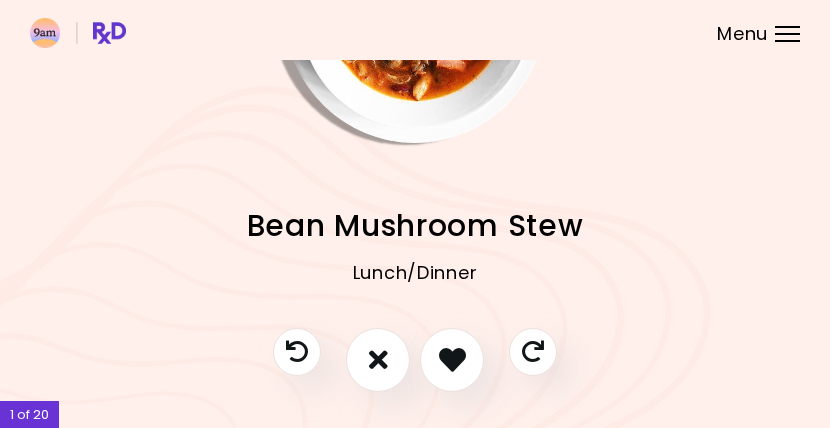 scroll, scrollTop: 243, scrollLeft: 0, axis: vertical 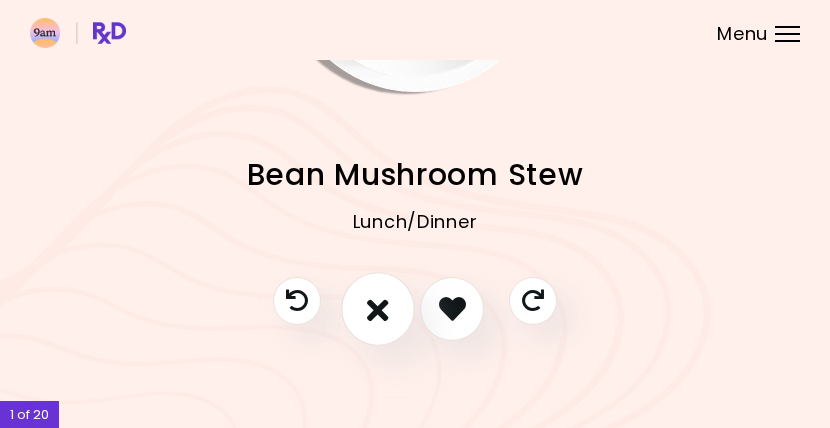 click at bounding box center [378, 308] 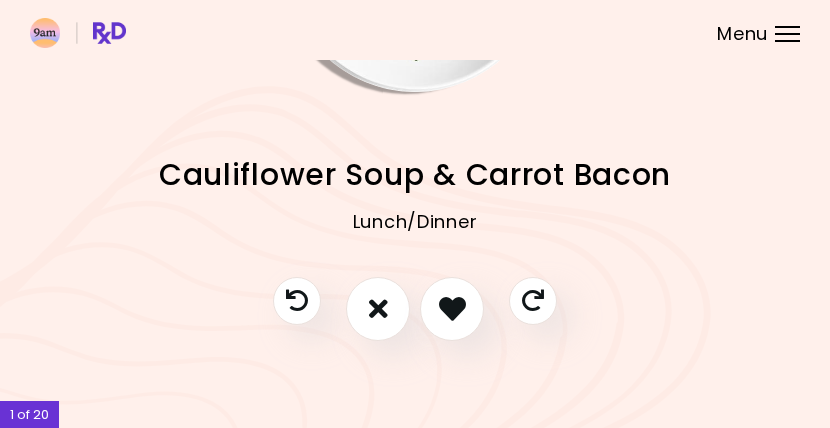 scroll, scrollTop: 242, scrollLeft: 0, axis: vertical 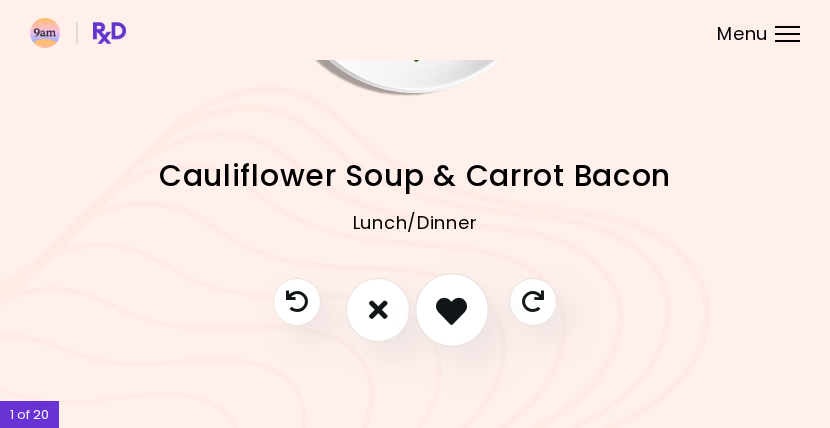 click at bounding box center (451, 309) 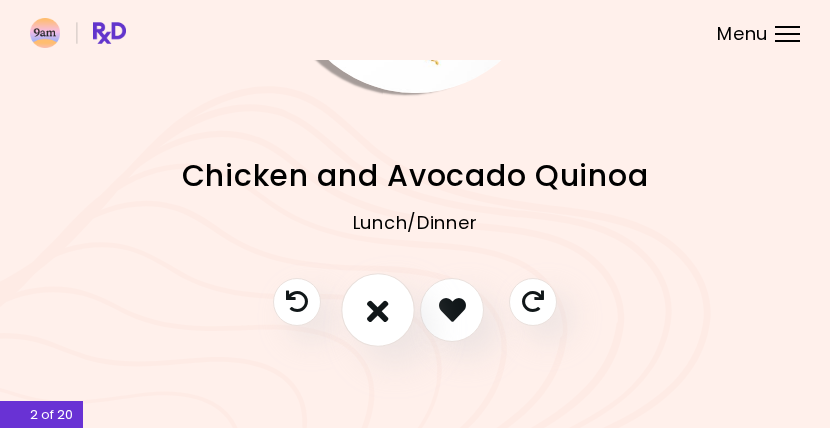 click at bounding box center [378, 310] 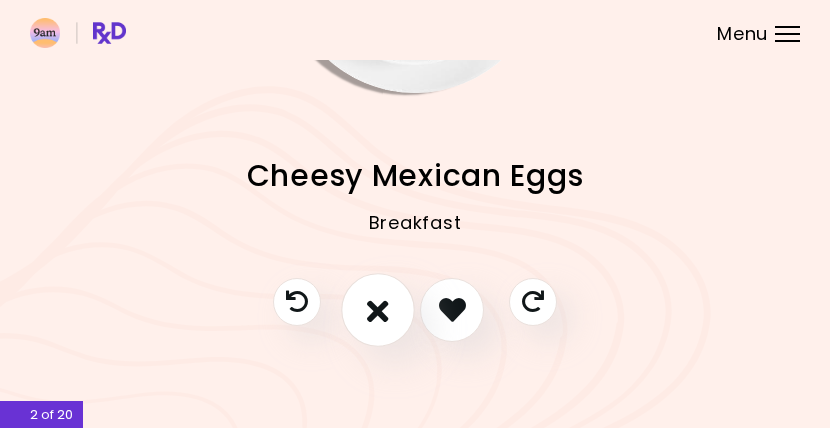click at bounding box center [378, 310] 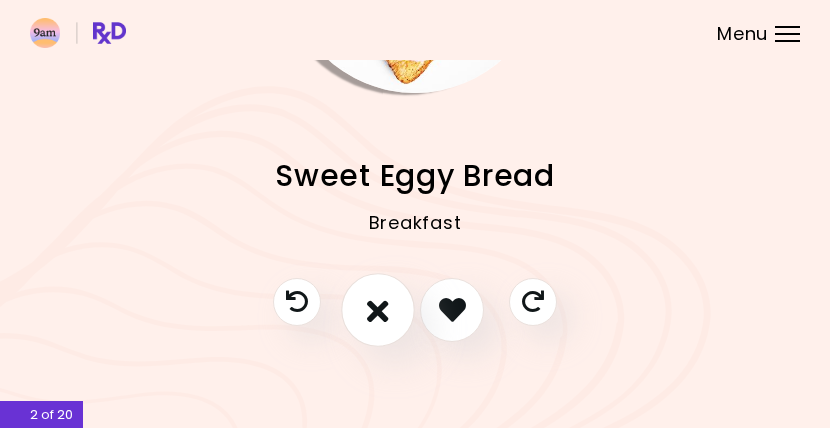 click at bounding box center [378, 310] 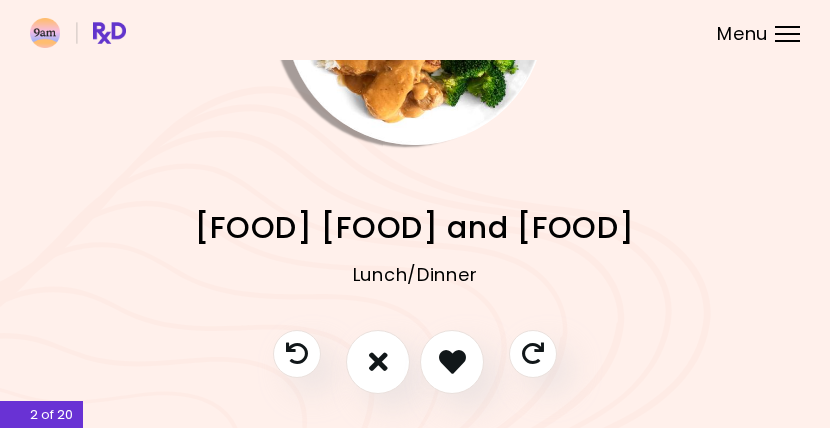 scroll, scrollTop: 243, scrollLeft: 0, axis: vertical 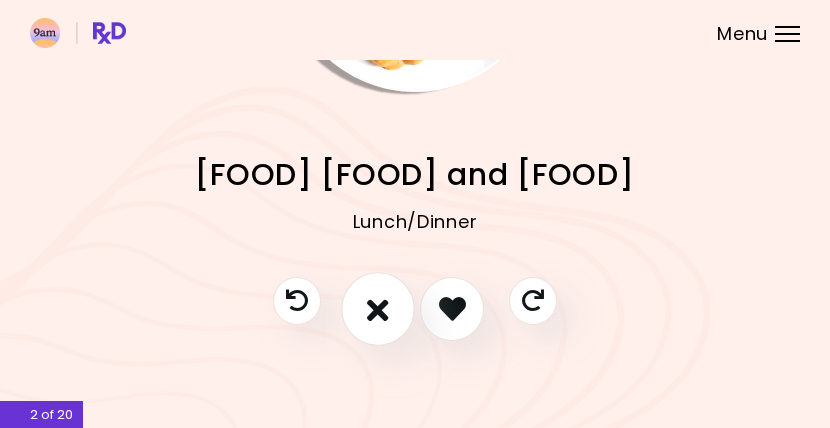 click at bounding box center (378, 308) 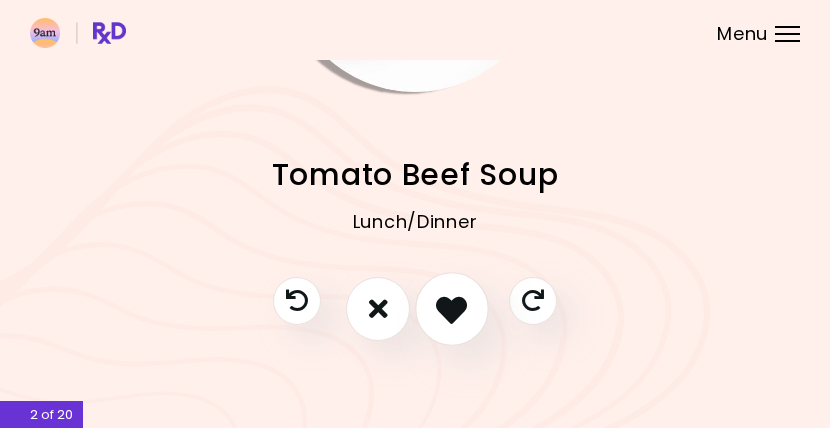 click at bounding box center [451, 308] 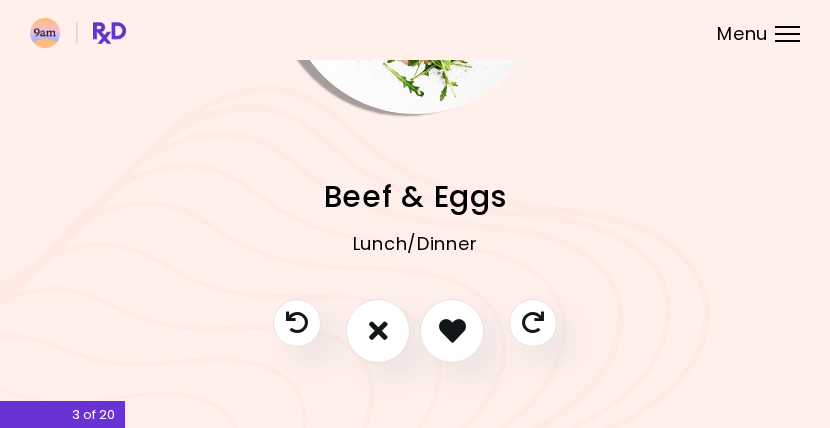 scroll, scrollTop: 243, scrollLeft: 0, axis: vertical 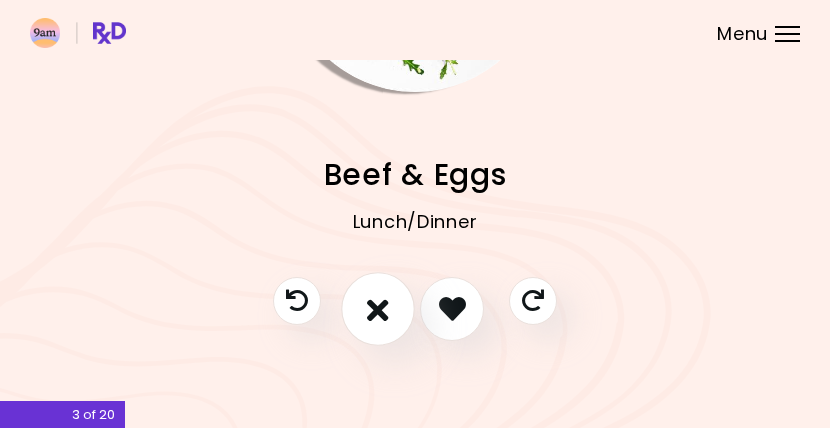 click at bounding box center (378, 308) 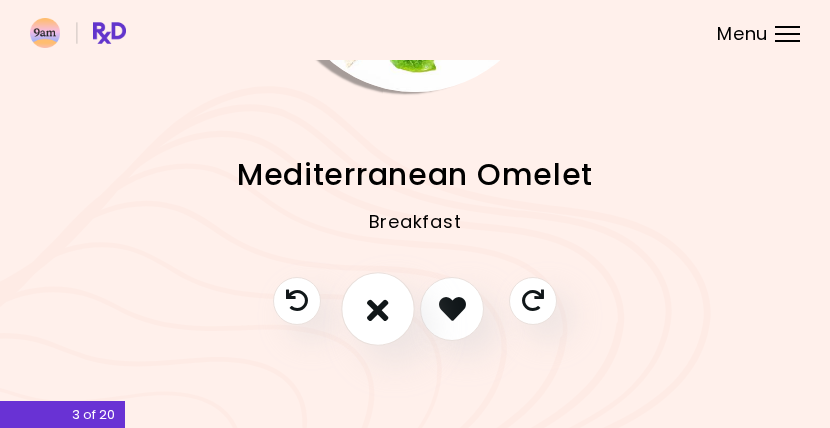 click at bounding box center [378, 308] 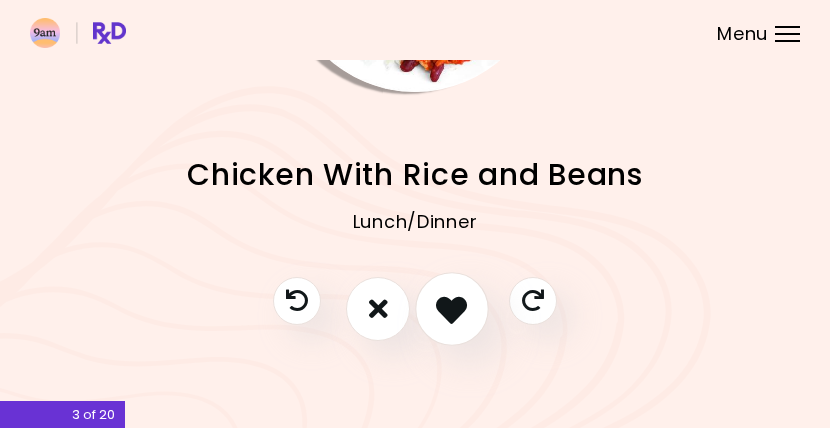 click at bounding box center [451, 308] 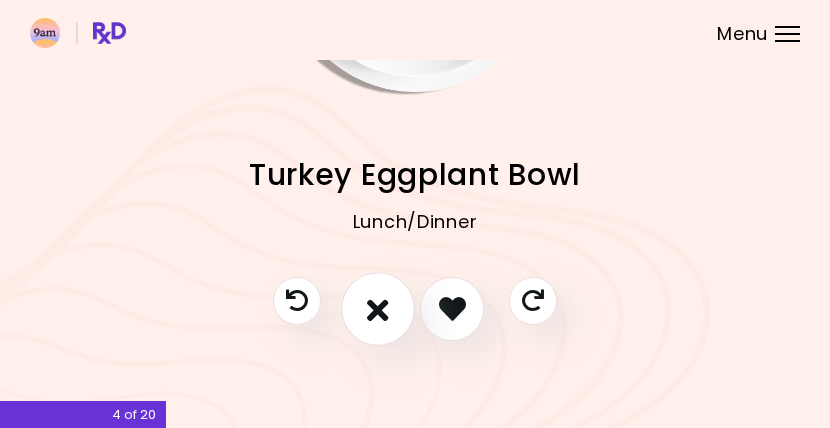click at bounding box center [378, 308] 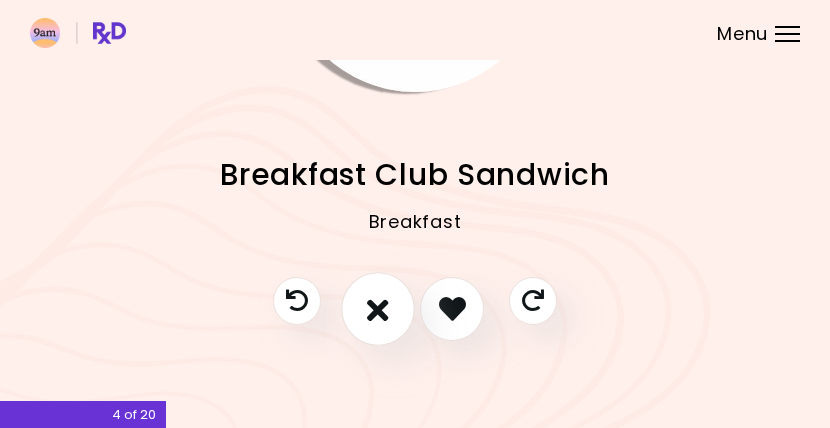 click at bounding box center [378, 308] 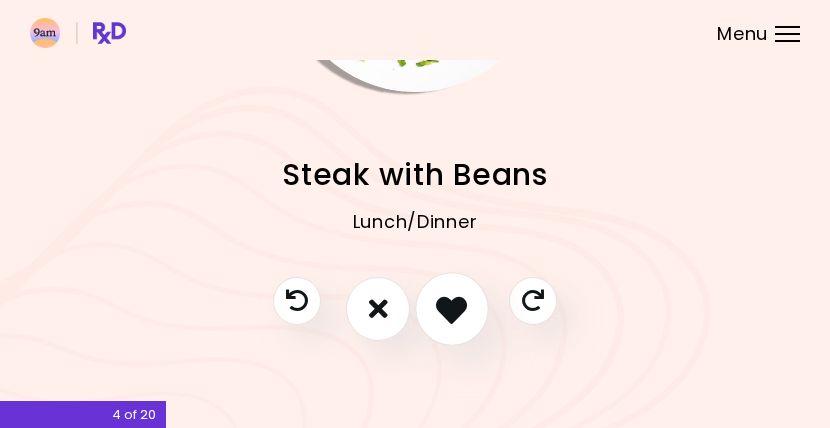 click at bounding box center [451, 308] 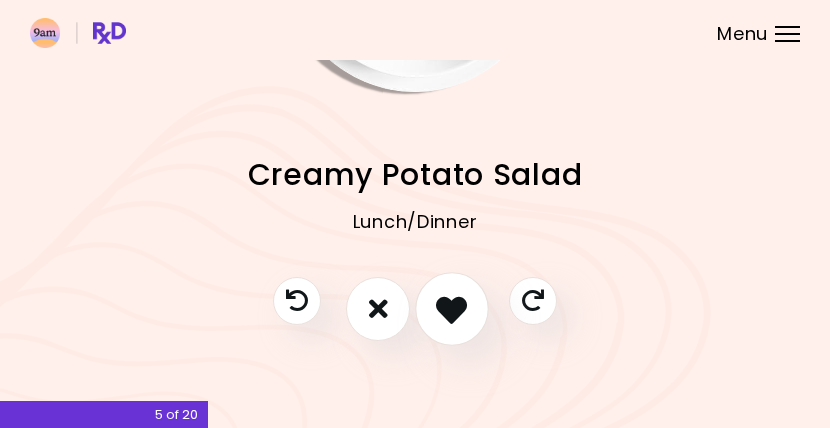 click at bounding box center (451, 308) 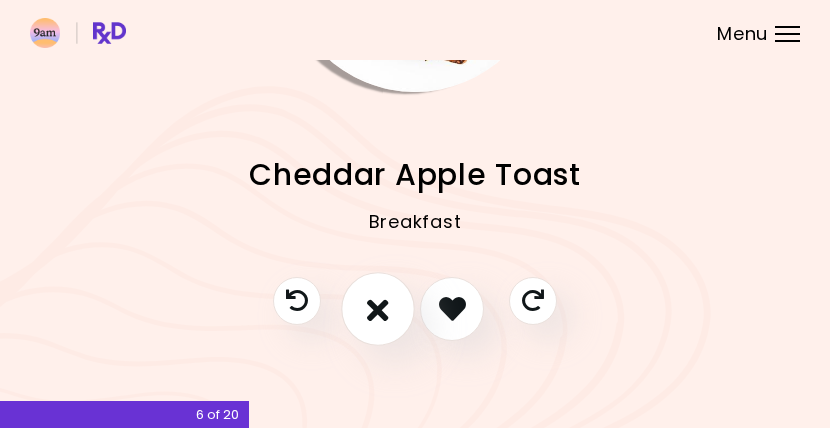 click at bounding box center [378, 309] 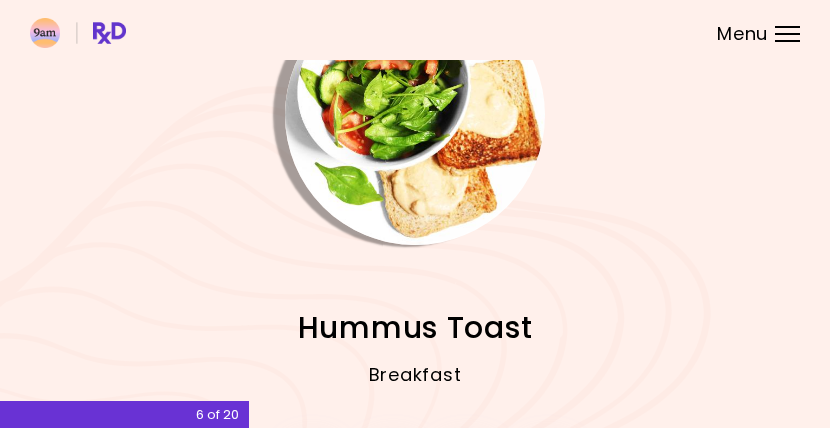 scroll, scrollTop: 243, scrollLeft: 0, axis: vertical 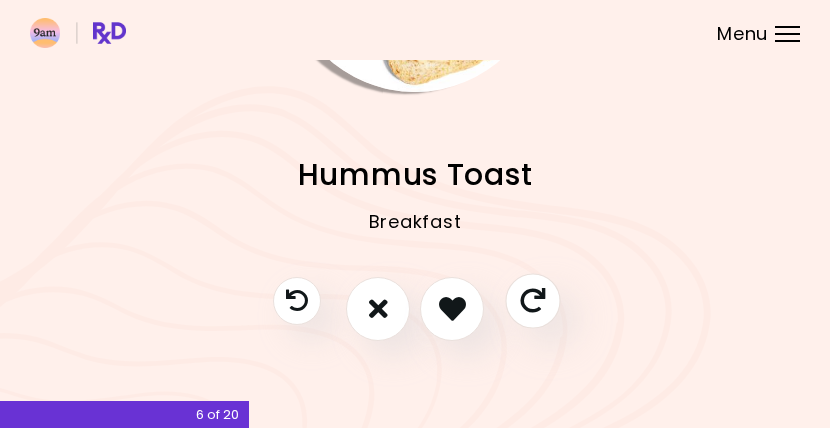 click at bounding box center [532, 300] 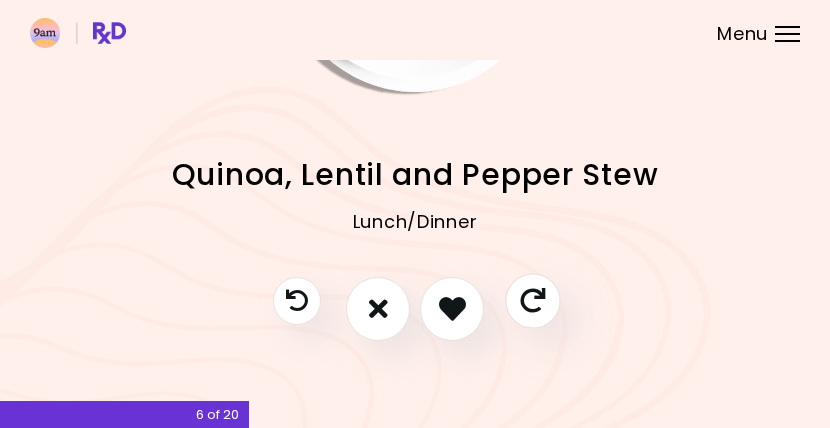 click at bounding box center [532, 300] 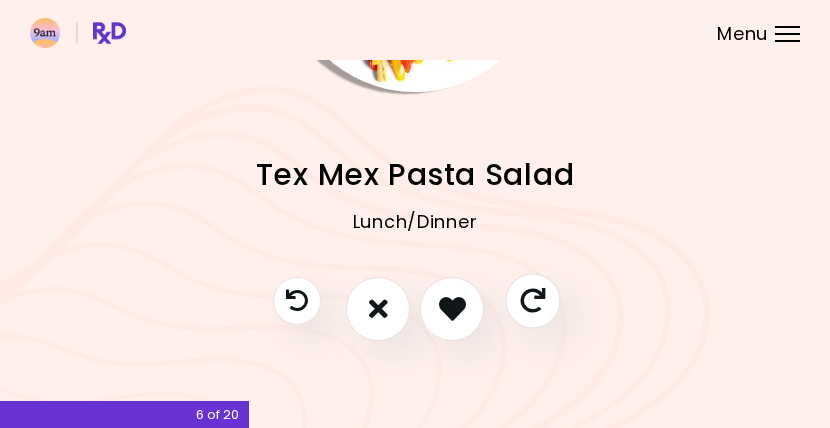 click at bounding box center (532, 300) 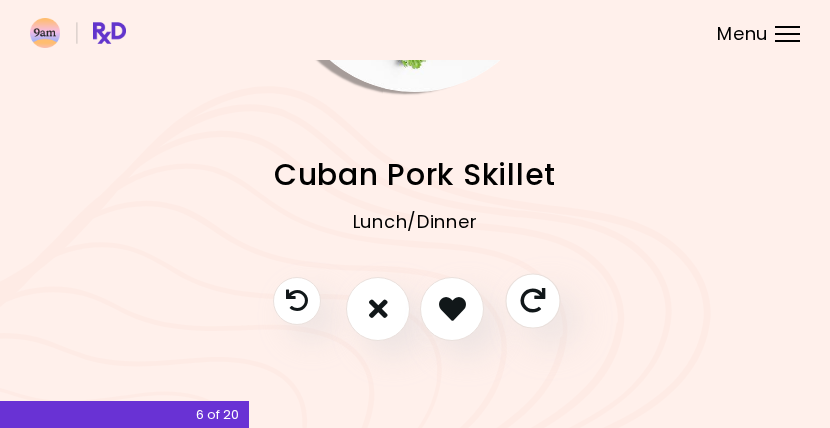 click at bounding box center (532, 300) 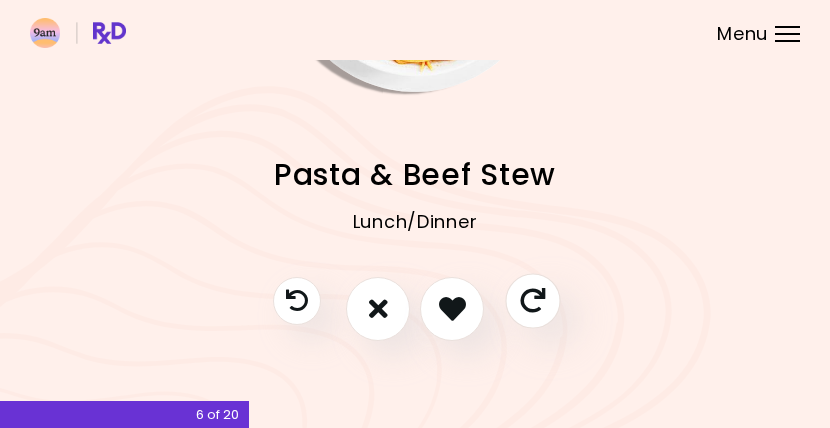 click at bounding box center (532, 300) 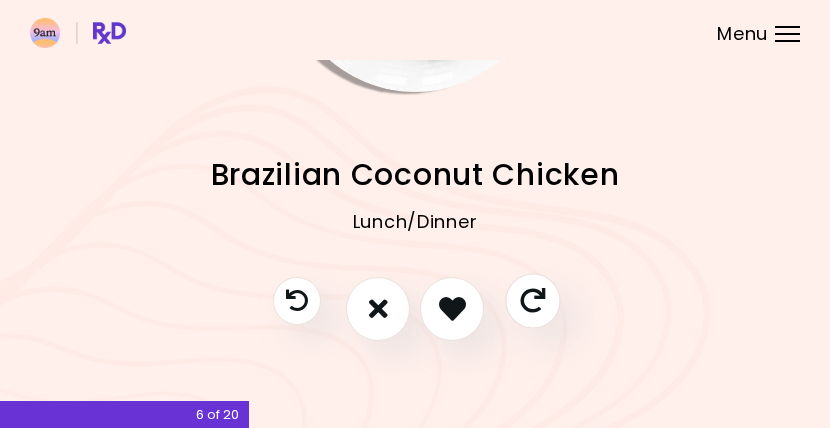 click at bounding box center (532, 300) 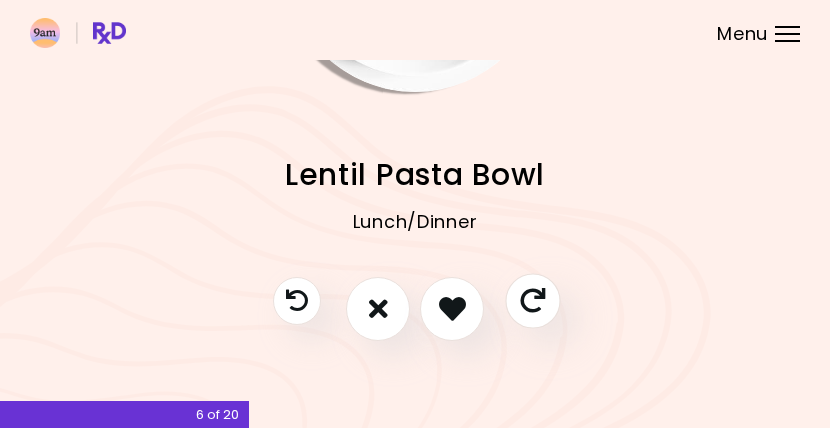 click at bounding box center [532, 300] 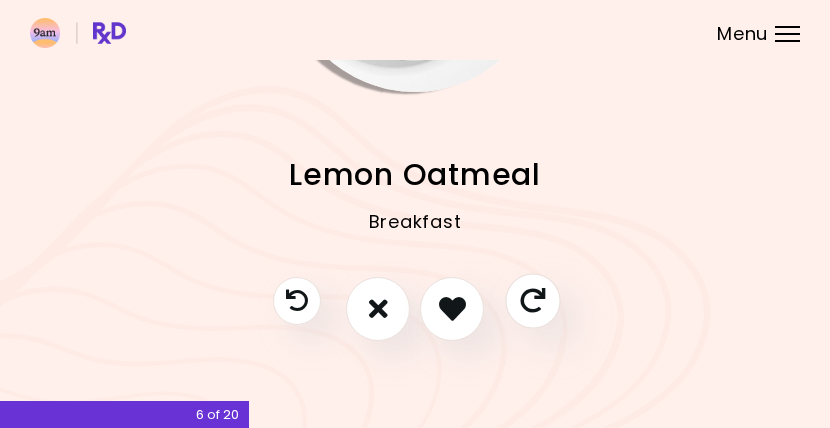 click at bounding box center (532, 300) 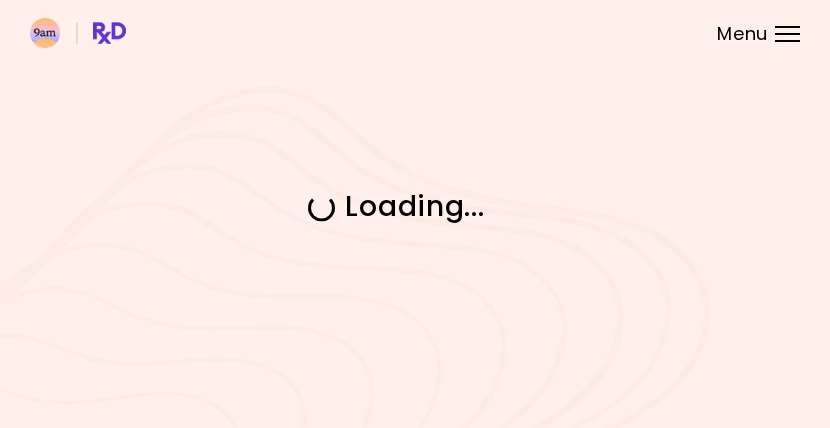 scroll, scrollTop: 0, scrollLeft: 0, axis: both 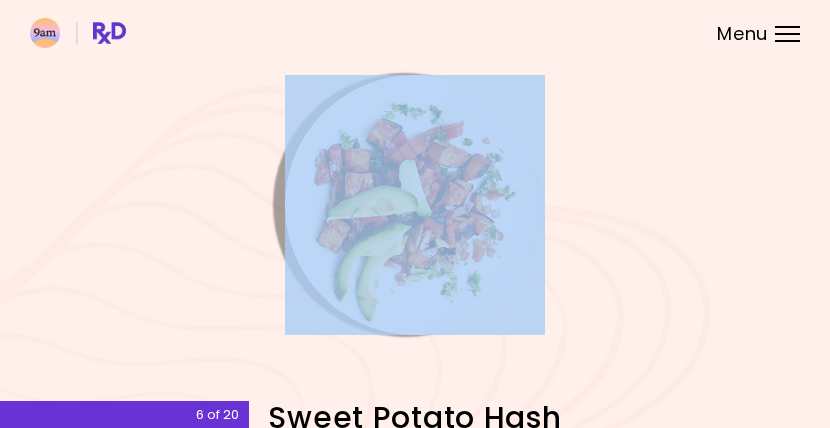 click at bounding box center (415, 205) 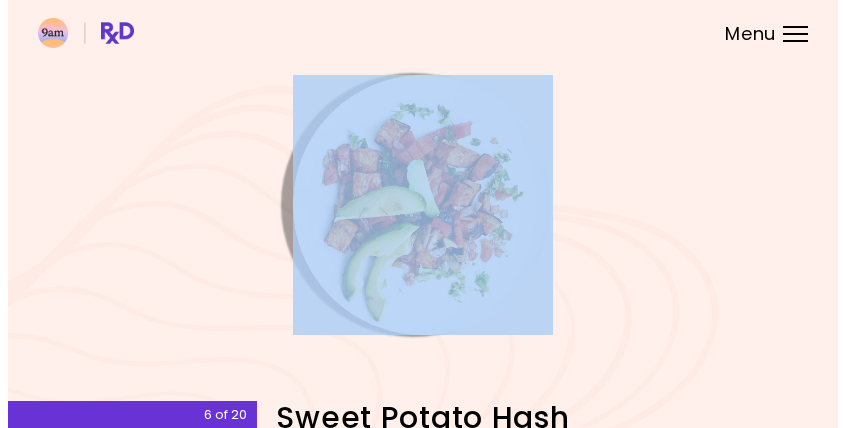 scroll, scrollTop: 243, scrollLeft: 0, axis: vertical 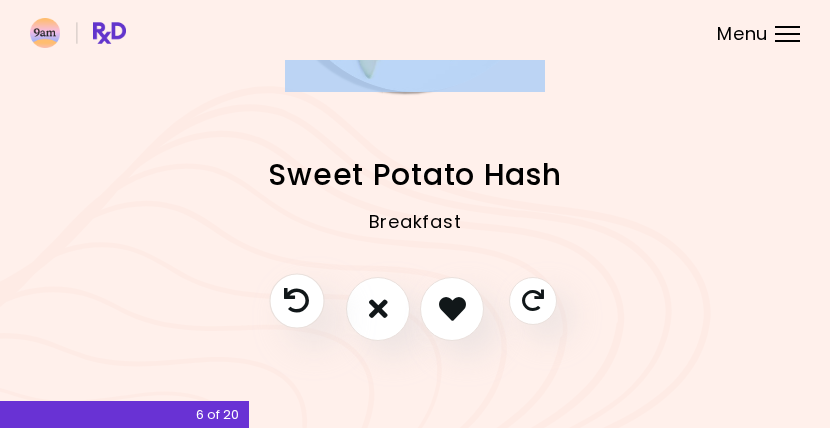 click at bounding box center (296, 300) 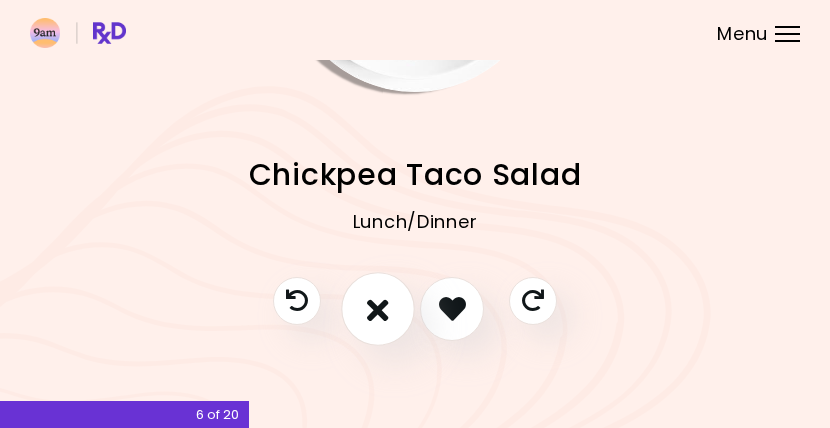 click at bounding box center (378, 308) 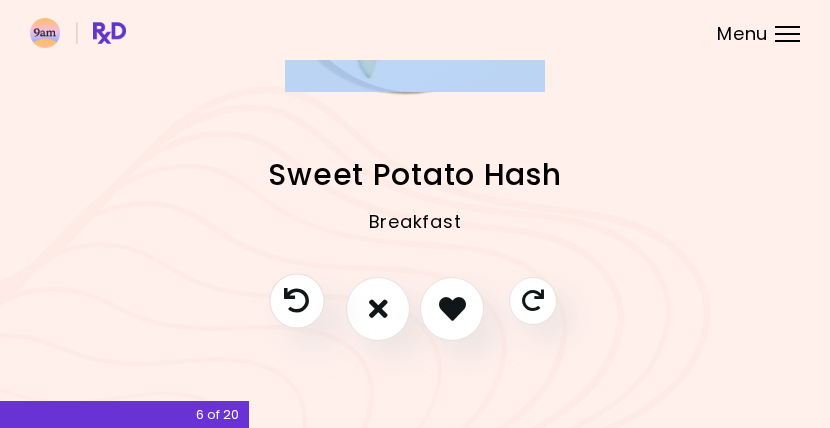 click at bounding box center [296, 300] 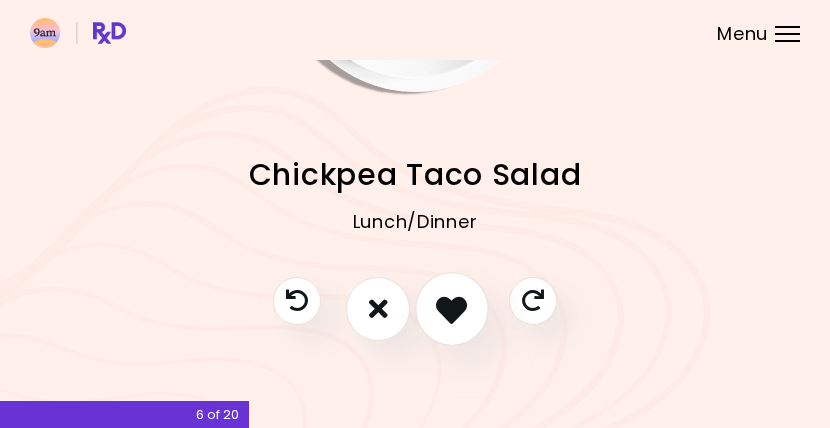 click at bounding box center [451, 308] 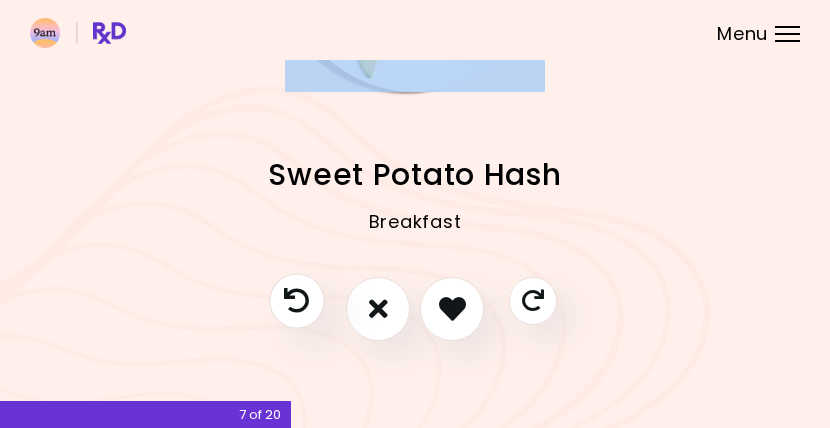 click at bounding box center (296, 300) 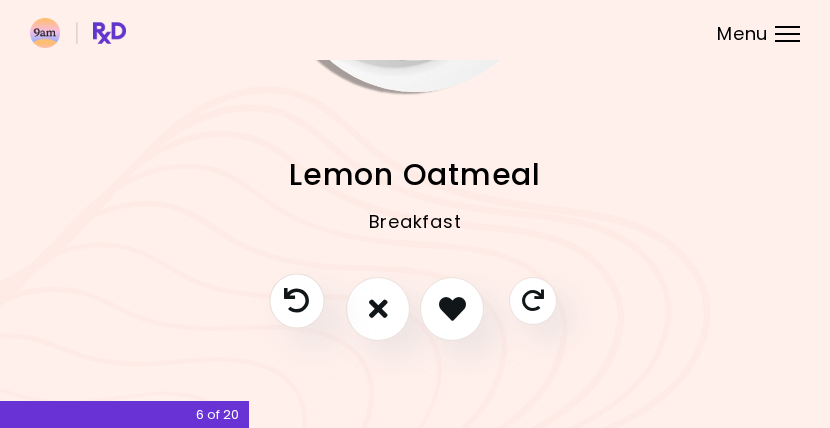 click at bounding box center [296, 300] 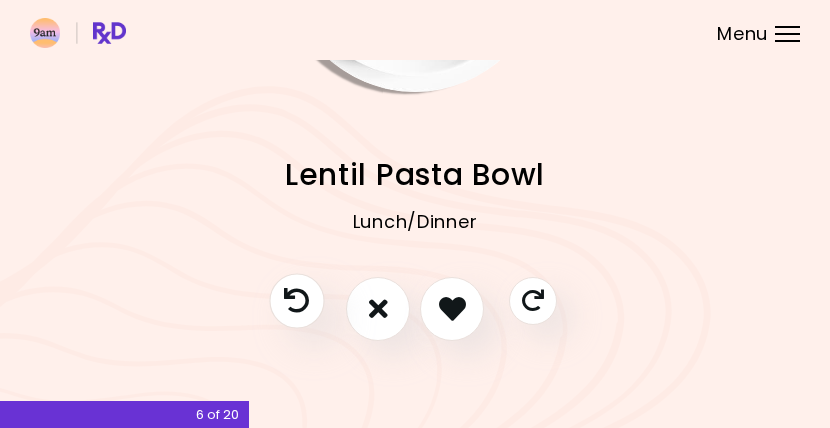 click at bounding box center (296, 300) 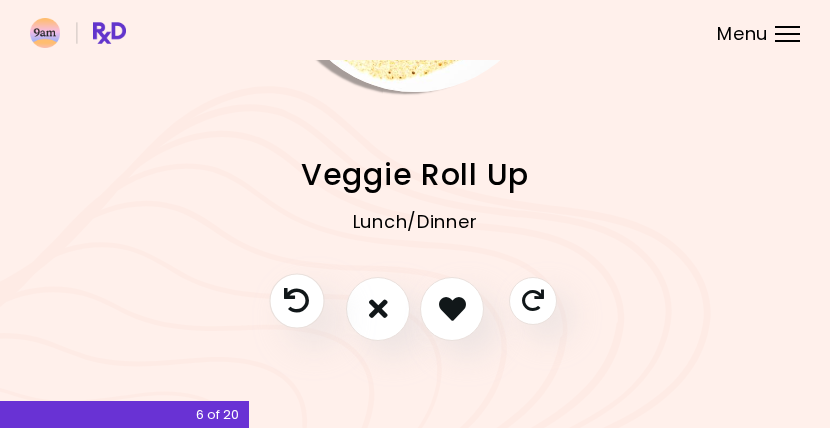 click at bounding box center (296, 300) 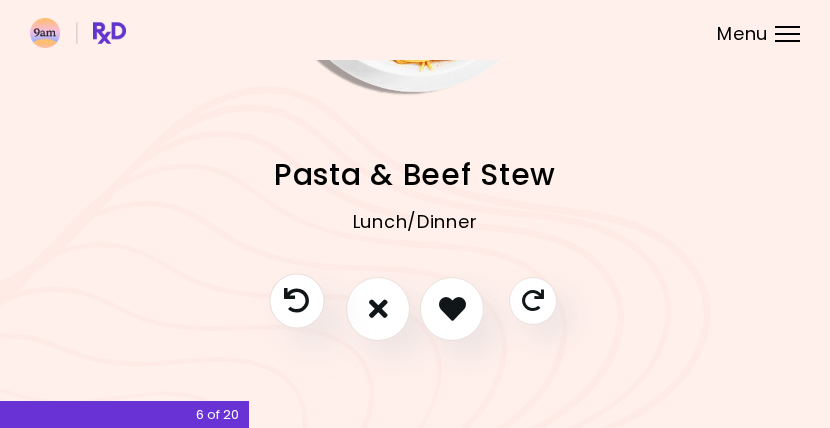 click at bounding box center (296, 300) 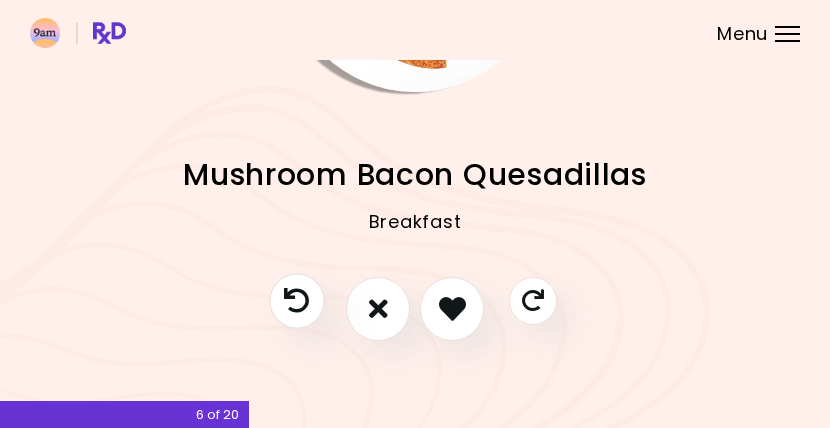click at bounding box center (296, 300) 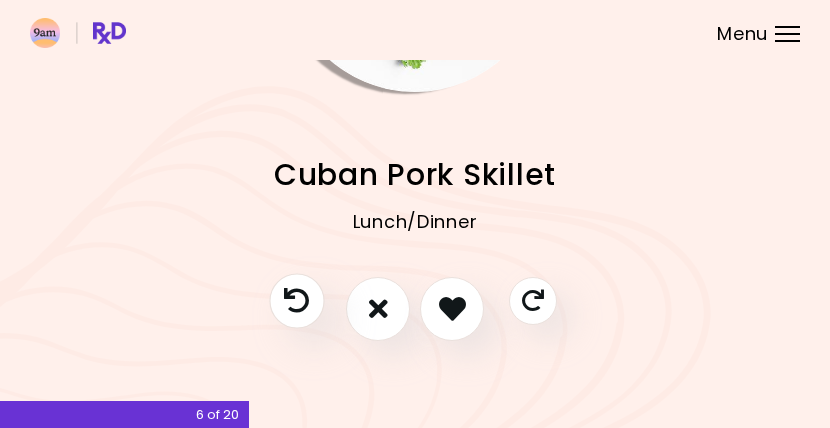 click at bounding box center (296, 300) 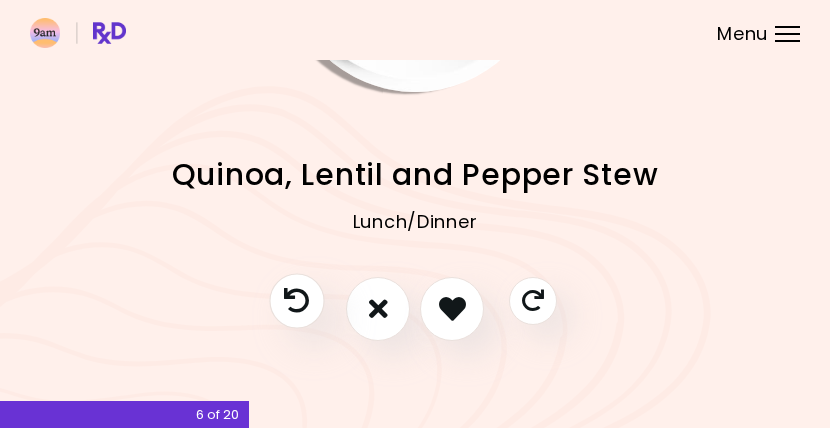 click at bounding box center (296, 300) 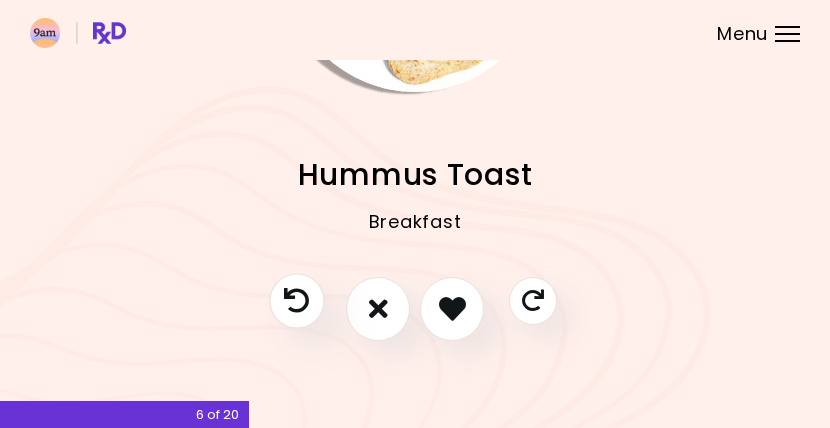 click at bounding box center [296, 300] 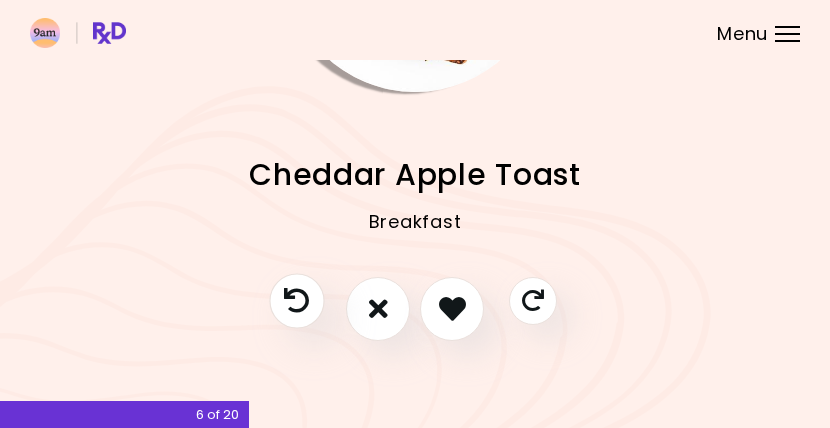 click at bounding box center (296, 300) 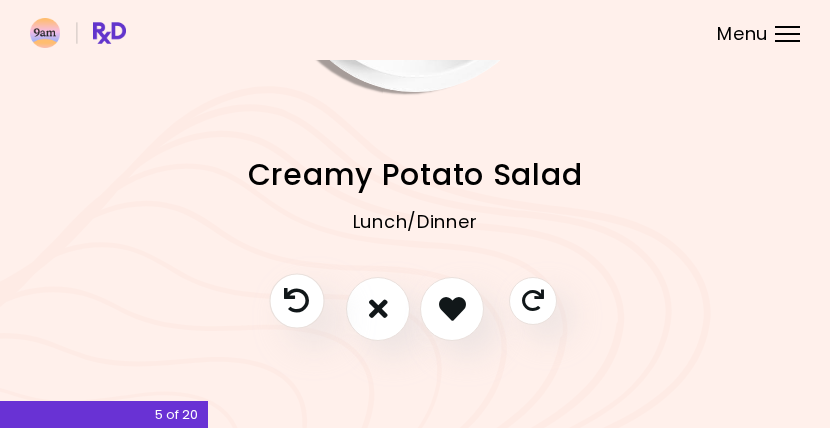 click at bounding box center [296, 300] 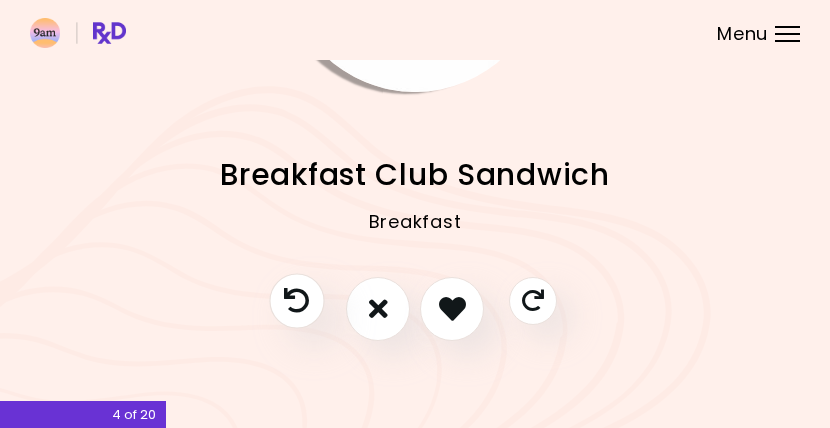 click at bounding box center [296, 300] 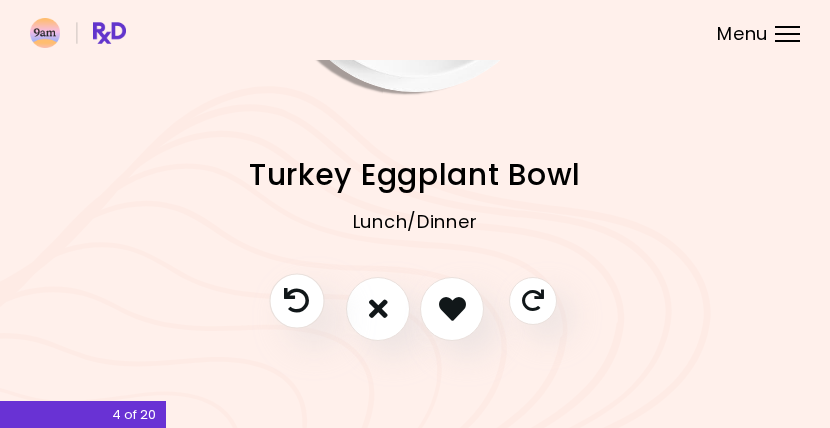 click at bounding box center [296, 300] 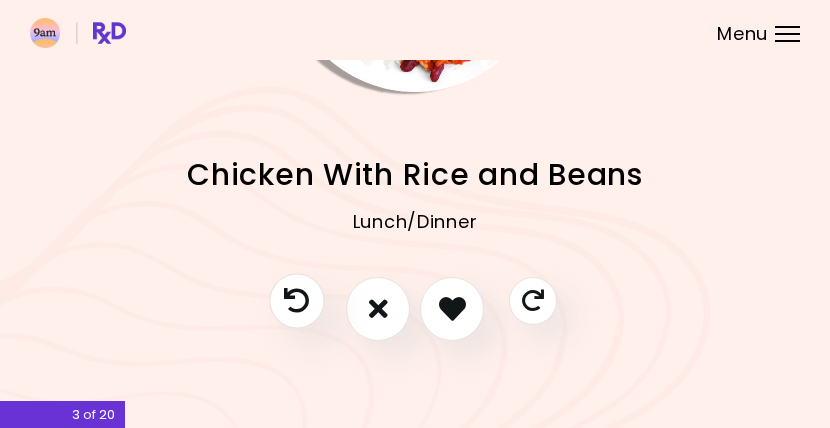 click at bounding box center (296, 300) 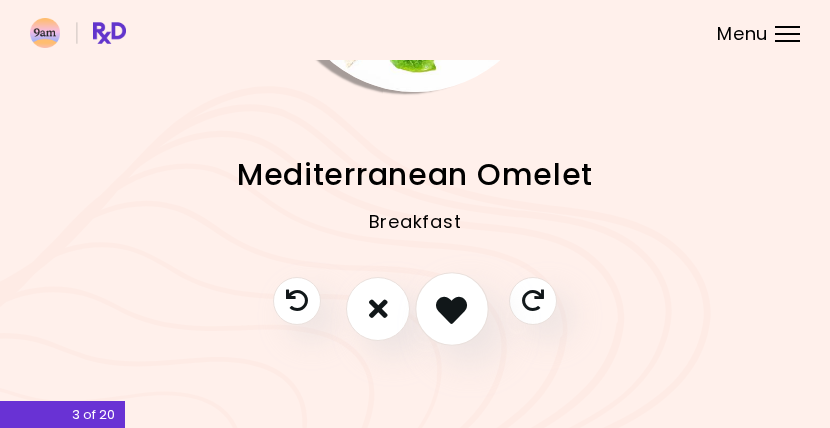 click at bounding box center [451, 308] 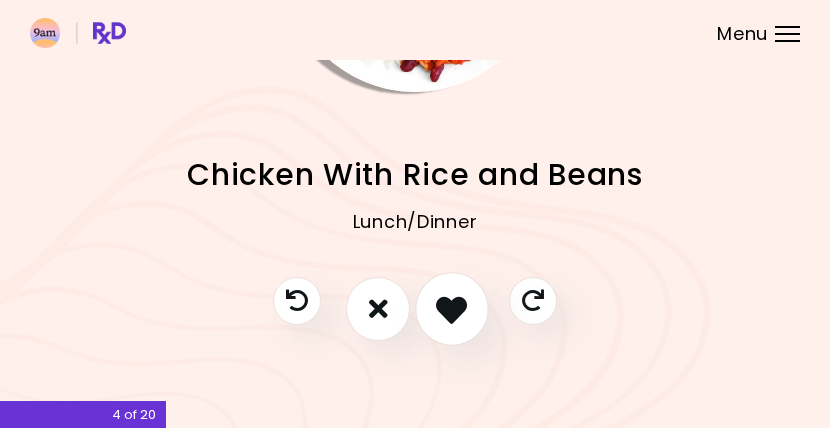 click at bounding box center [451, 308] 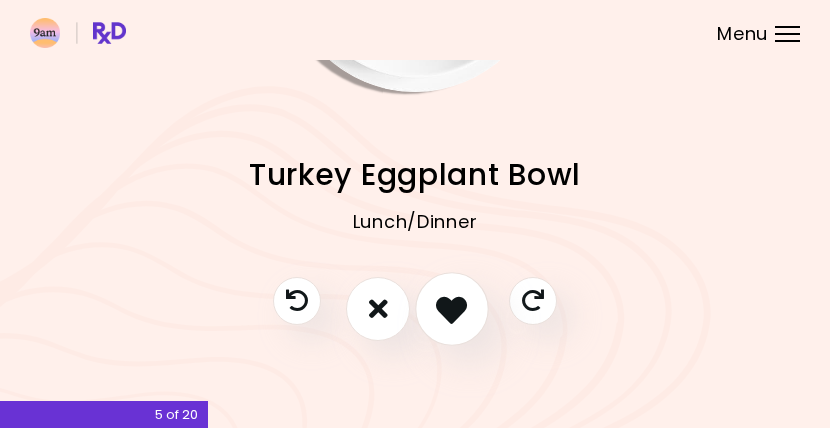 click at bounding box center (451, 308) 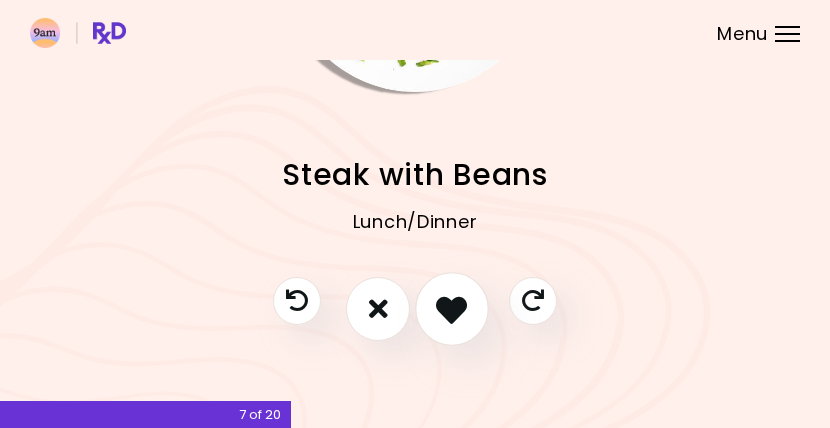 click at bounding box center (451, 308) 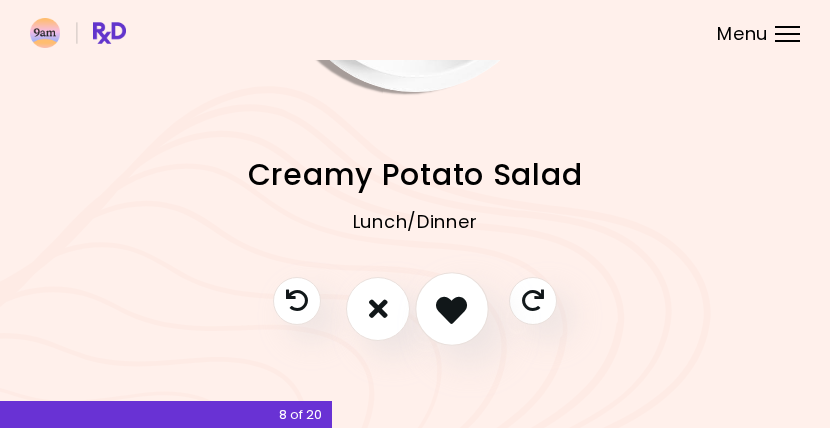 click at bounding box center (451, 308) 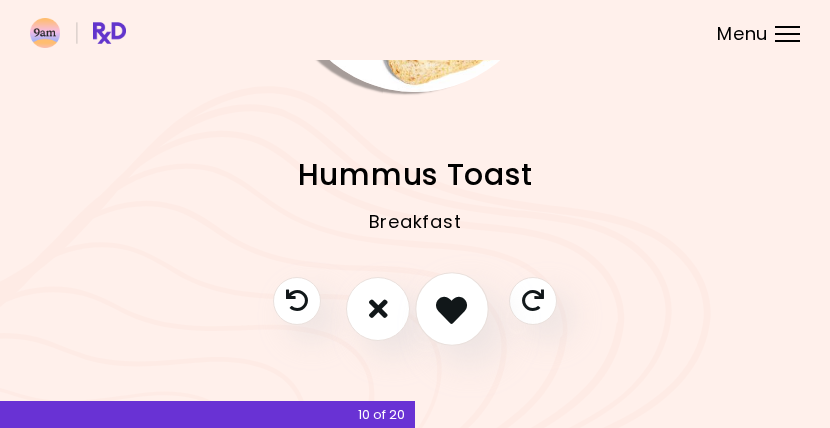 click at bounding box center (451, 308) 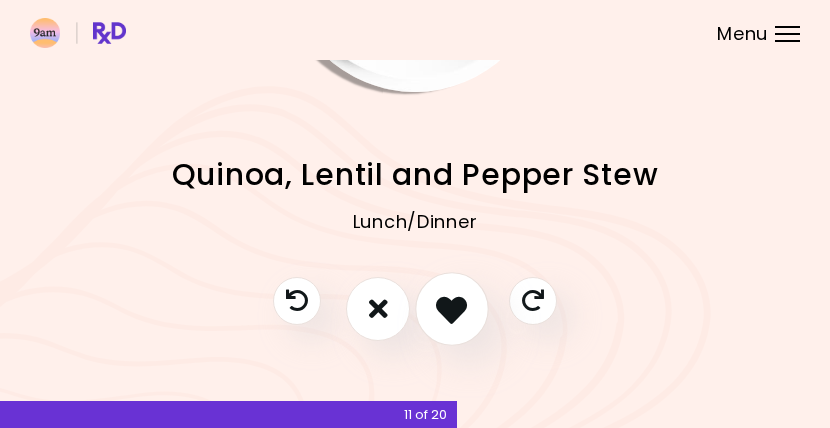 click at bounding box center [451, 308] 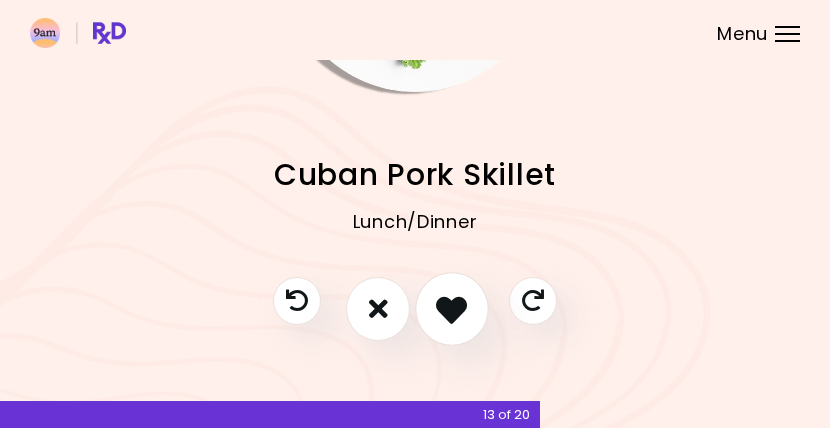 click at bounding box center (451, 308) 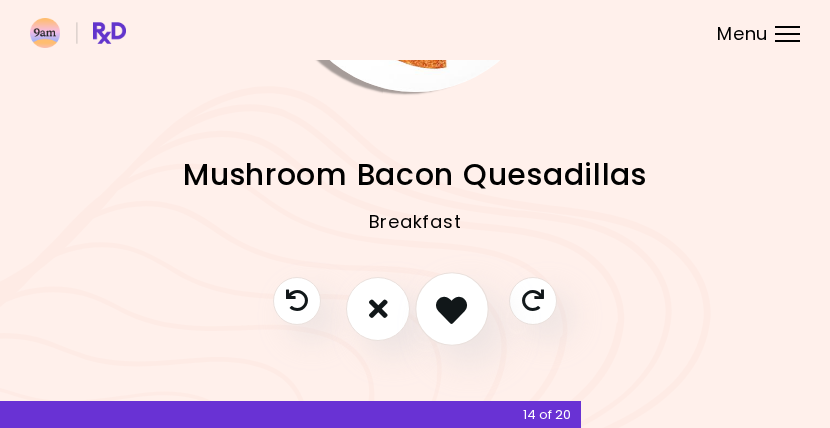click at bounding box center (451, 308) 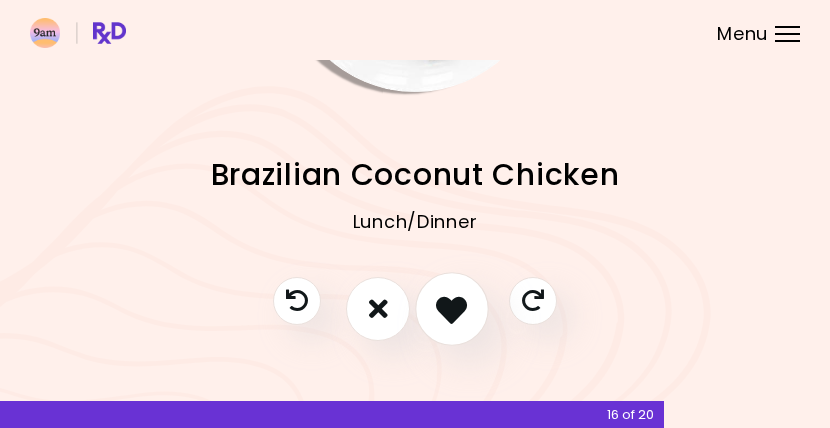 click at bounding box center [451, 308] 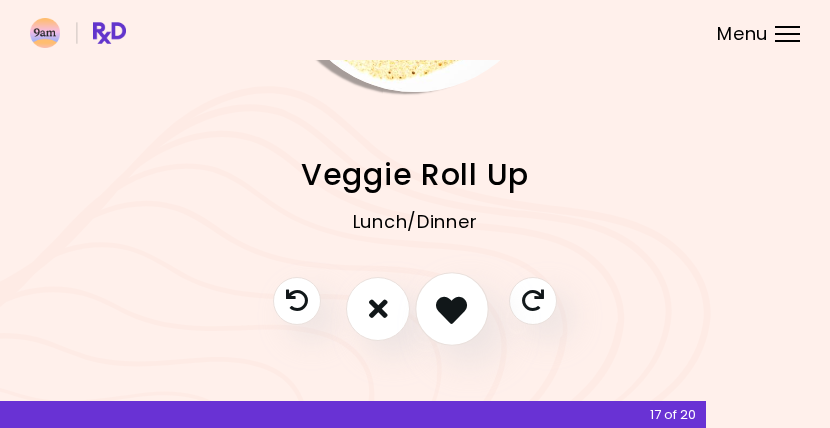 click at bounding box center (451, 308) 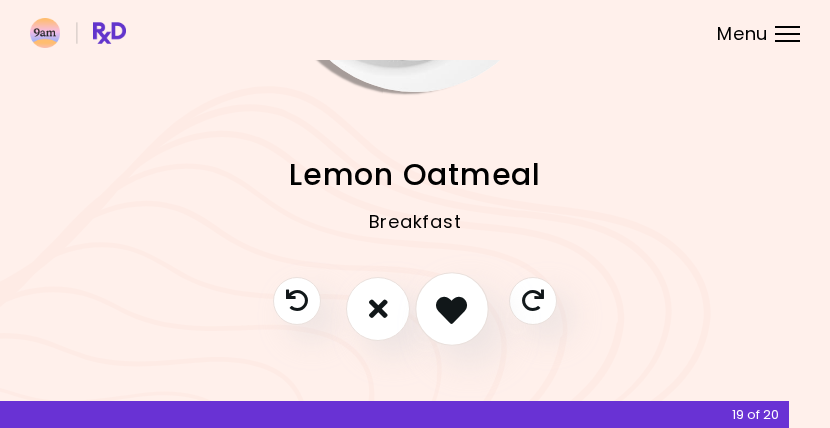 click at bounding box center [451, 308] 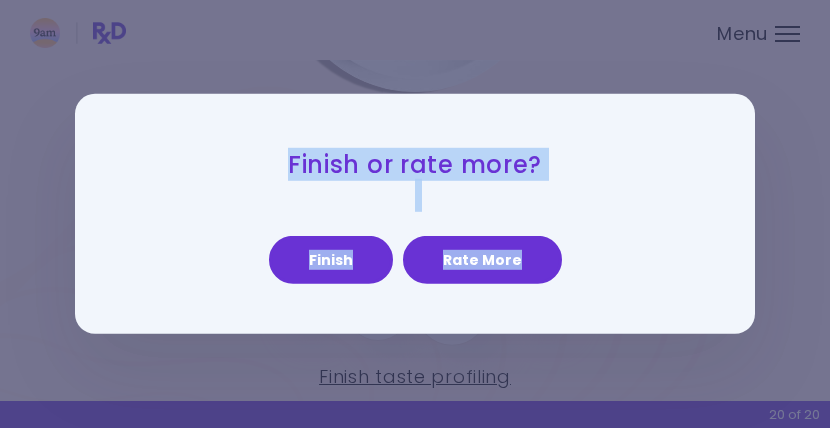 click on "Finish or rate more? Finish Rate More" at bounding box center (415, 214) 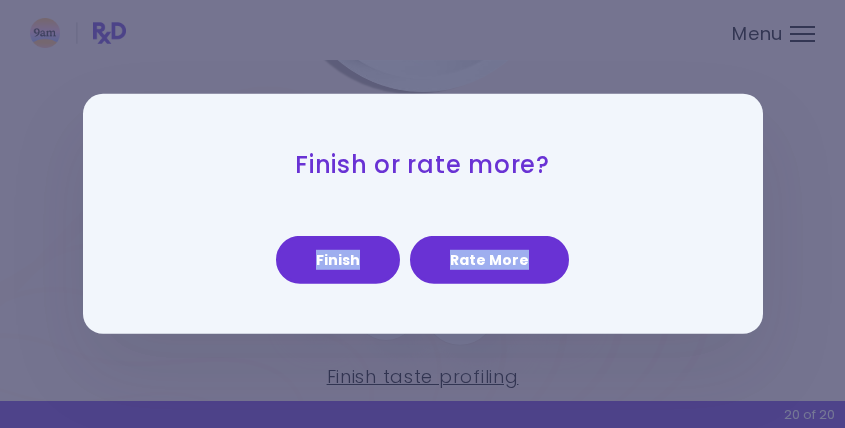 click on "Finish or rate more? Finish Rate More" at bounding box center (423, 214) 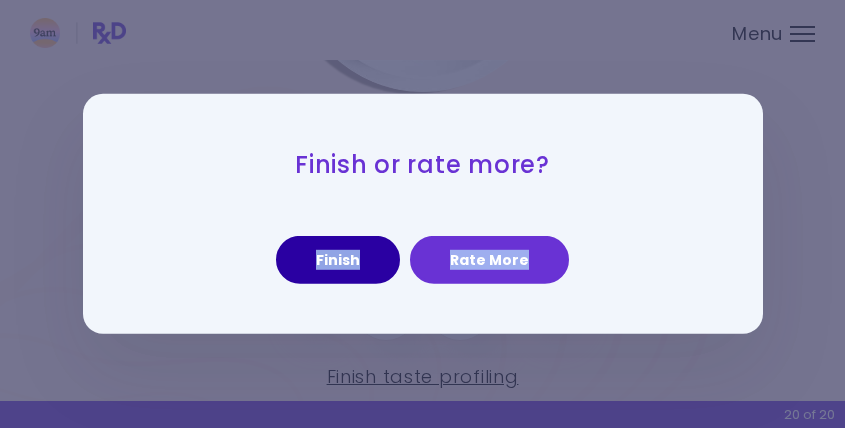 click on "Finish" at bounding box center (338, 260) 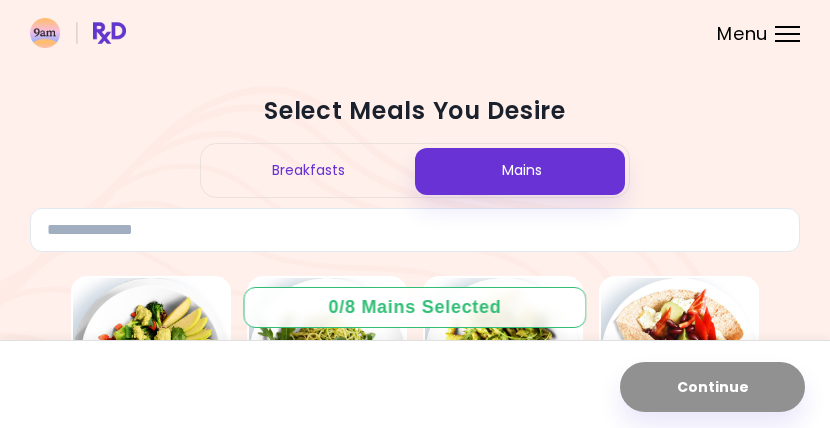 scroll, scrollTop: 284, scrollLeft: 0, axis: vertical 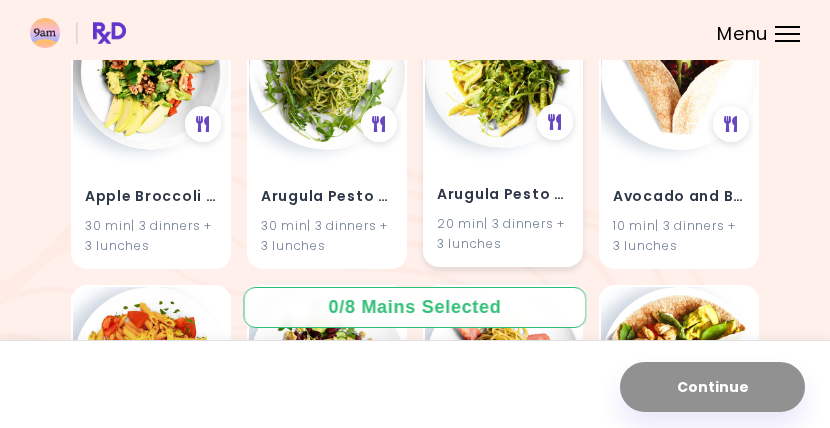click on "Arugula Pesto Pasta" at bounding box center (503, 194) 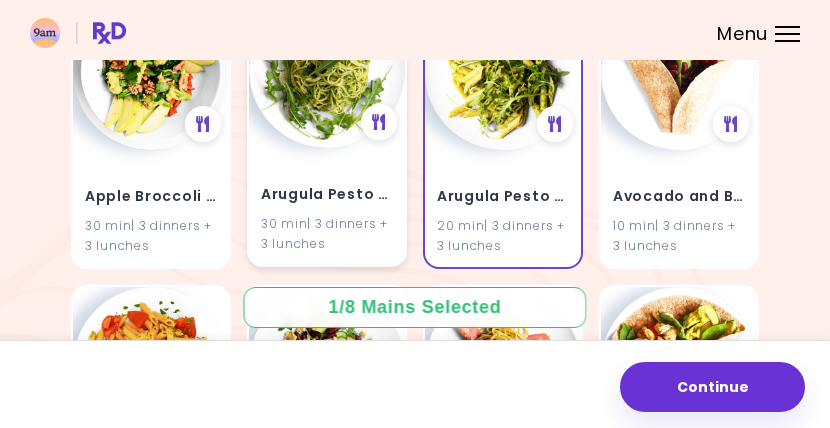 click on "Arugula Pesto Pasta 30   min  |   3 dinners +
3 lunches" at bounding box center (327, 206) 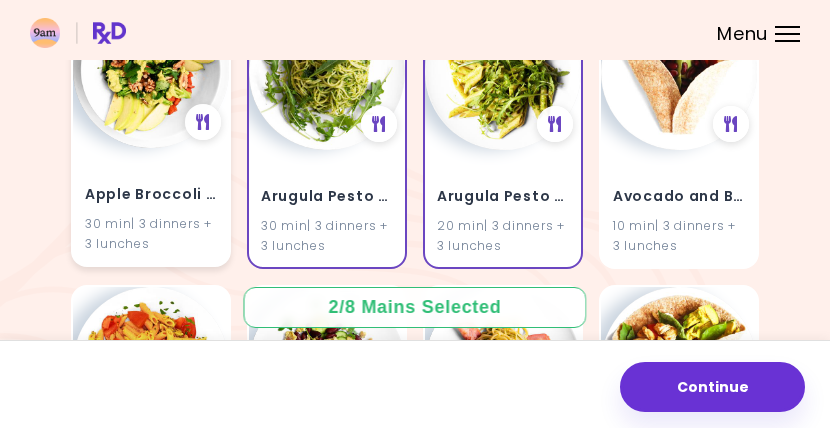 click on "Apple Broccoli Salad" at bounding box center (151, 194) 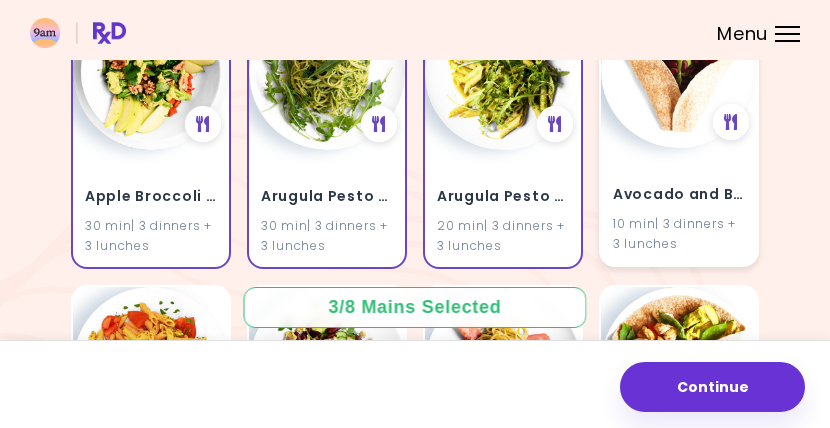 click on "Avocado and Beans Burritos" at bounding box center (679, 194) 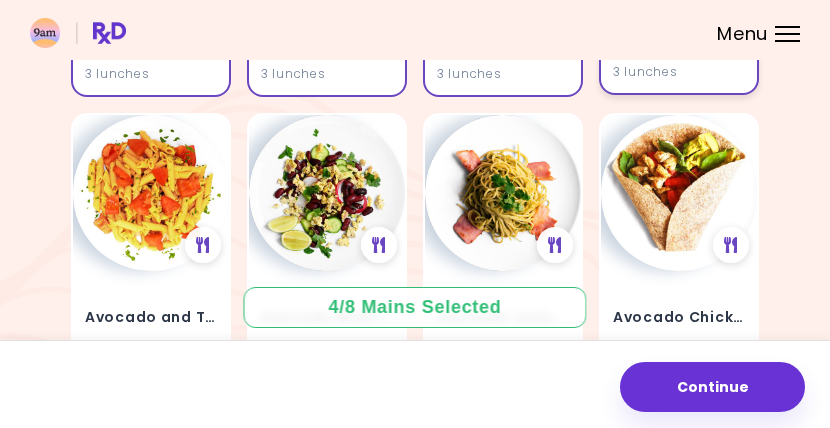 scroll, scrollTop: 482, scrollLeft: 0, axis: vertical 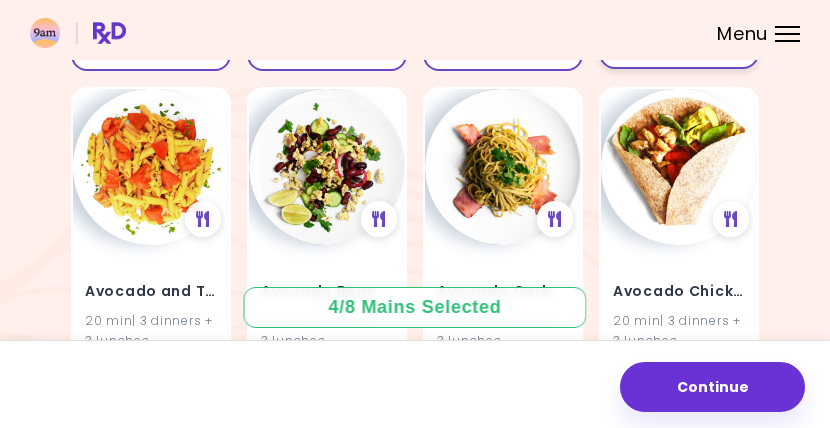 click at bounding box center (679, 167) 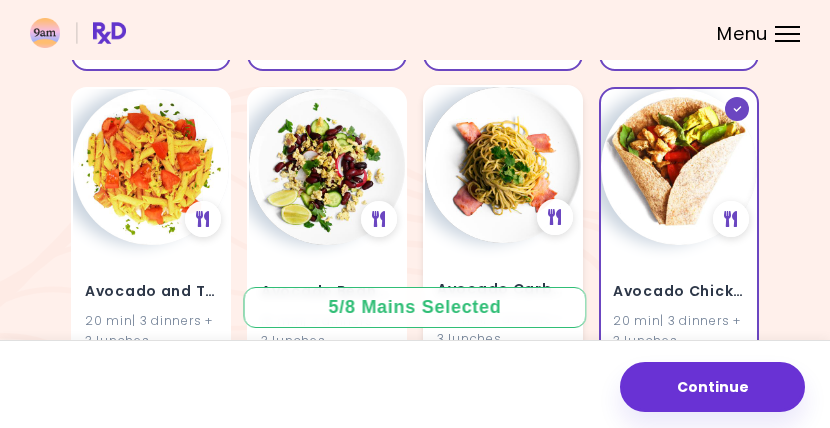 click at bounding box center [503, 165] 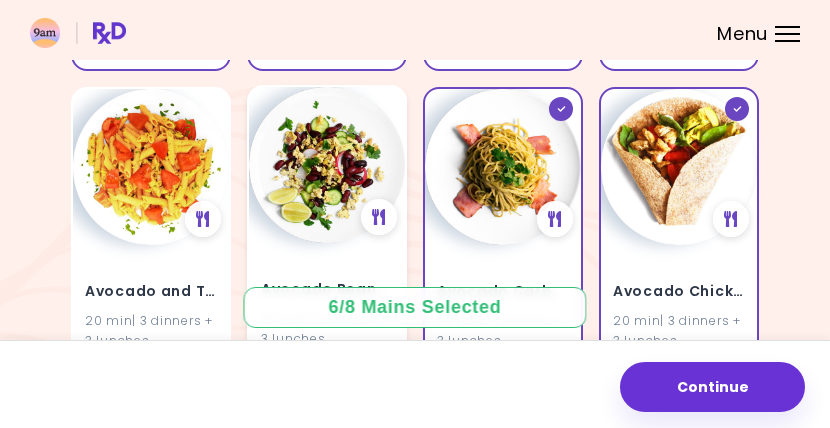 click at bounding box center [327, 165] 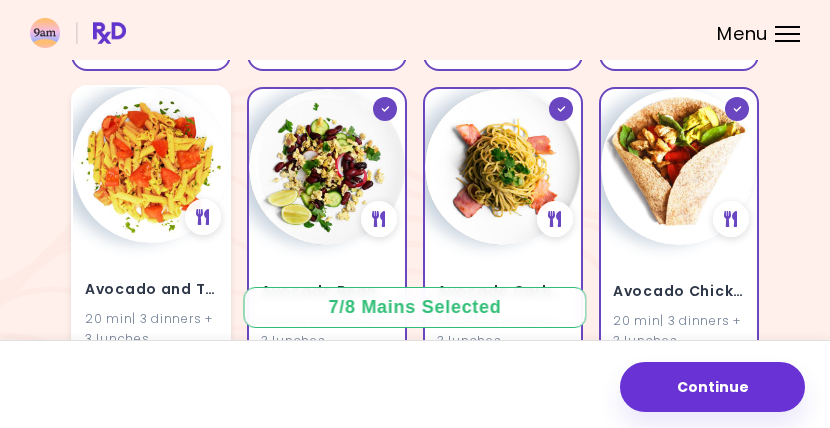 click at bounding box center (151, 165) 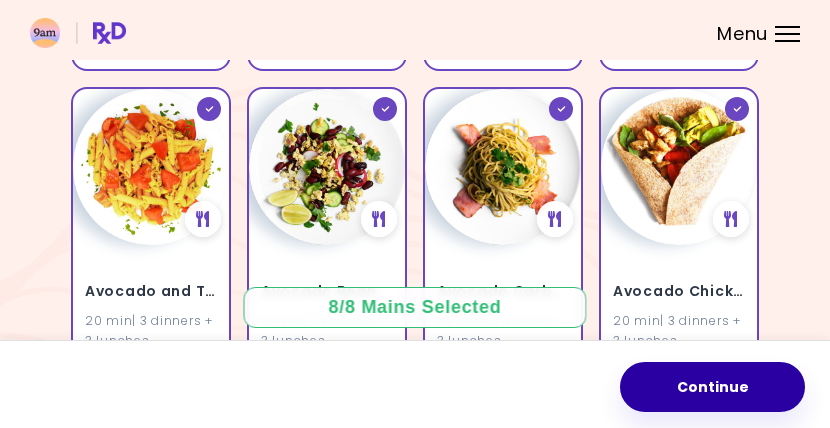 click on "Continue" at bounding box center [712, 387] 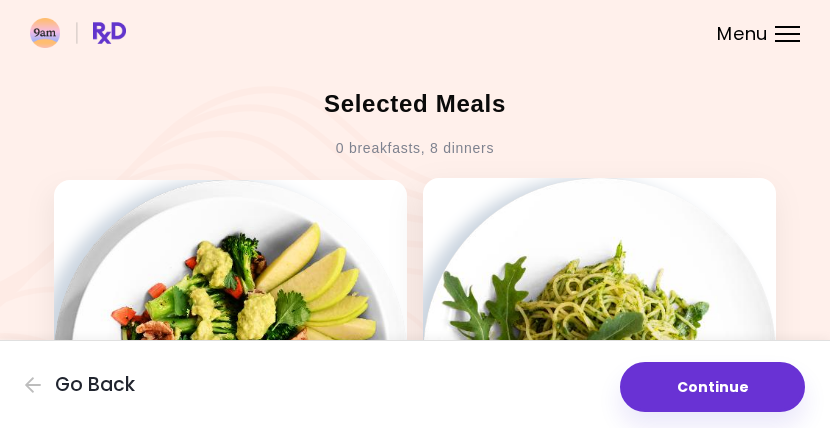 scroll, scrollTop: 349, scrollLeft: 0, axis: vertical 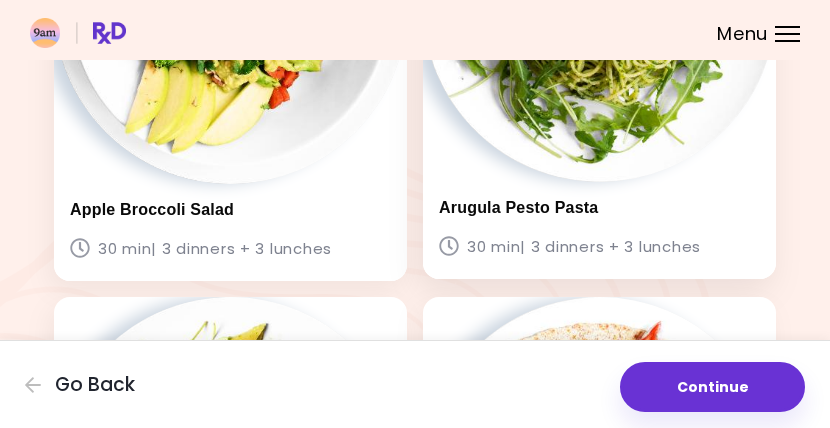 click at bounding box center (599, 5) 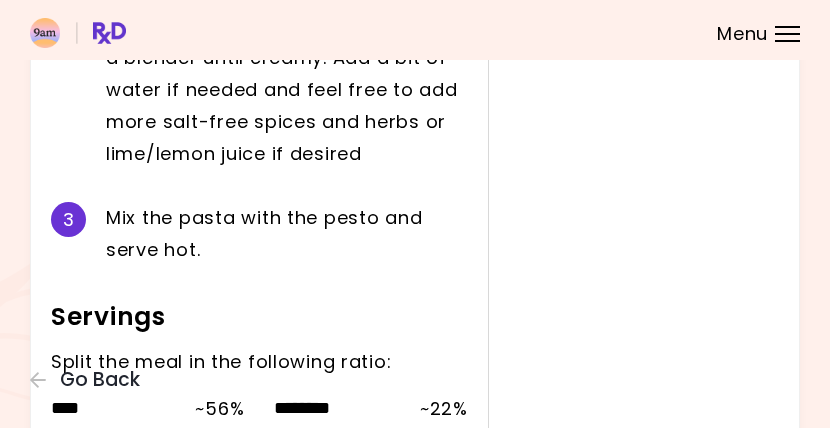 scroll, scrollTop: 856, scrollLeft: 0, axis: vertical 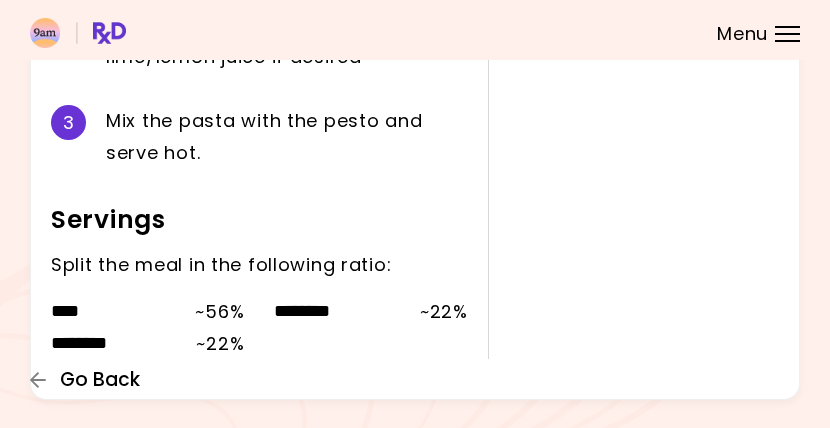 click on "Go Back" at bounding box center [100, 380] 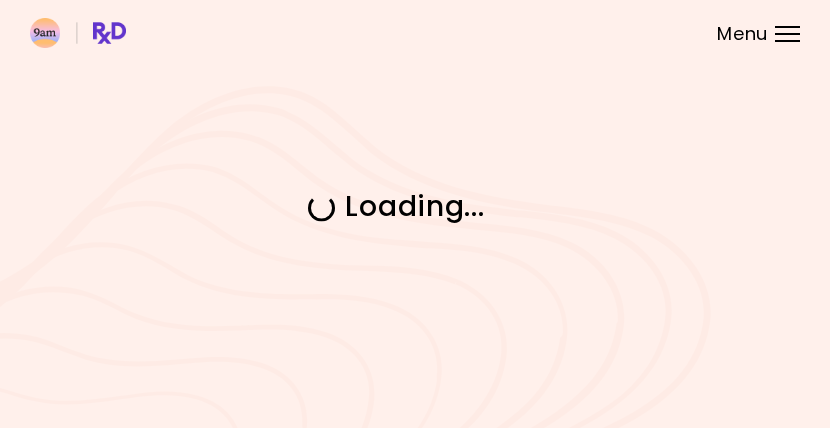 scroll, scrollTop: 0, scrollLeft: 0, axis: both 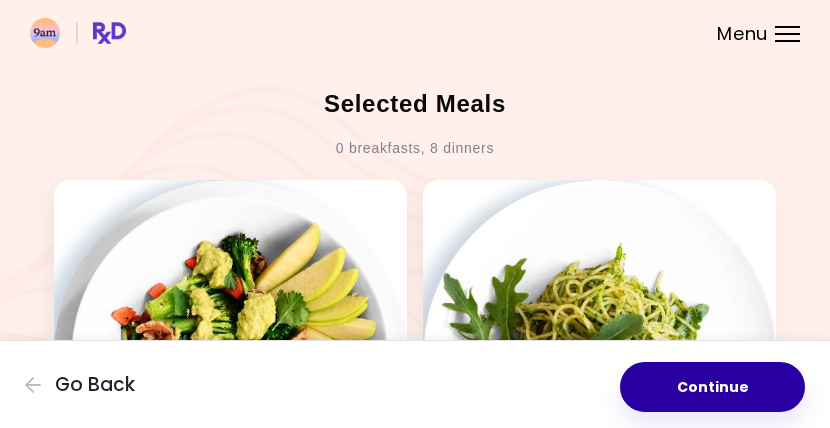 click on "Continue" at bounding box center (712, 387) 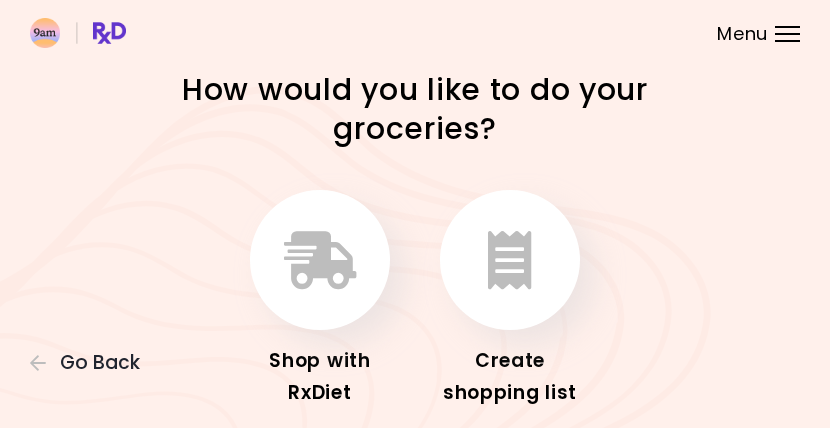 scroll, scrollTop: 87, scrollLeft: 0, axis: vertical 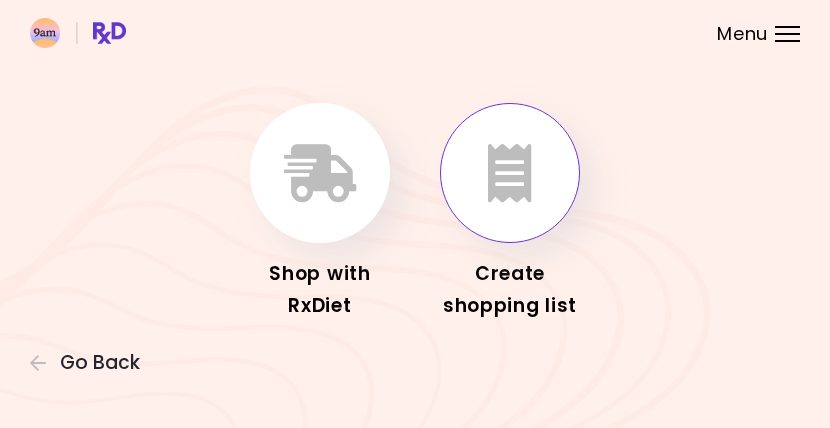 click at bounding box center (510, 173) 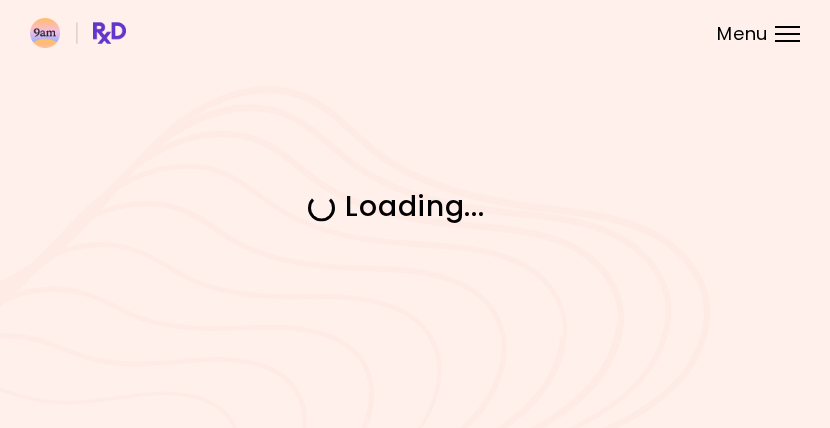 scroll, scrollTop: 0, scrollLeft: 0, axis: both 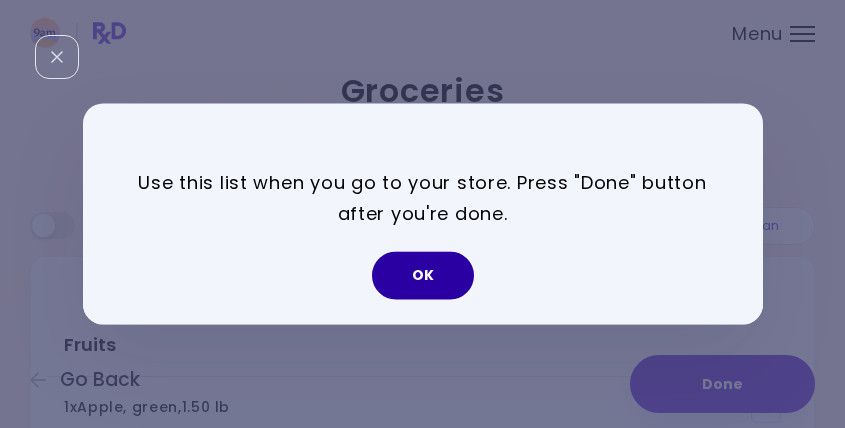 click on "OK" at bounding box center (423, 276) 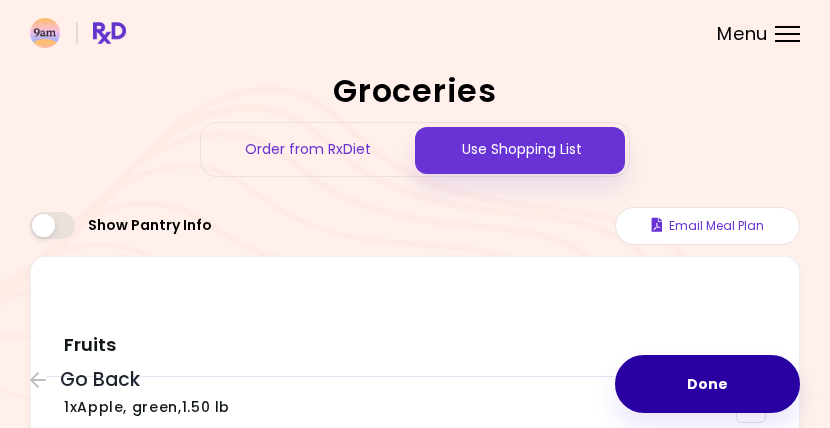 click on "Done" at bounding box center [707, 384] 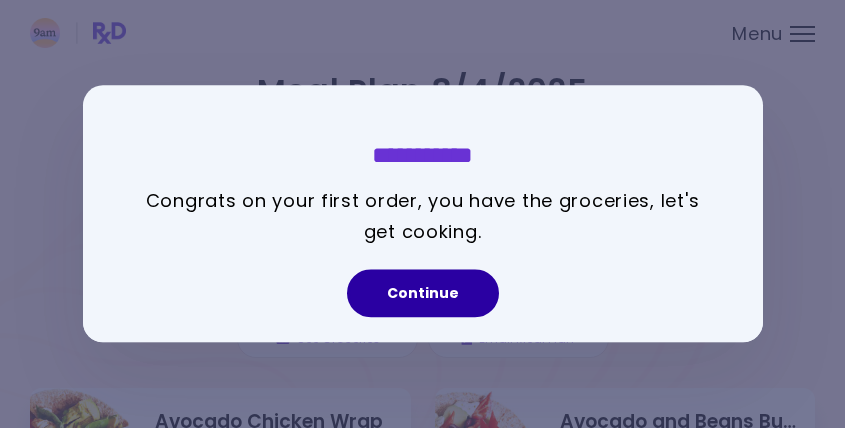 click on "Continue" at bounding box center (423, 294) 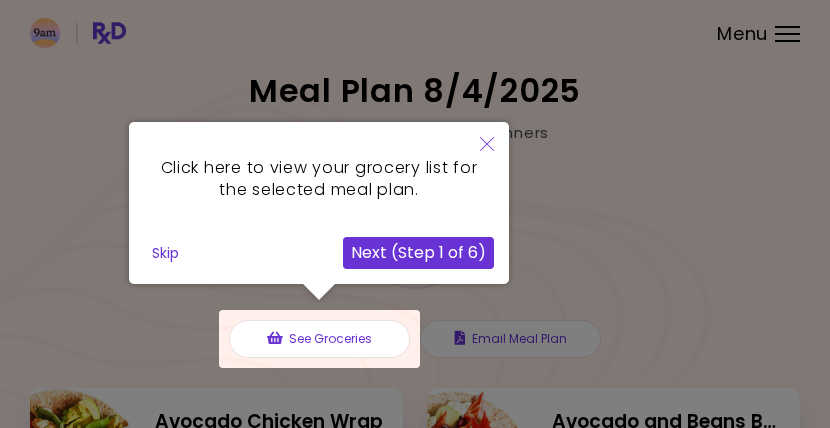 click at bounding box center [319, 339] 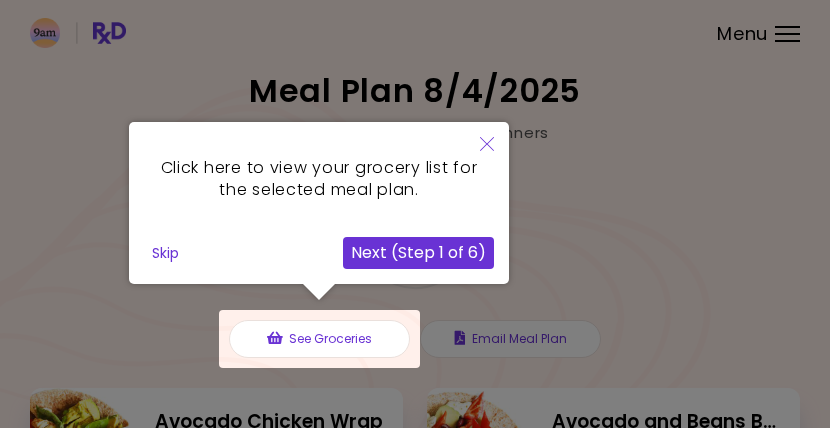 click on "Next (Step 1 of 6)" at bounding box center (418, 253) 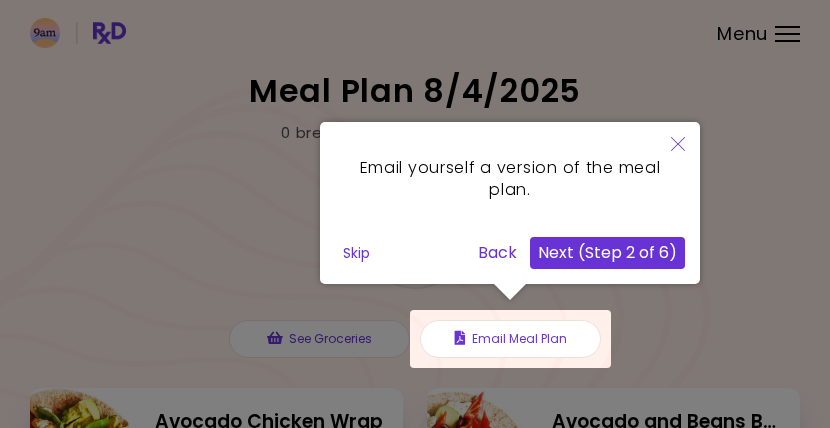 click at bounding box center (678, 145) 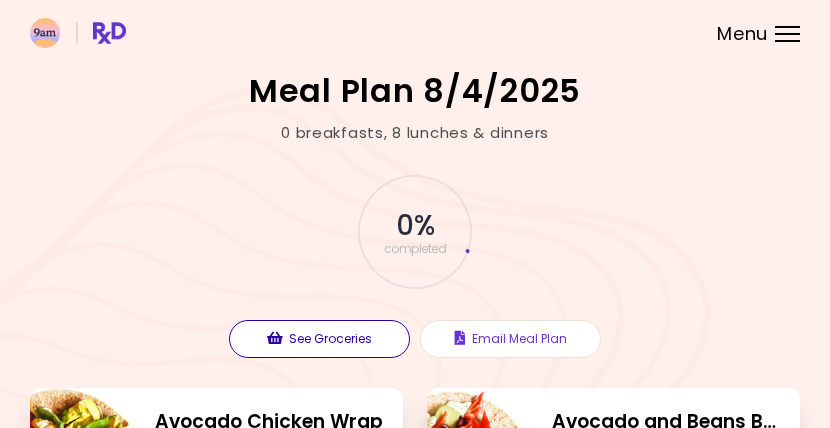 click on "See Groceries" at bounding box center (319, 339) 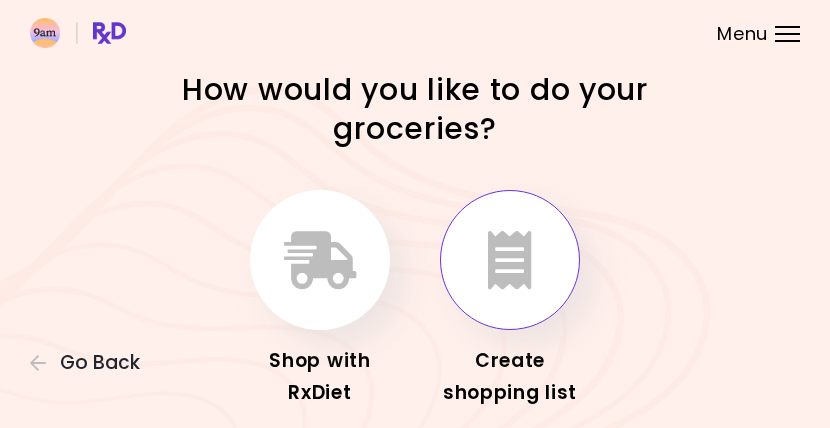 click at bounding box center [510, 260] 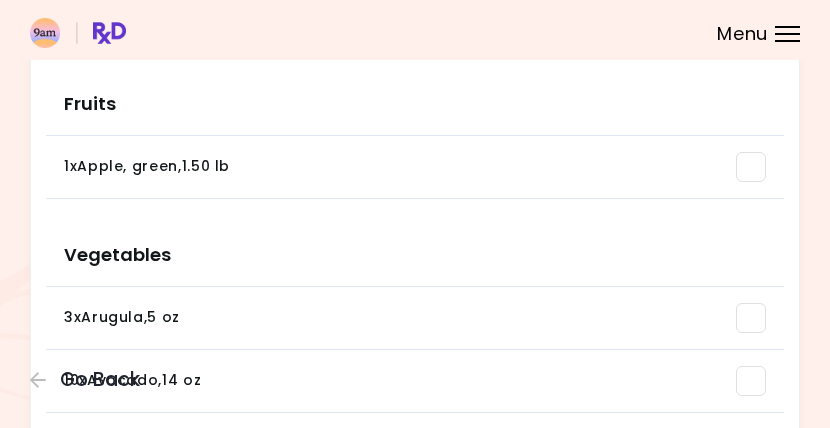 scroll, scrollTop: 0, scrollLeft: 0, axis: both 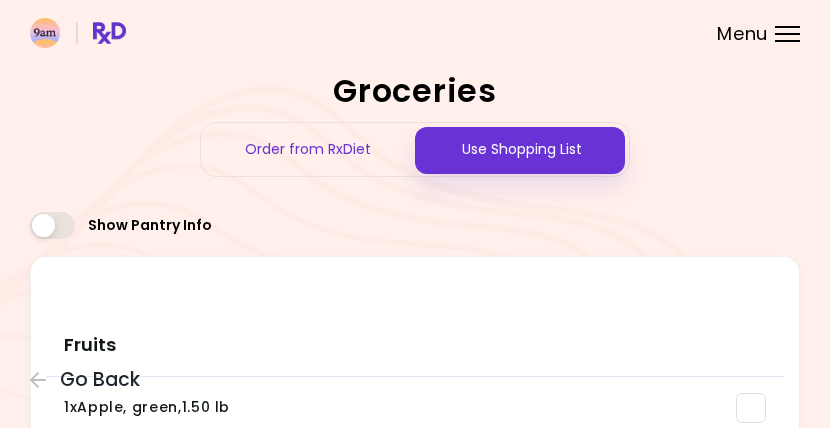 click on "Use Shopping List" at bounding box center [522, 149] 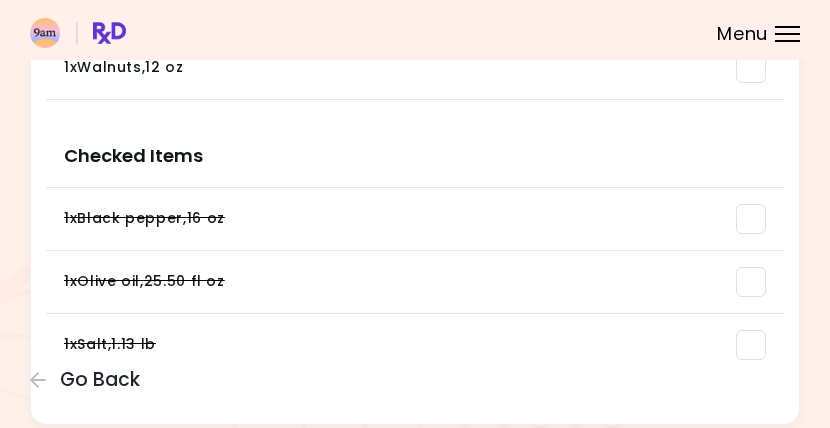 scroll, scrollTop: 2542, scrollLeft: 0, axis: vertical 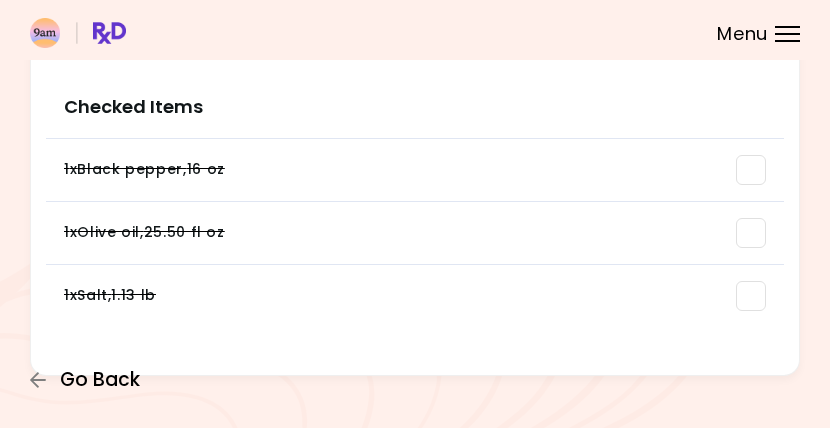 click on "Go Back" at bounding box center (100, 380) 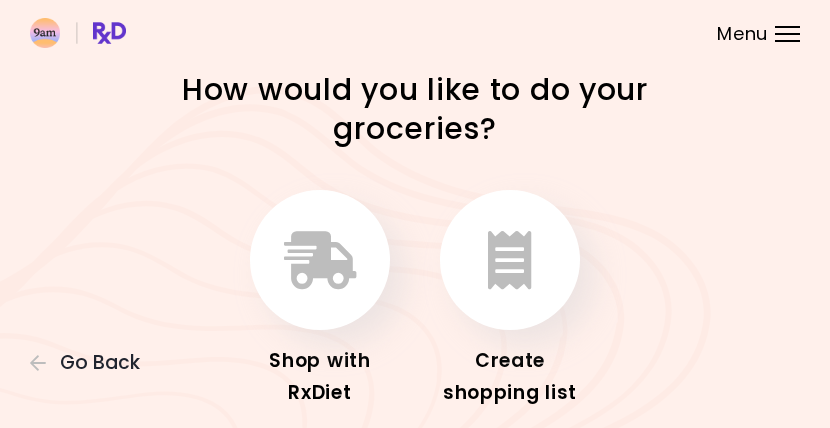 scroll, scrollTop: 87, scrollLeft: 0, axis: vertical 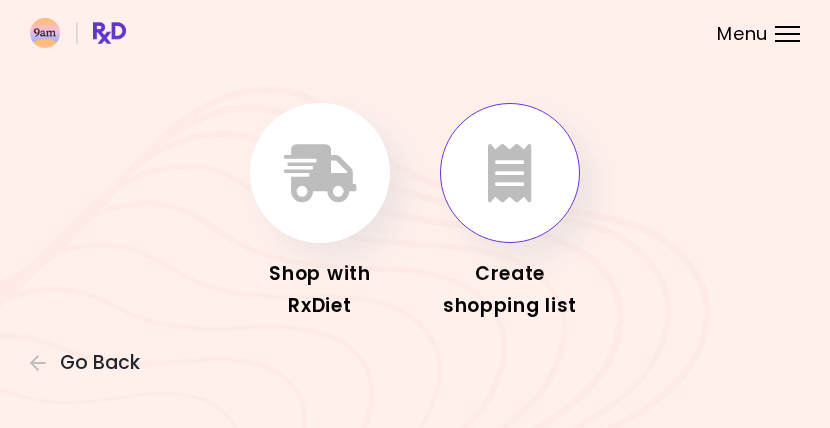 click at bounding box center [510, 173] 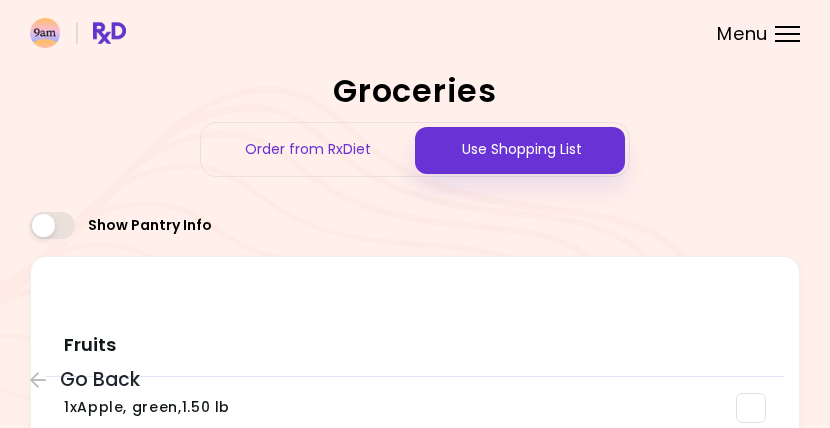 scroll, scrollTop: 31, scrollLeft: 0, axis: vertical 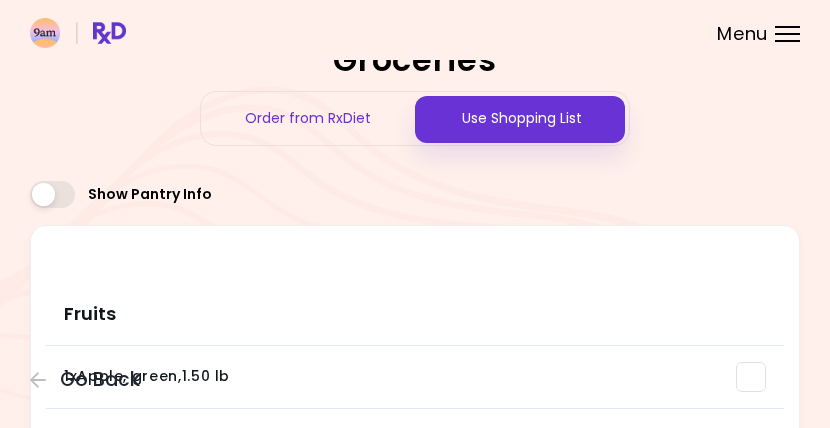 click on "Use Shopping List" at bounding box center [522, 118] 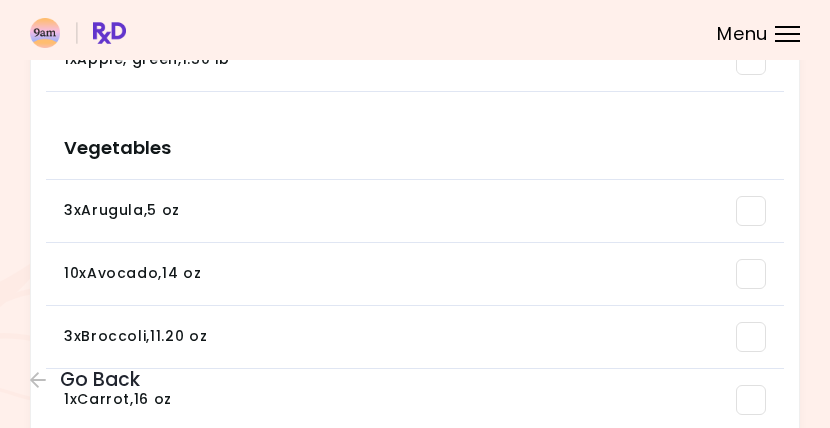 scroll, scrollTop: 370, scrollLeft: 0, axis: vertical 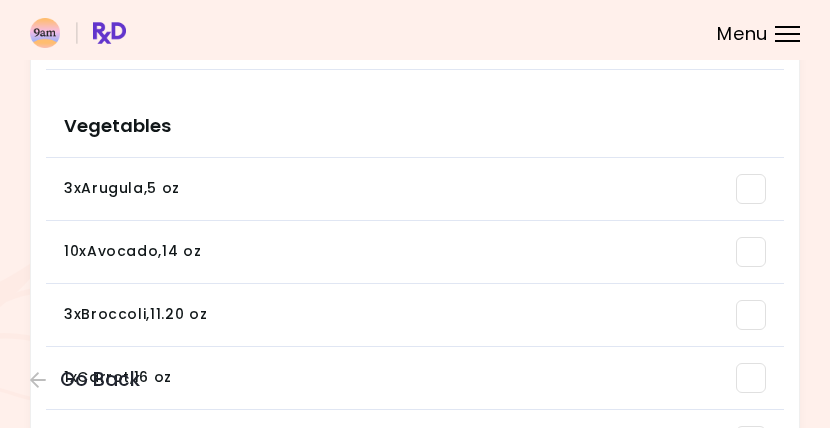 click on "3 x [VEGETABLE] , [WEIGHT]" at bounding box center [135, 315] 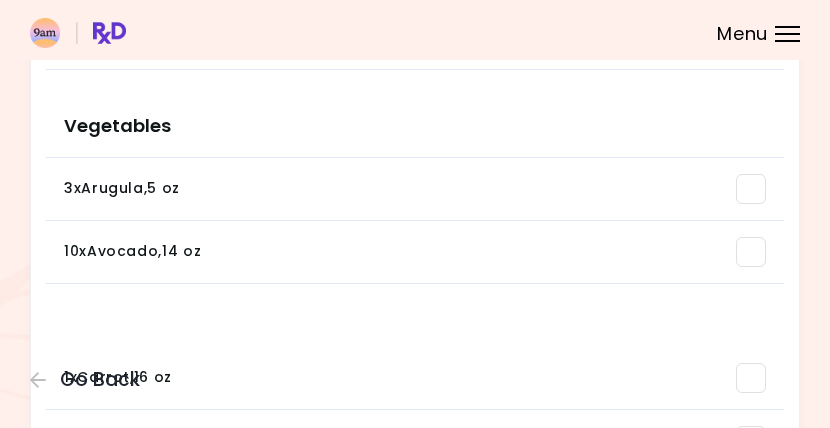 click on "10 x [FRUIT] , [WEIGHT]" at bounding box center (132, 252) 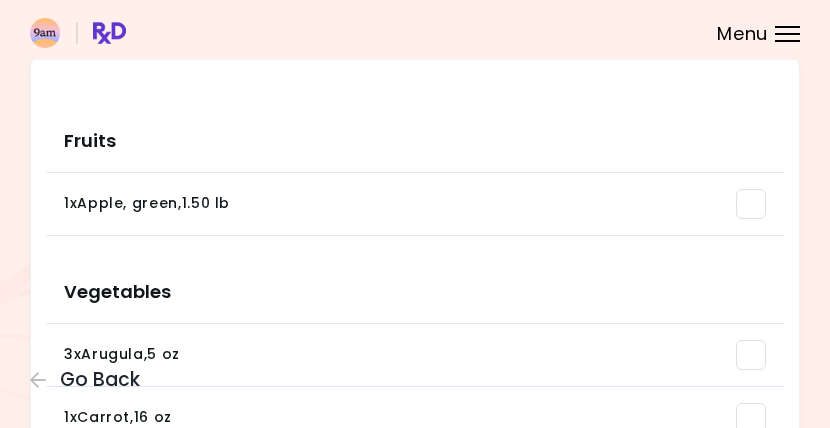 scroll, scrollTop: 205, scrollLeft: 0, axis: vertical 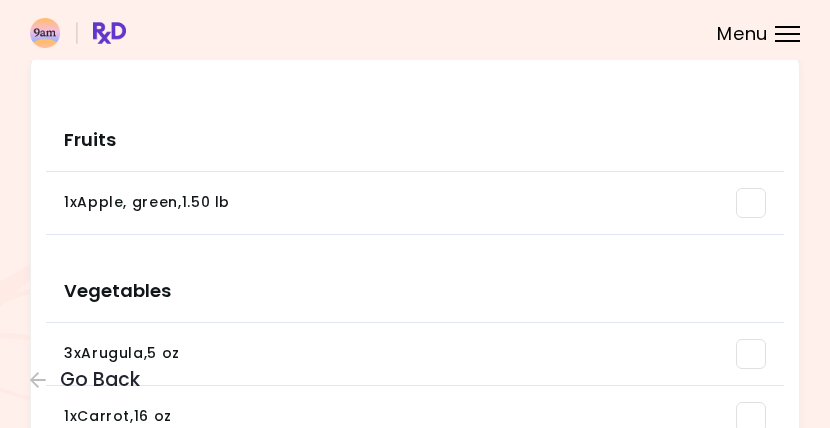 click on "1 x [FRUIT], [COLOR] , [WEIGHT] You need: [WEIGHT] / In pantry: 0 oz" at bounding box center [415, 203] 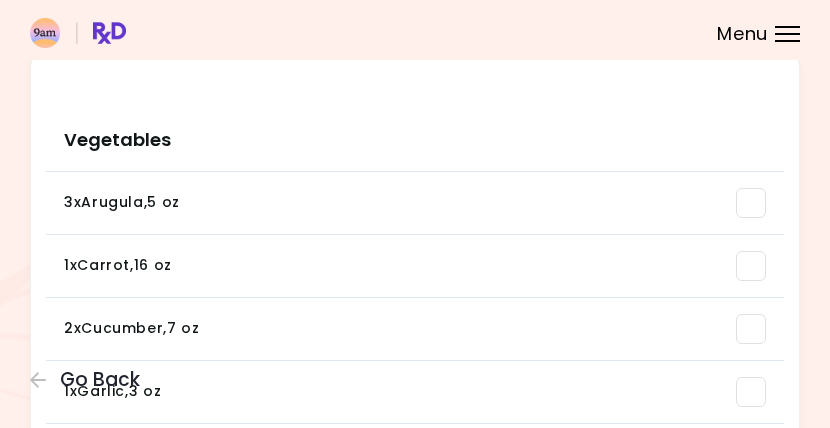 click on "2 x [VEGETABLE] , [WEIGHT] You need: [WEIGHT] / In pantry: 0 oz" at bounding box center (415, 329) 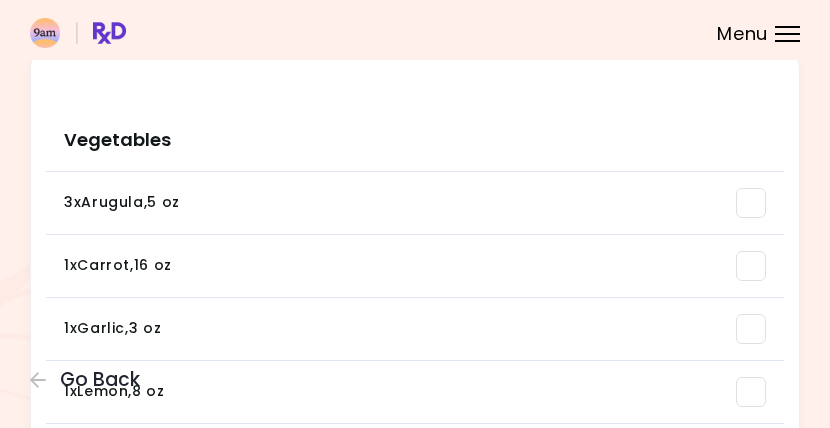 click at bounding box center (751, 266) 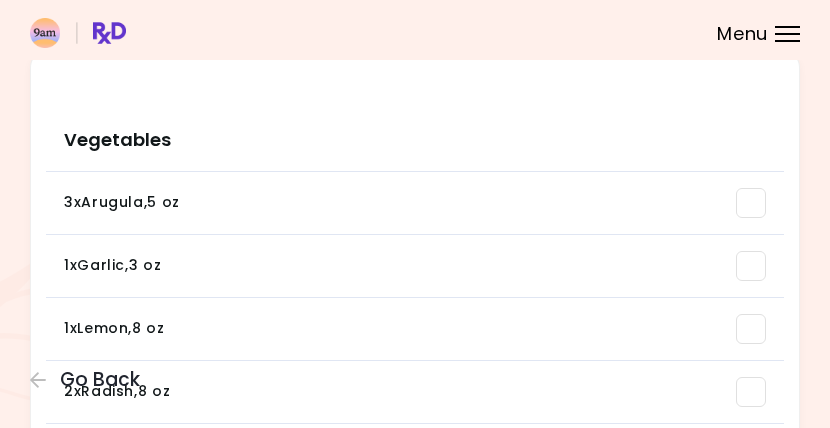 click at bounding box center (751, 203) 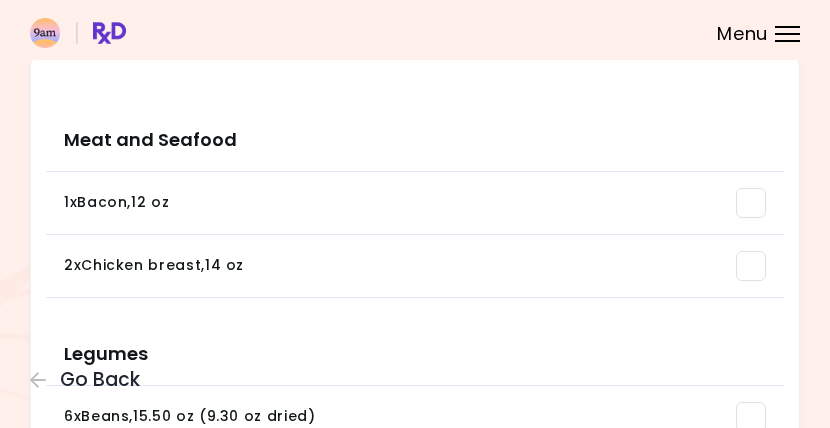 click at bounding box center (751, 203) 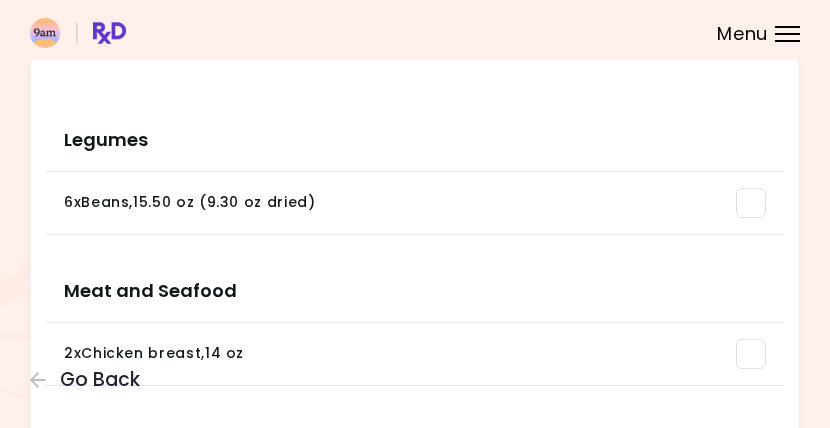 click at bounding box center (751, 203) 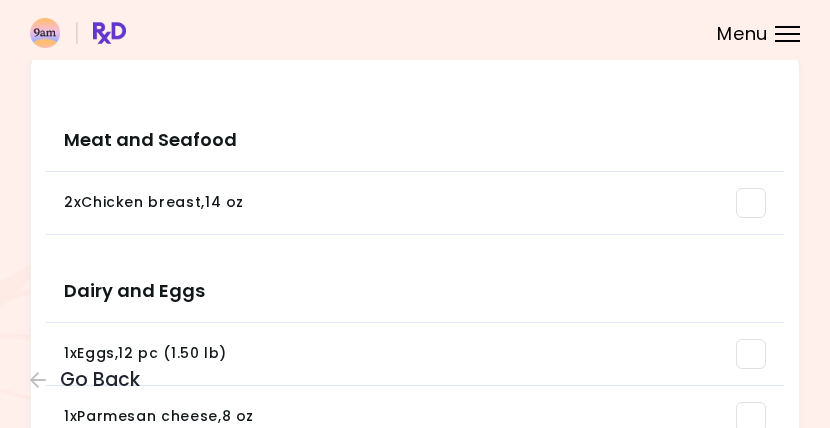 click at bounding box center (751, 354) 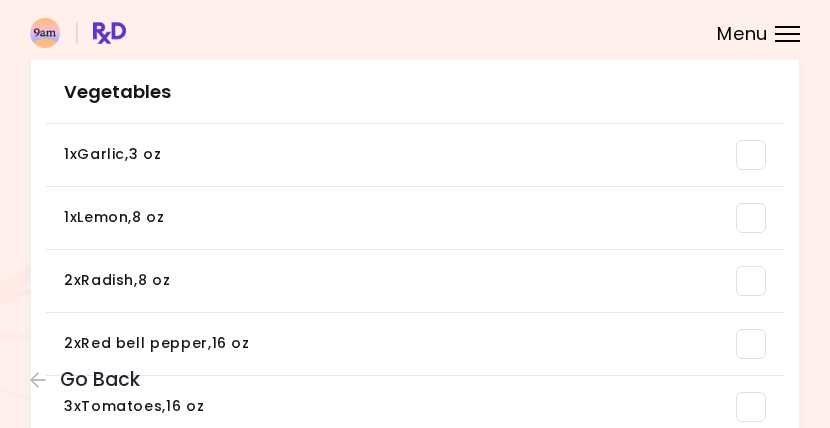 scroll, scrollTop: 404, scrollLeft: 0, axis: vertical 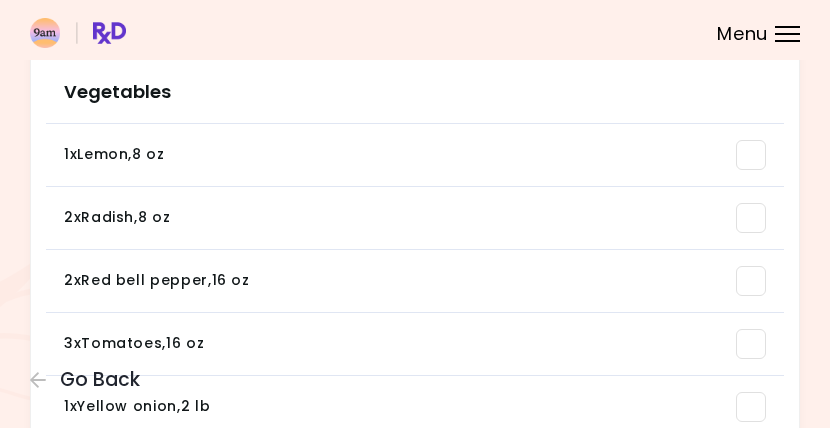 click at bounding box center [751, 155] 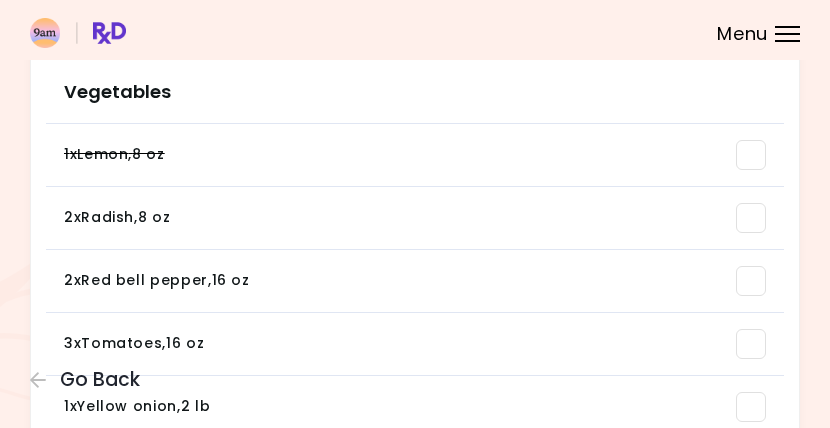 click at bounding box center [751, 155] 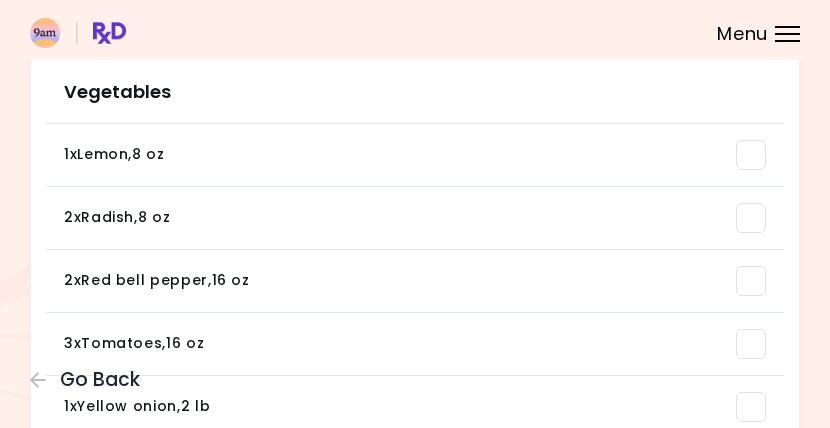 click at bounding box center [751, 155] 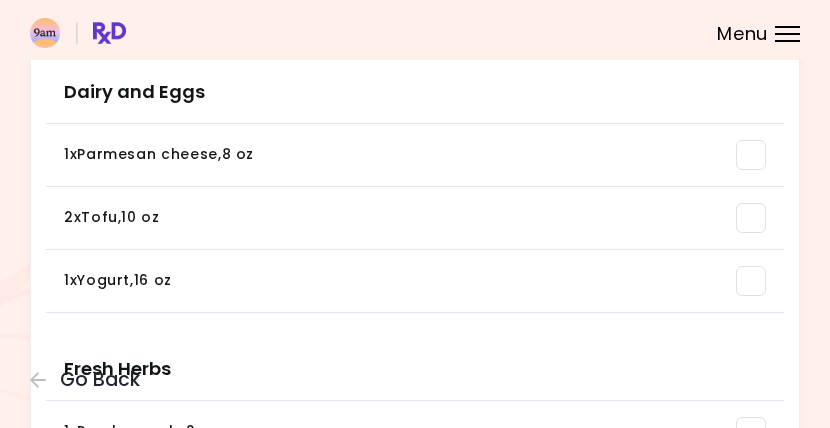 click at bounding box center [751, 218] 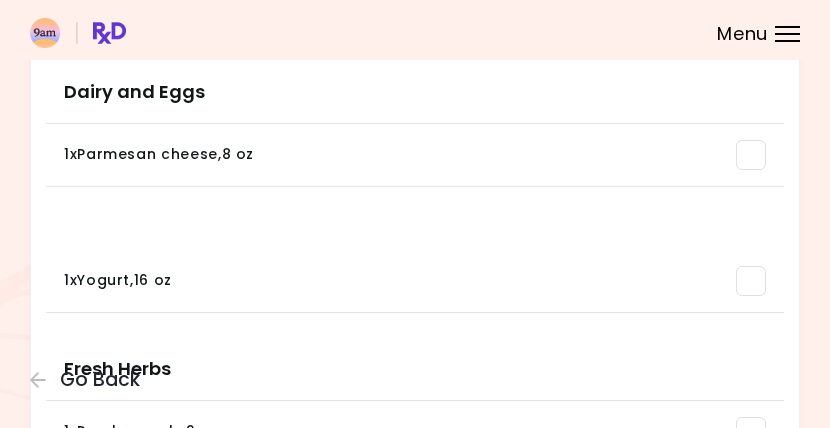 click at bounding box center [751, 155] 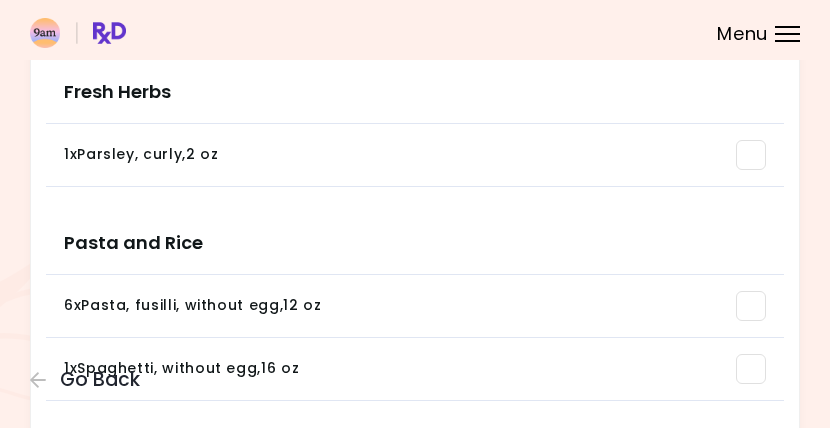 click at bounding box center [751, 306] 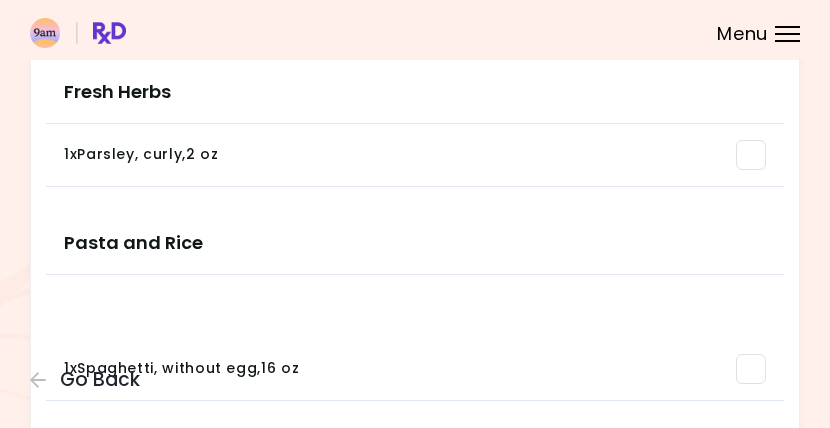 click at bounding box center [751, 369] 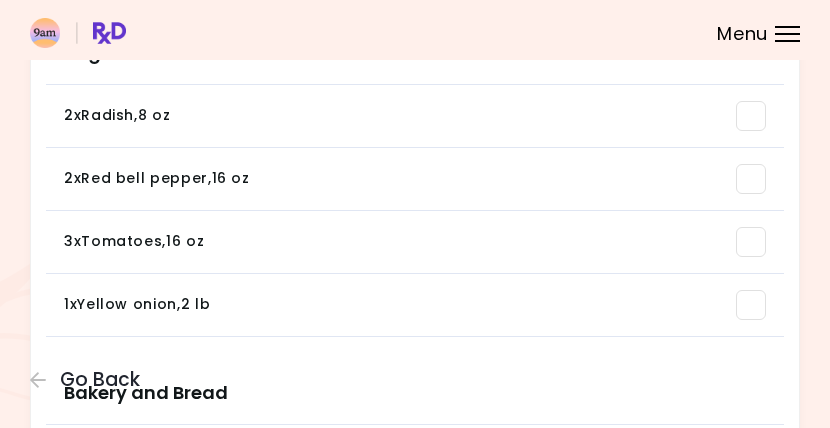 scroll, scrollTop: 539, scrollLeft: 0, axis: vertical 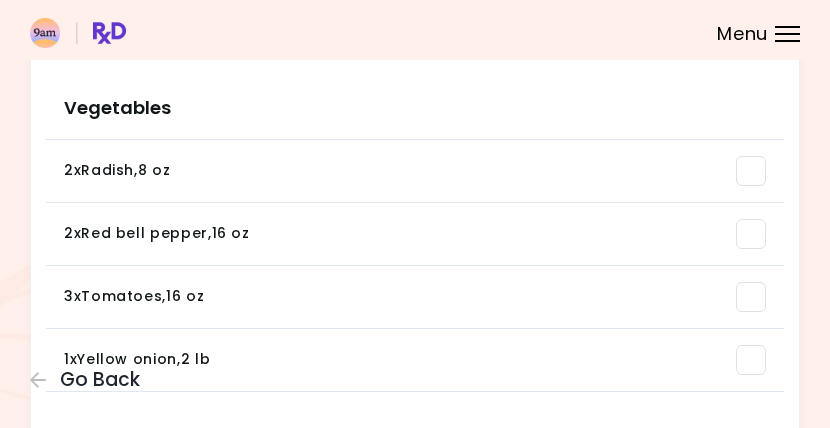 click at bounding box center (751, 171) 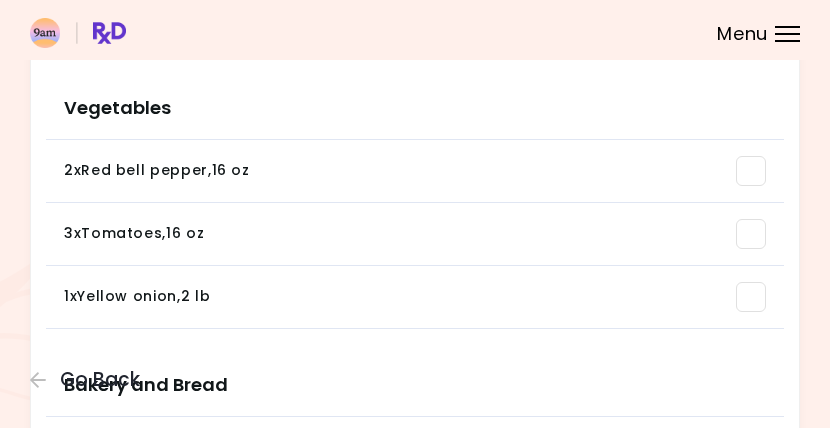 click on "2 x [VEGETABLE] , [WEIGHT] You need: [WEIGHT] / In pantry: 0 oz 3 x [VEGETABLE] , [WEIGHT] You need: [WEIGHT] / In pantry: 0 oz 1 x [VEGETABLE] , [WEIGHT] You need: [WEIGHT] / In pantry: 0 oz" at bounding box center [415, 238] 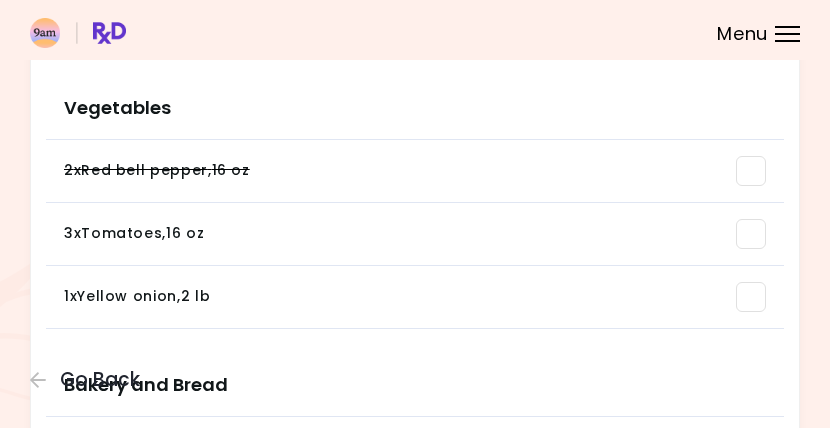 click at bounding box center (751, 234) 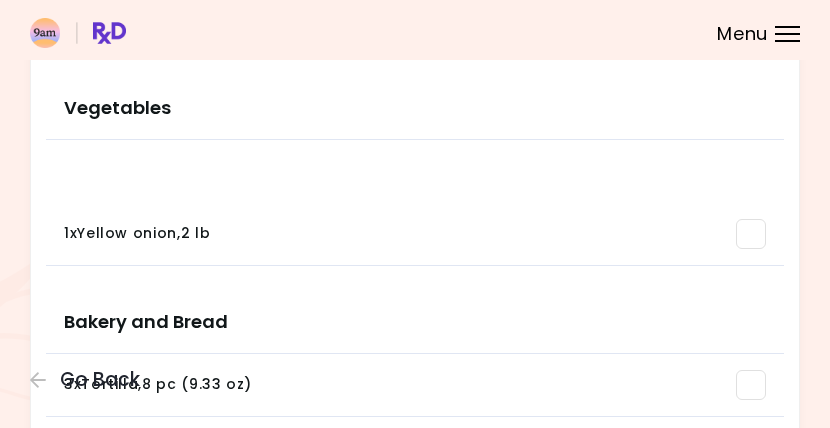 click on "Bakery and Bread" at bounding box center (415, 314) 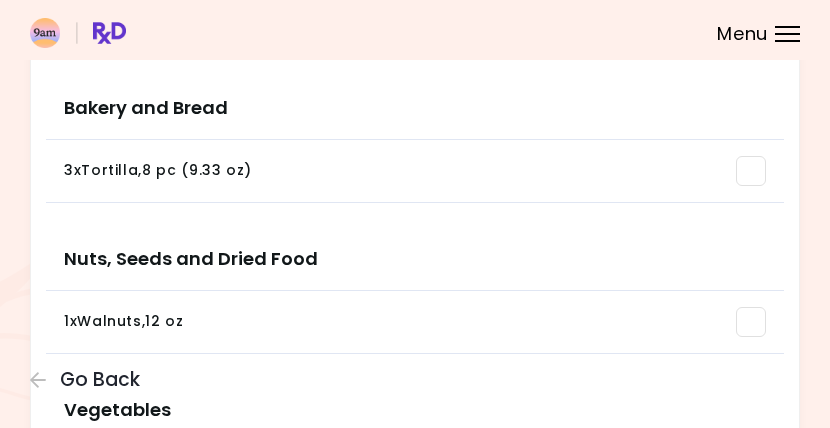 click at bounding box center [751, 322] 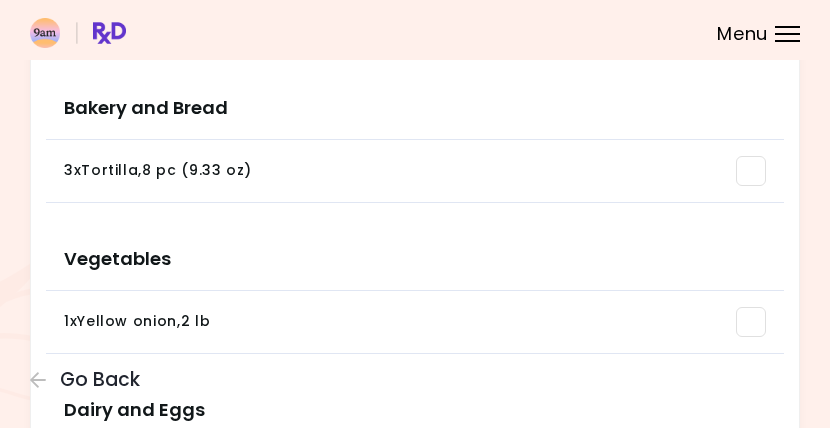 click at bounding box center [751, 171] 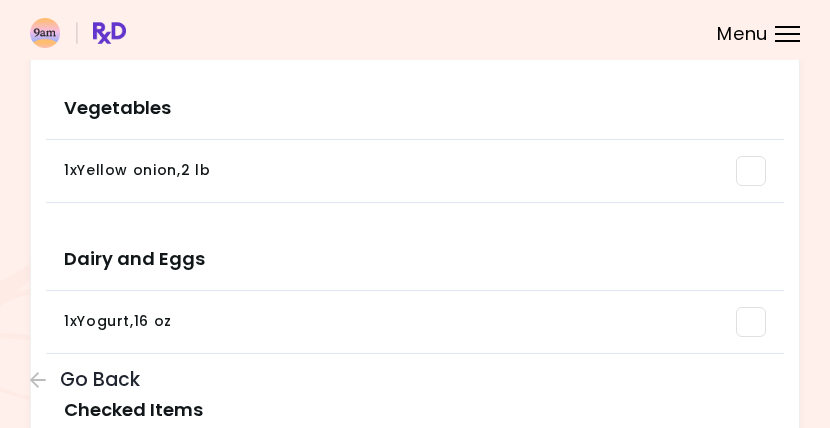 click at bounding box center (751, 322) 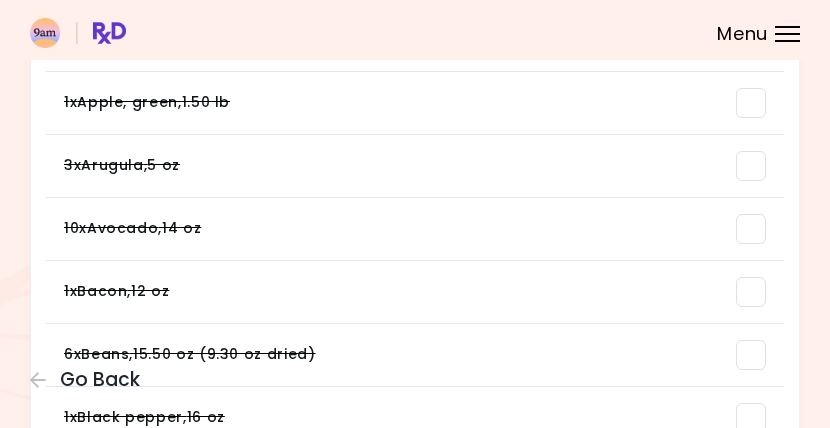 scroll, scrollTop: 608, scrollLeft: 0, axis: vertical 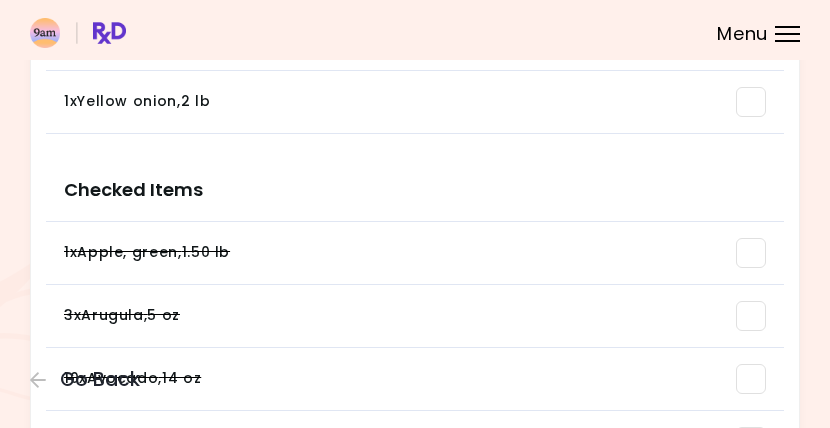 click at bounding box center [751, 102] 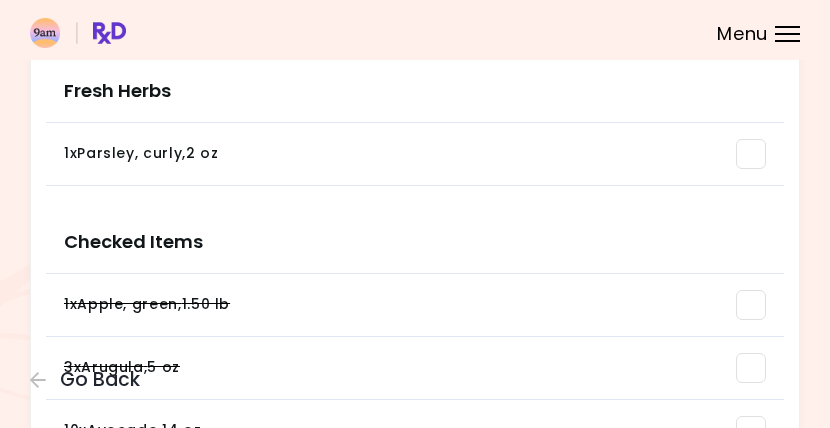 scroll, scrollTop: 346, scrollLeft: 0, axis: vertical 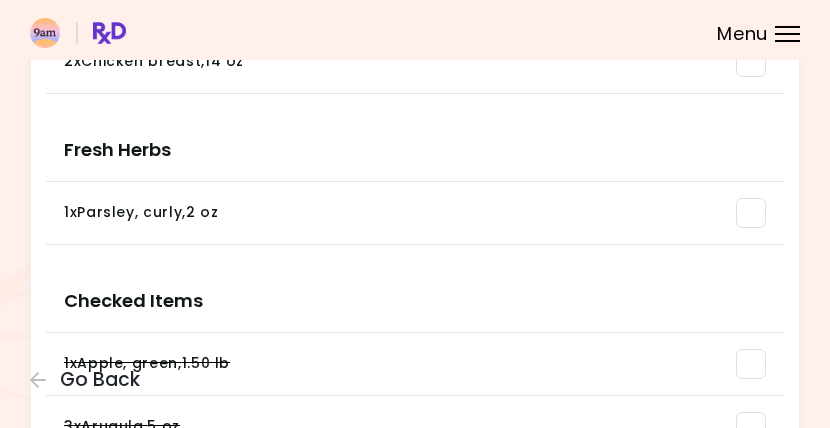 click at bounding box center (751, 213) 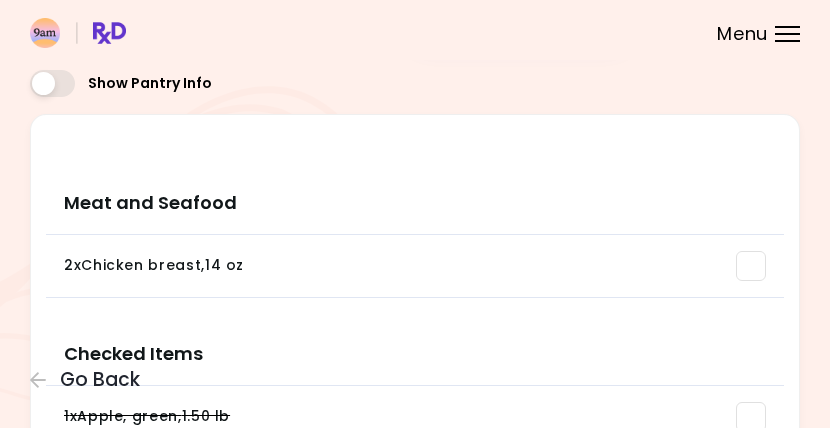 scroll, scrollTop: 167, scrollLeft: 0, axis: vertical 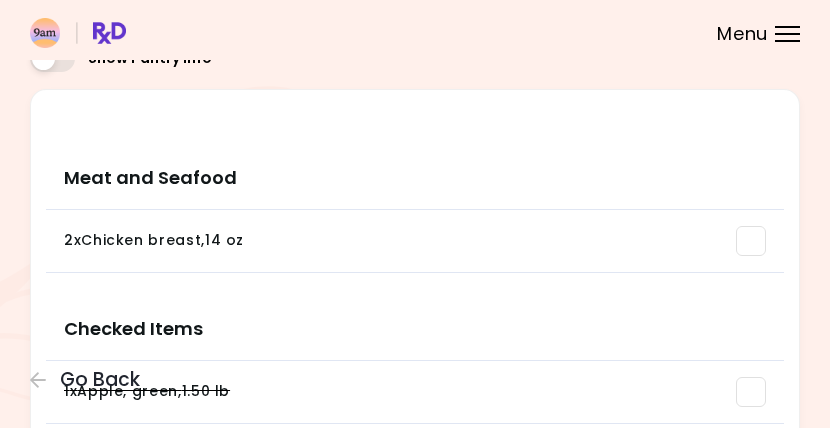click at bounding box center [751, 241] 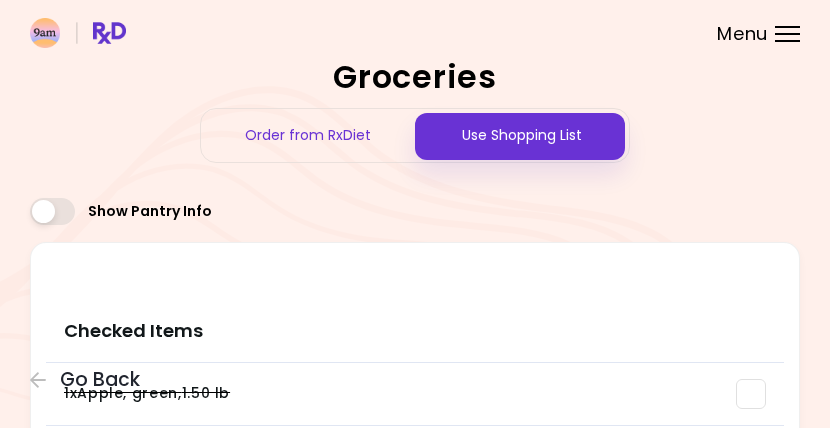 scroll, scrollTop: 0, scrollLeft: 0, axis: both 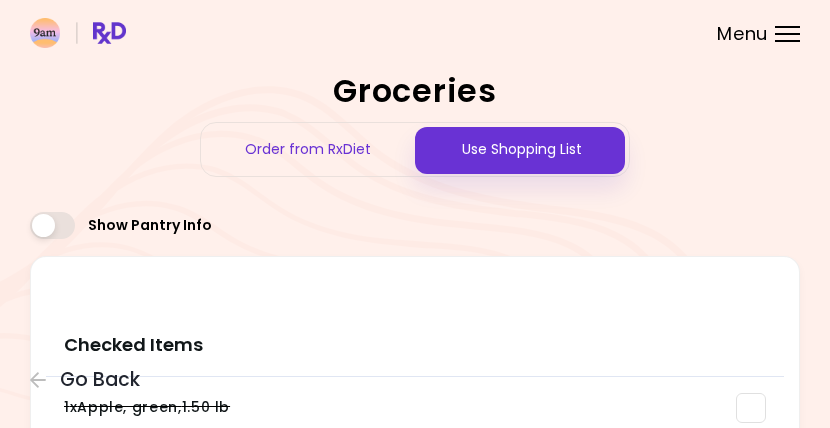 click on "Use Shopping List" at bounding box center [522, 149] 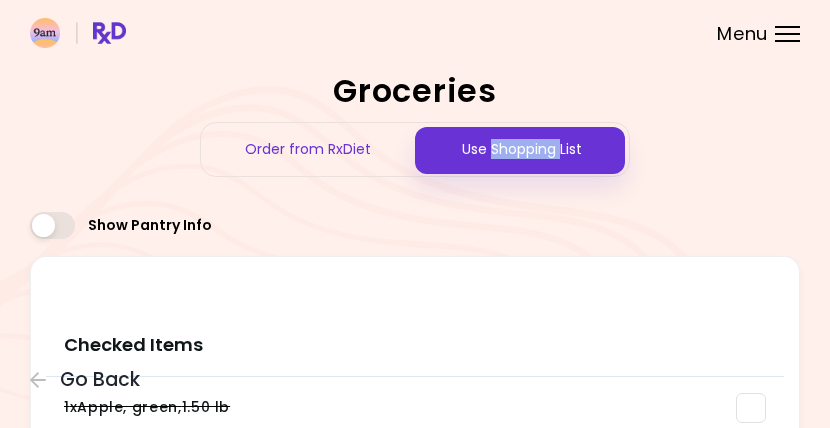 click on "Use Shopping List" at bounding box center (522, 149) 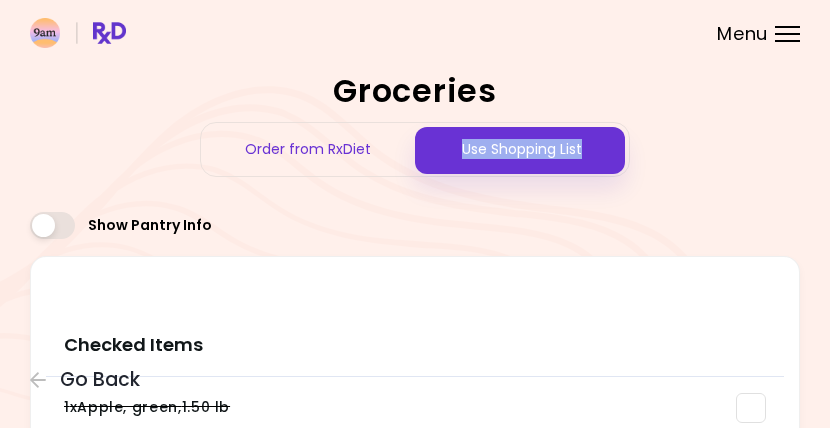 click on "Use Shopping List" at bounding box center [522, 149] 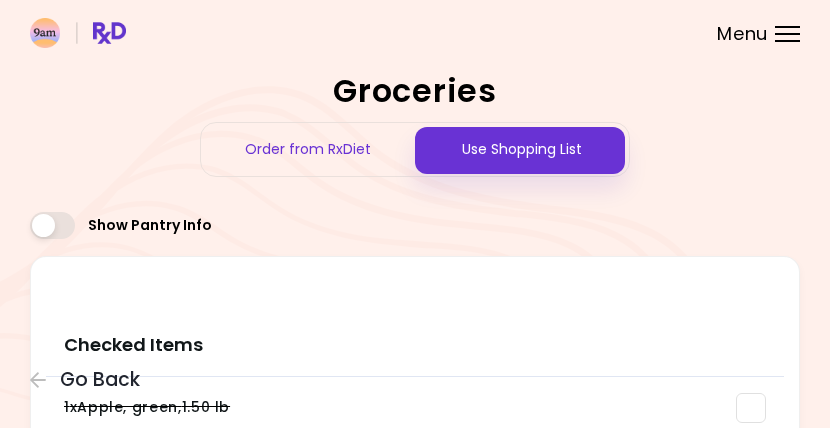 click on "Menu" at bounding box center (742, 34) 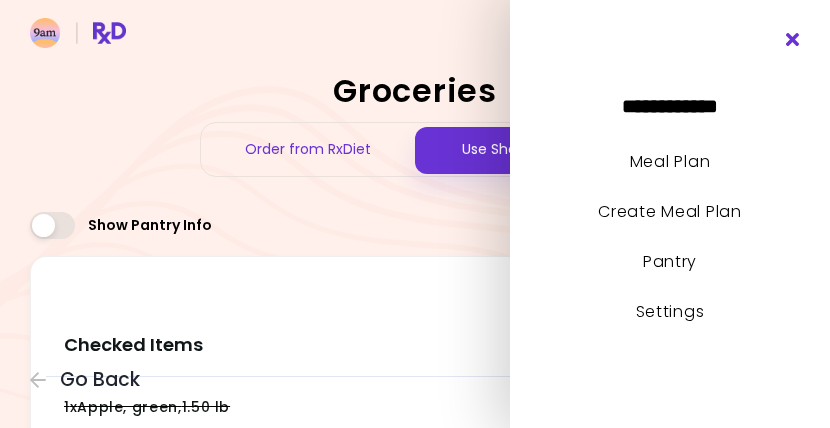 click at bounding box center [793, 40] 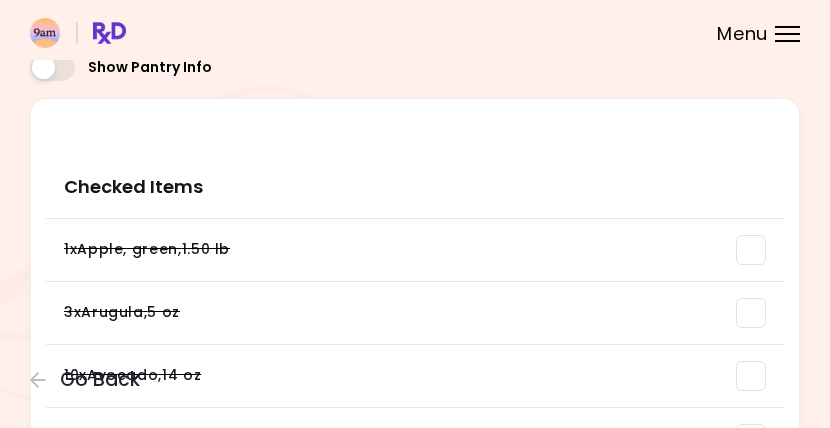 scroll, scrollTop: 0, scrollLeft: 0, axis: both 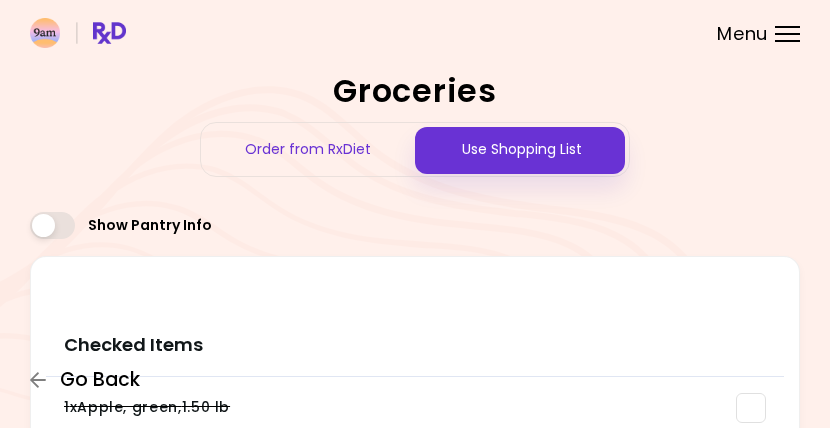 click on "Go Back" at bounding box center [100, 380] 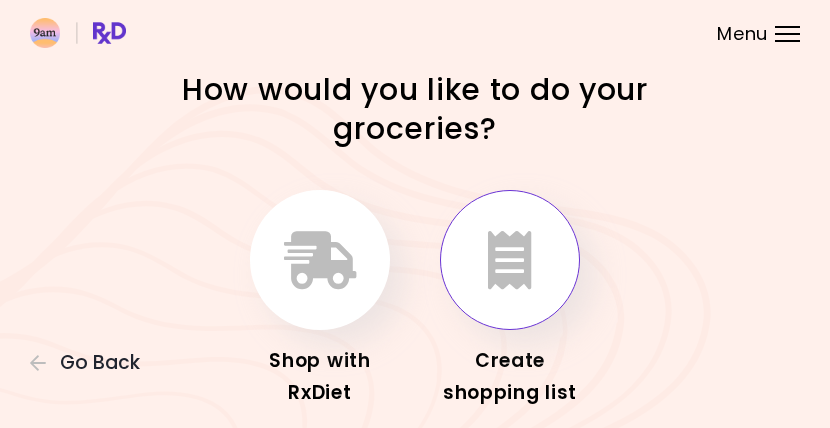 click at bounding box center [510, 260] 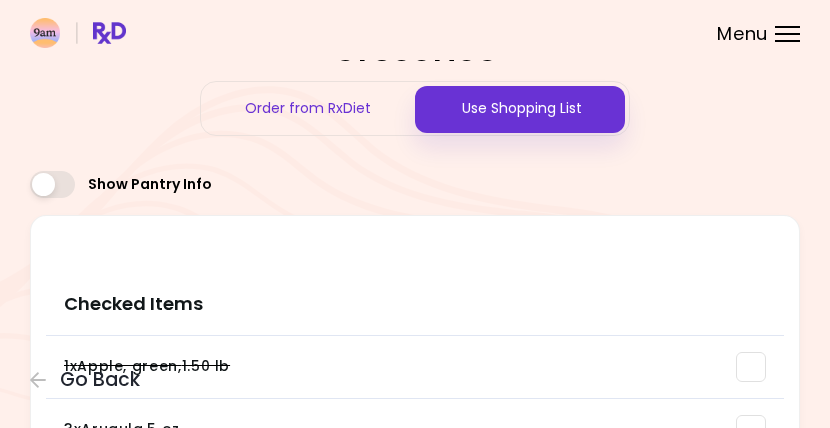 scroll, scrollTop: 0, scrollLeft: 0, axis: both 